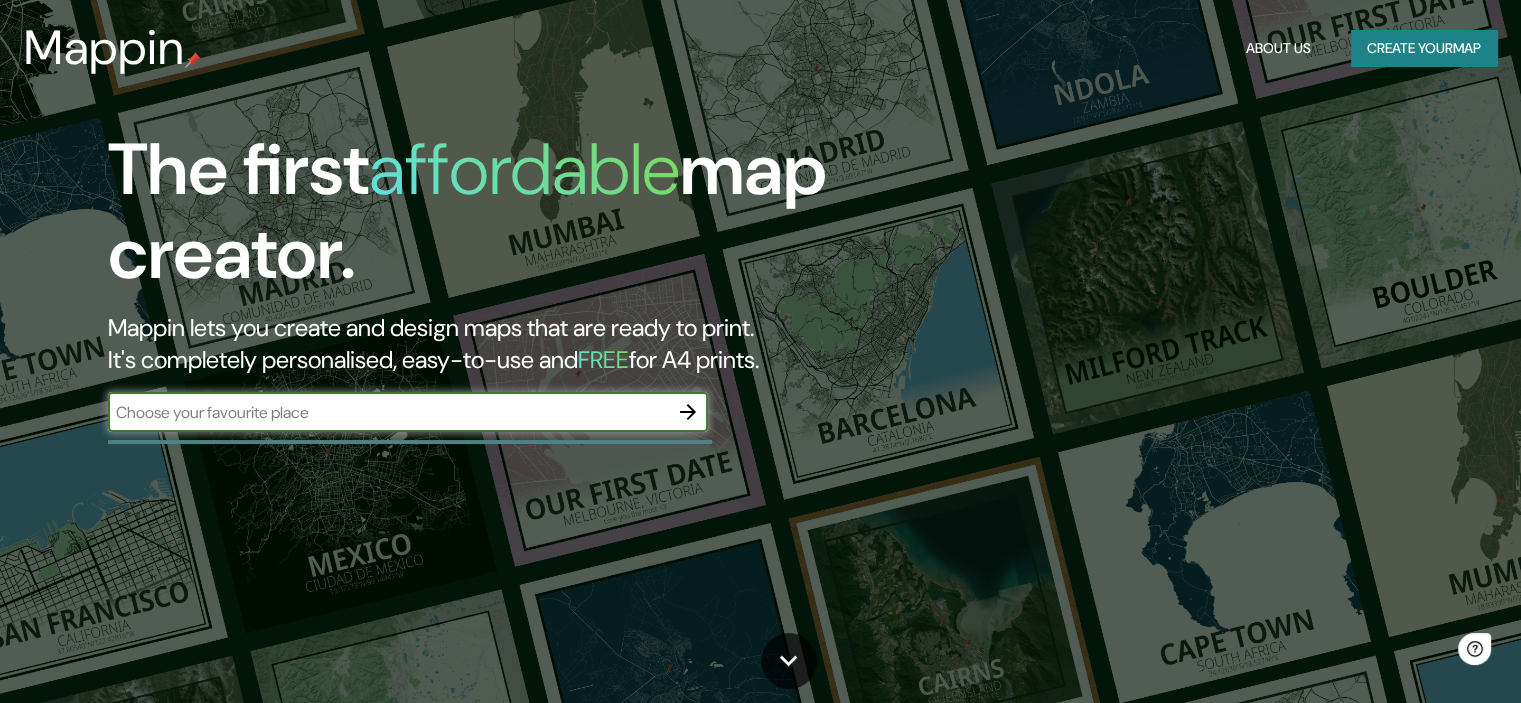 scroll, scrollTop: 0, scrollLeft: 0, axis: both 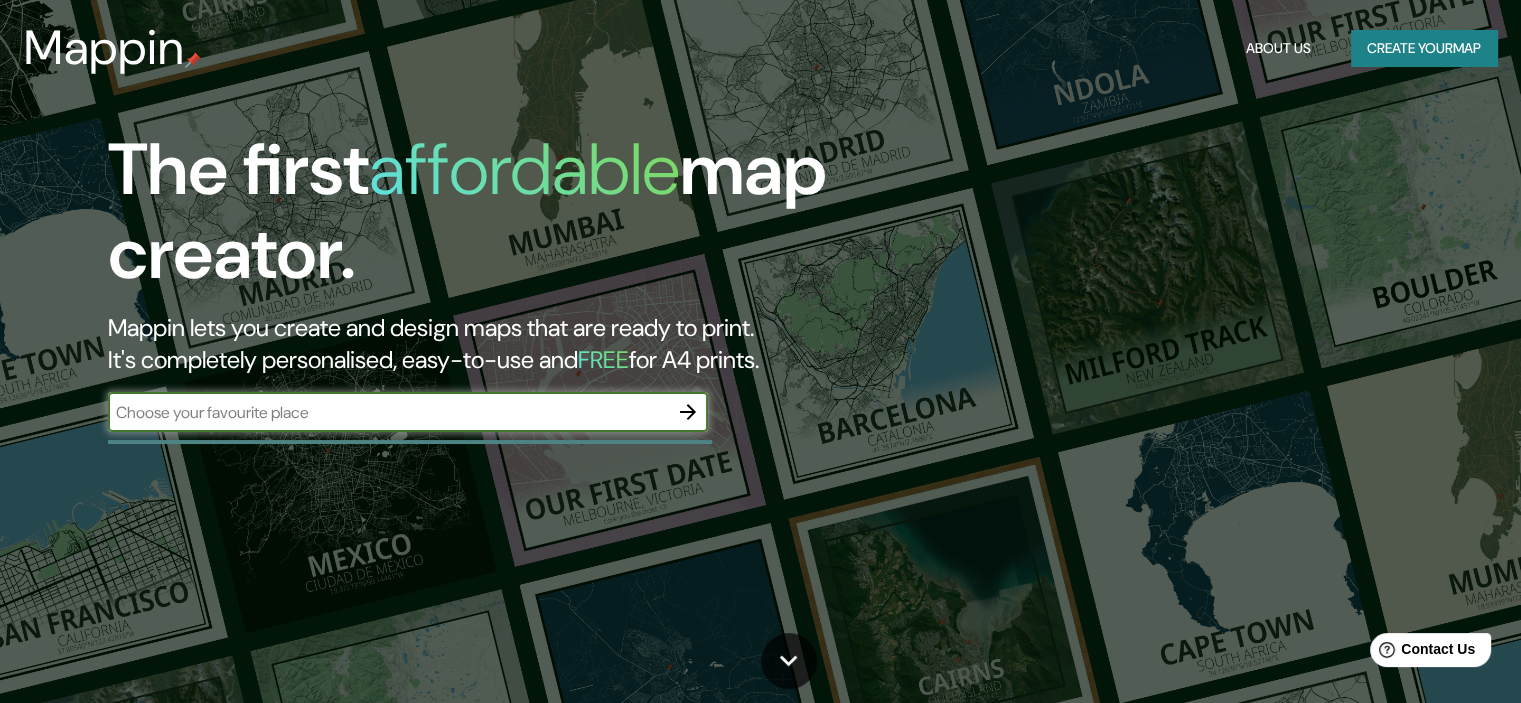 click at bounding box center [388, 412] 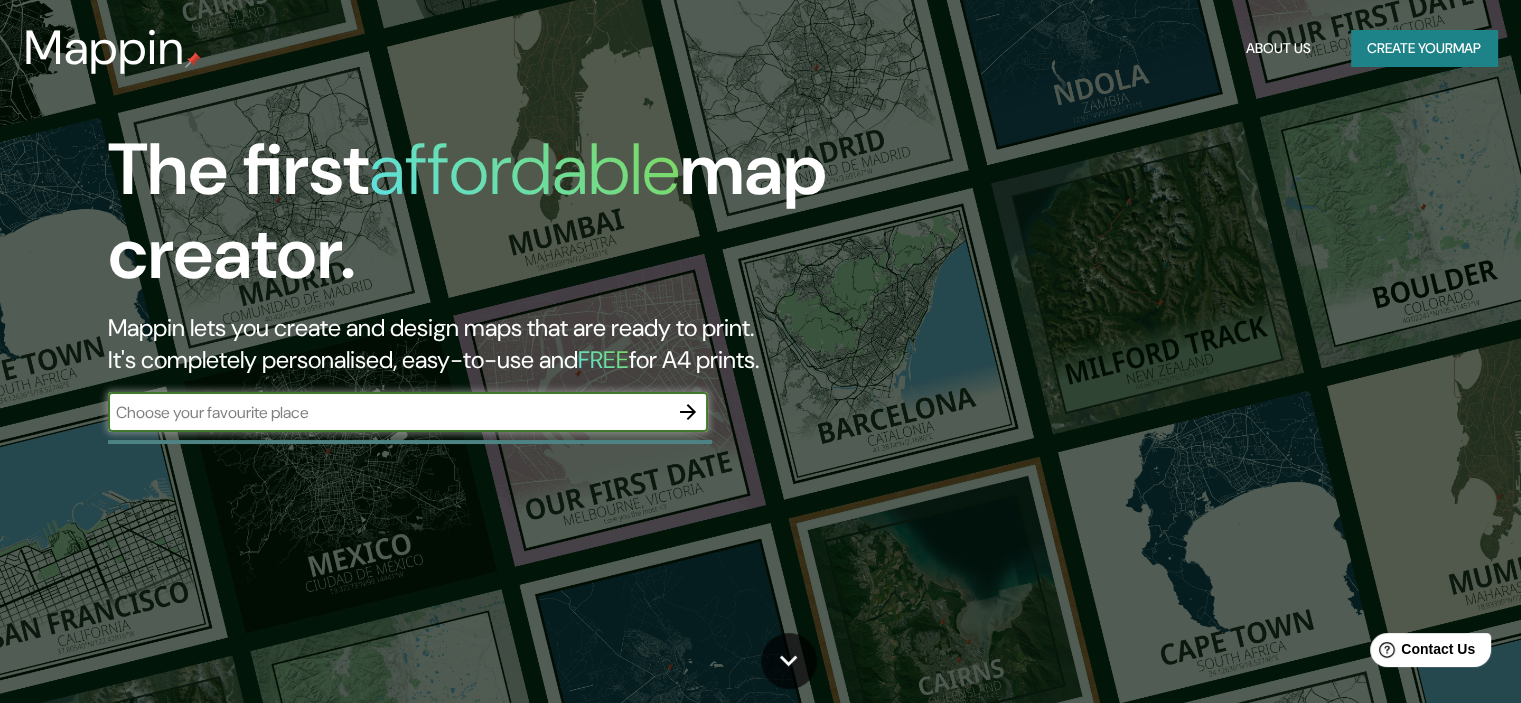 click 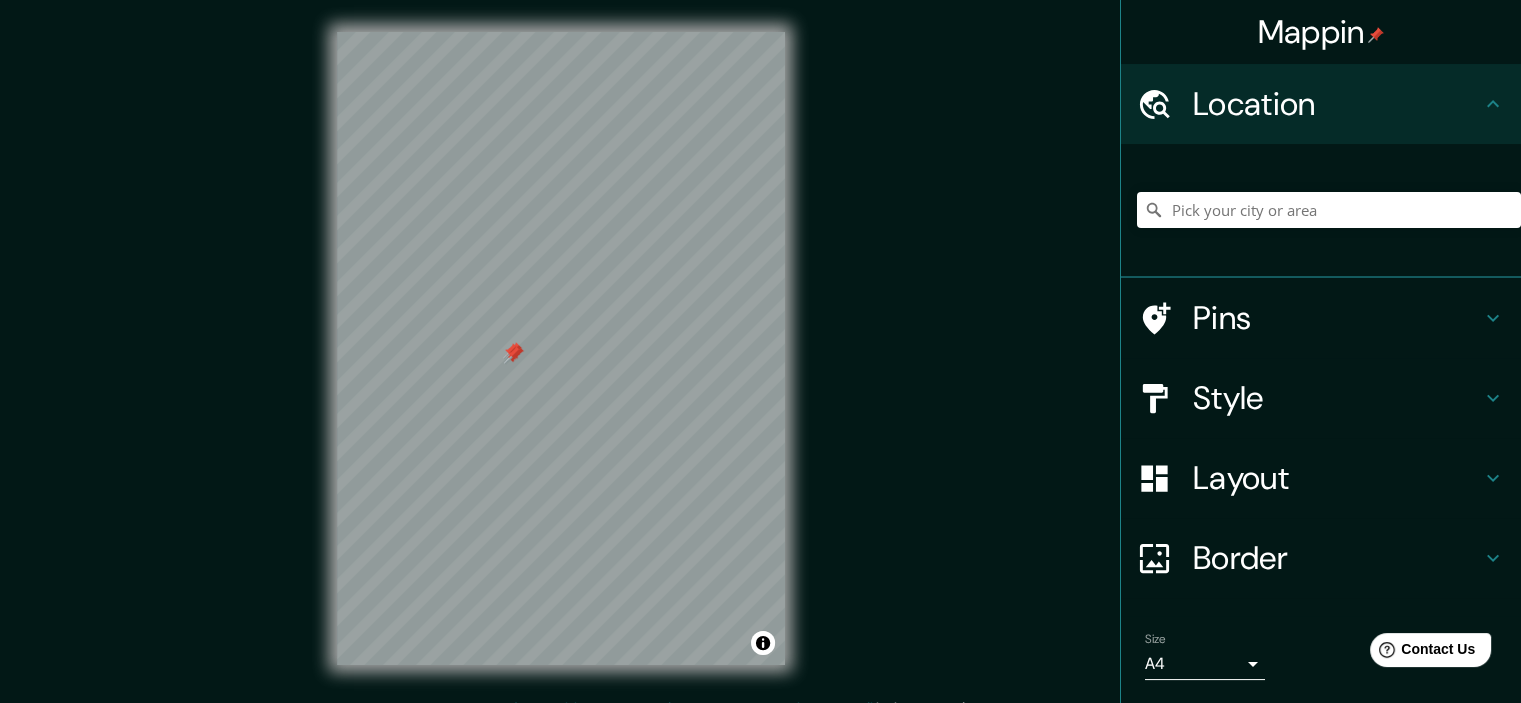 click on "Mappin Location Pins Style Layout Border Choose a border.  Hint : you can make layers of the frame opaque to create some cool effects. None Simple Transparent Fancy Size A4 single Zoom level too high - zoom in more Create your map © Mapbox   © OpenStreetMap   Improve this map Any problems, suggestions, or concerns please email    help@mappin.pro . . ." at bounding box center [760, 351] 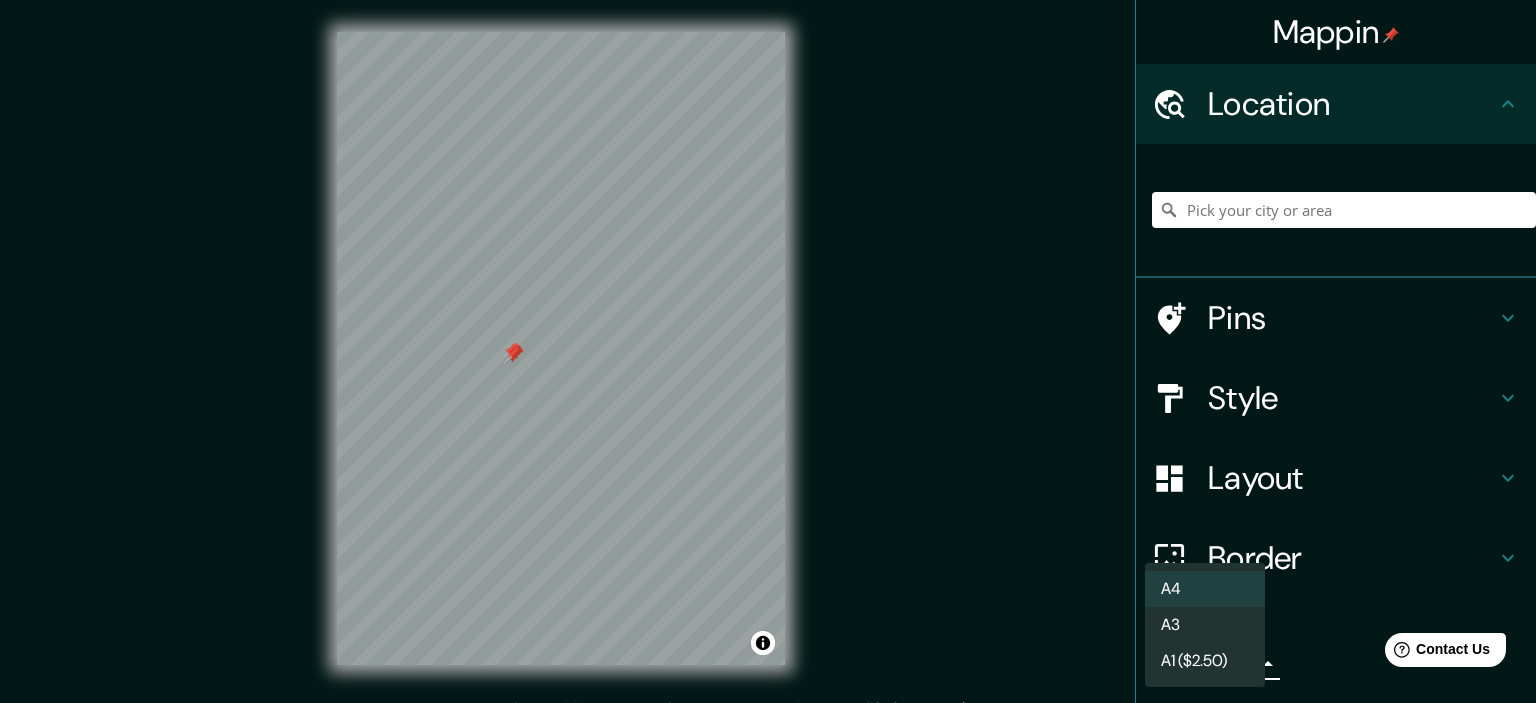 click on "A3" at bounding box center [1205, 625] 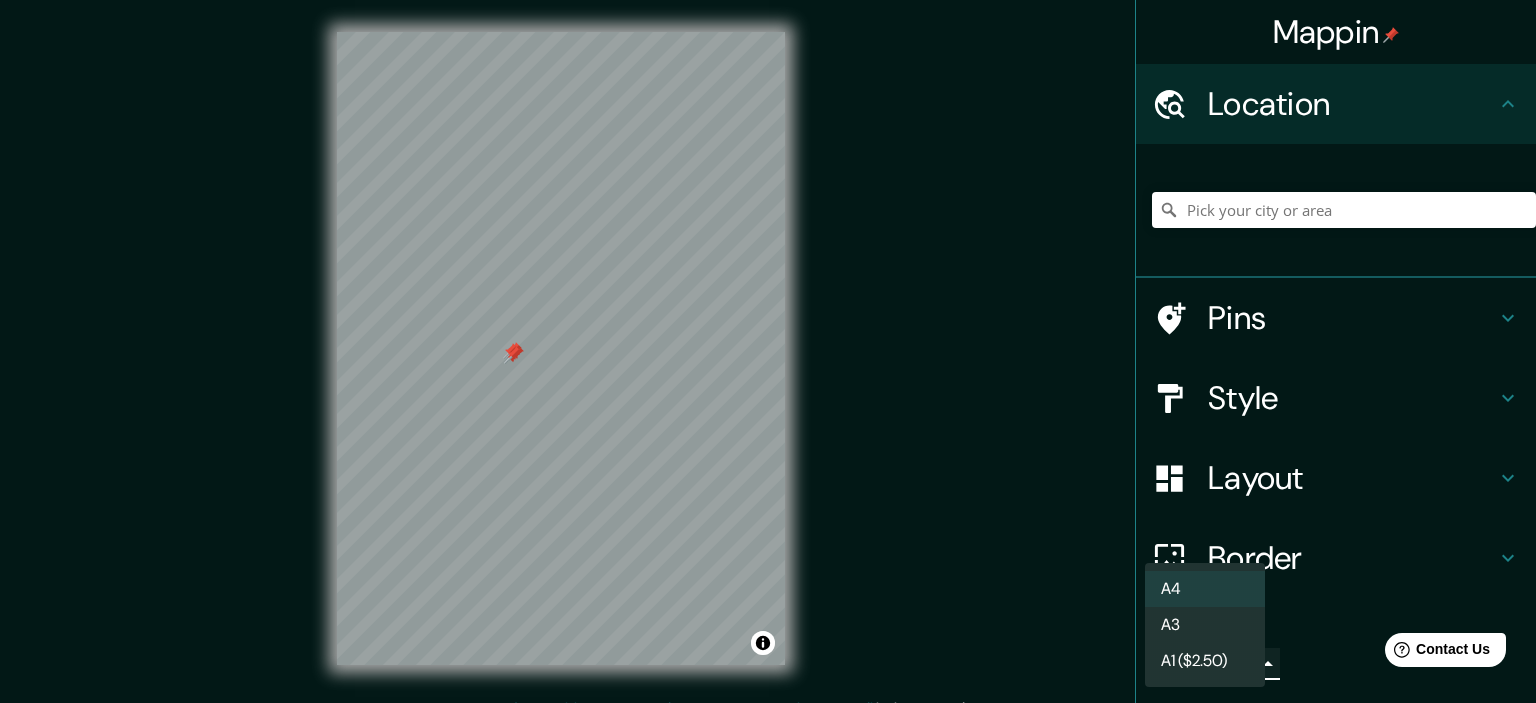 type on "a4" 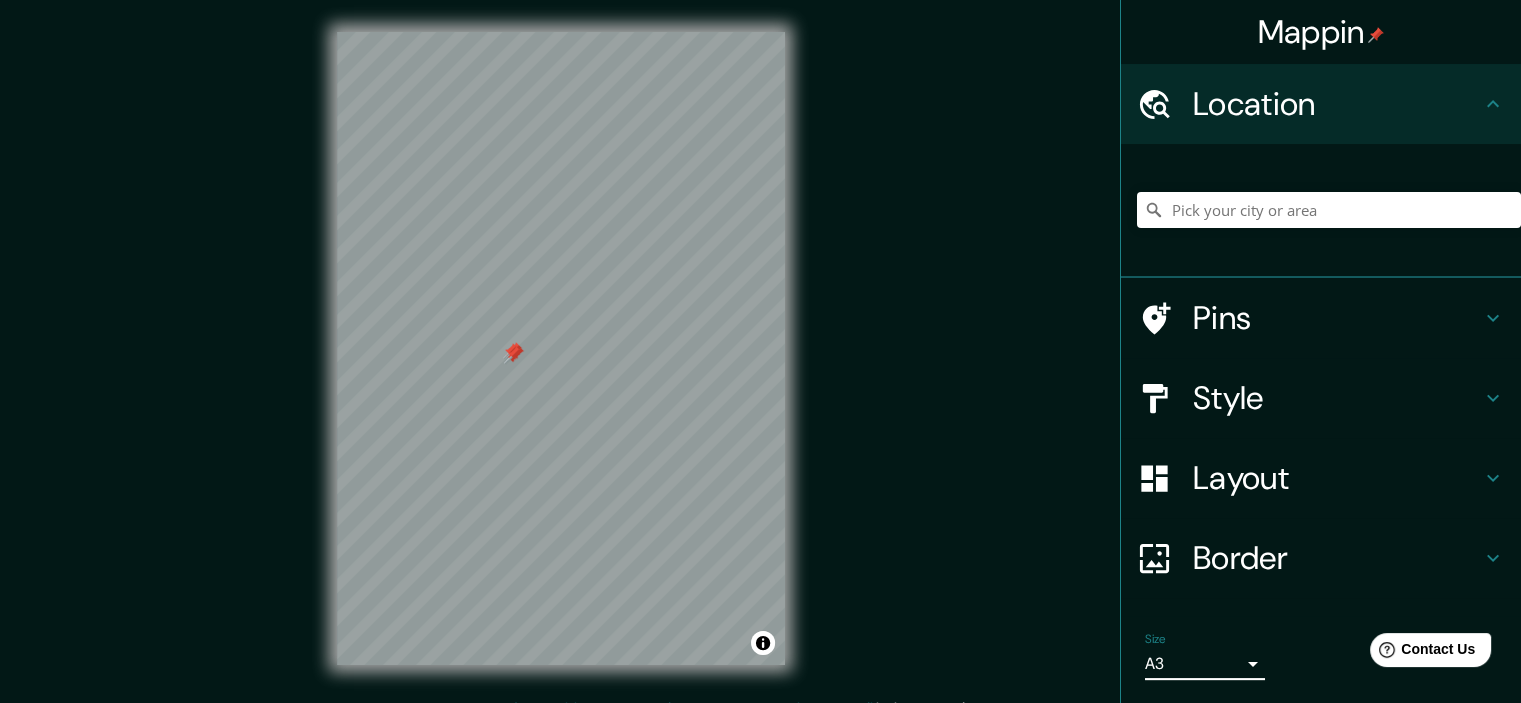 click on "Mappin Location Pins Clear all pins Style Layout Border Choose a border.  Hint : you can make layers of the frame opaque to create some cool effects. None Simple Transparent Fancy Size A3 a4 Zoom level too high - zoom in more Create your map © Mapbox   © OpenStreetMap   Improve this map Any problems, suggestions, or concerns please email    help@mappin.pro . . ." at bounding box center (760, 364) 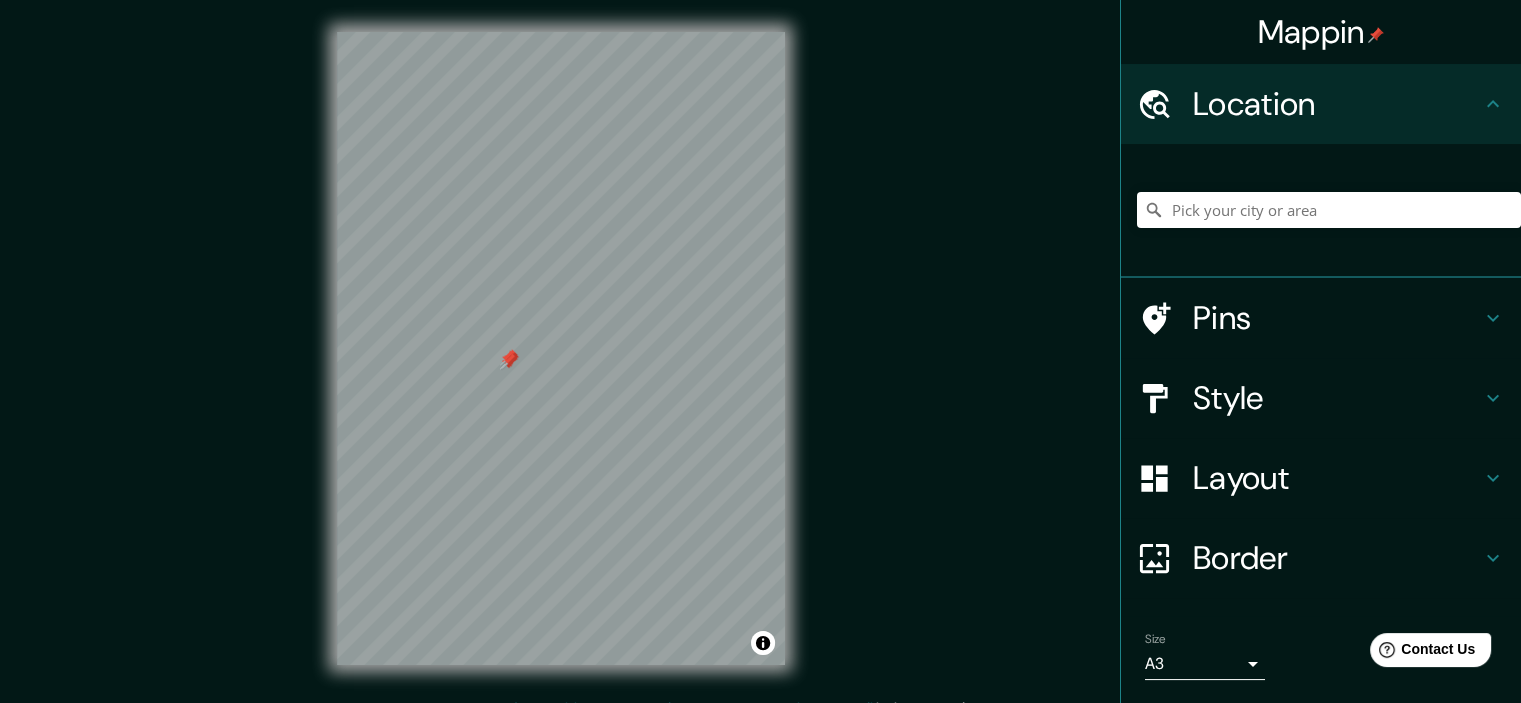 click on "Pins" at bounding box center (1337, 318) 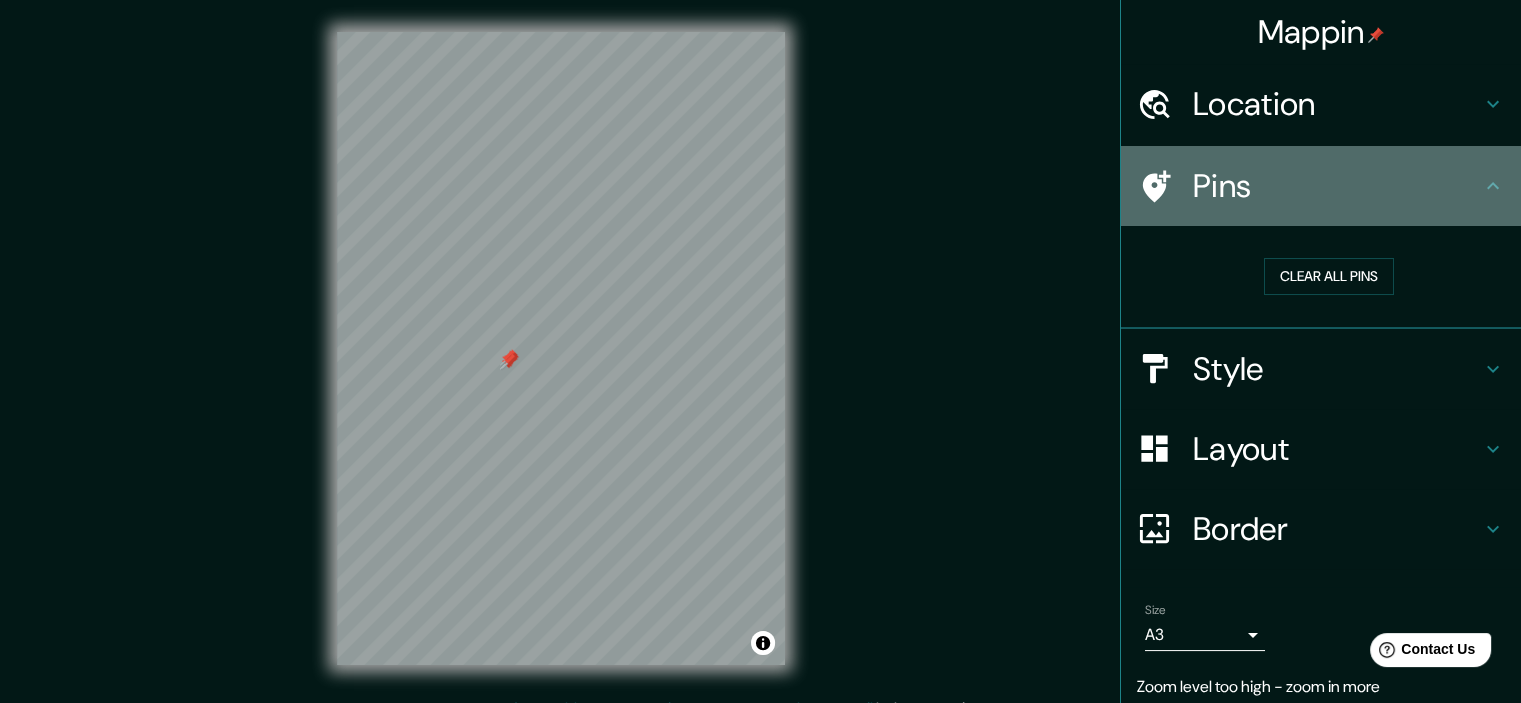 click on "Pins" at bounding box center [1337, 186] 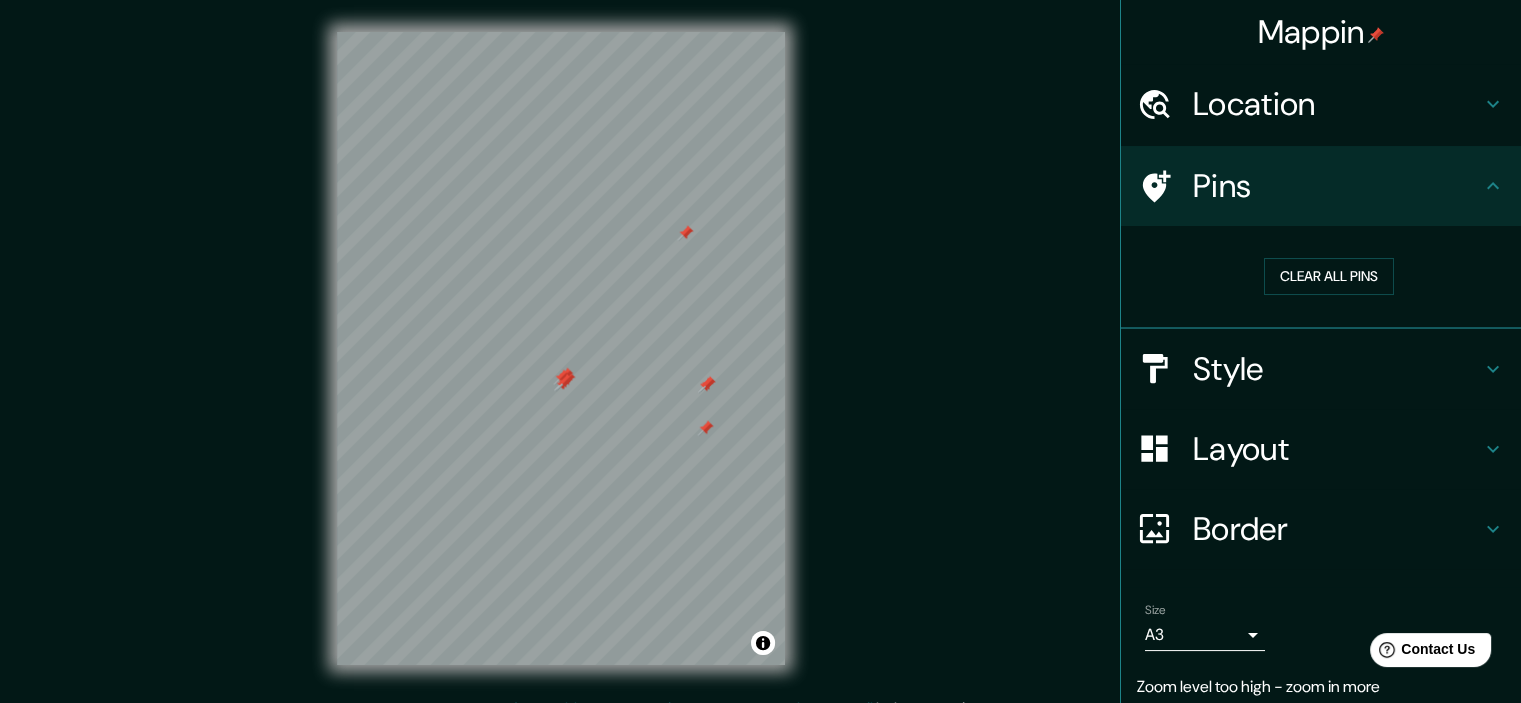 click on "Mappin Location Pins Clear all pins Style Layout Border Choose a border.  Hint : you can make layers of the frame opaque to create some cool effects. None Simple Transparent Fancy Size A3 a4 Zoom level too high - zoom in more Create your map © Mapbox   © OpenStreetMap   Improve this map Any problems, suggestions, or concerns please email    help@mappin.pro . . ." at bounding box center [760, 351] 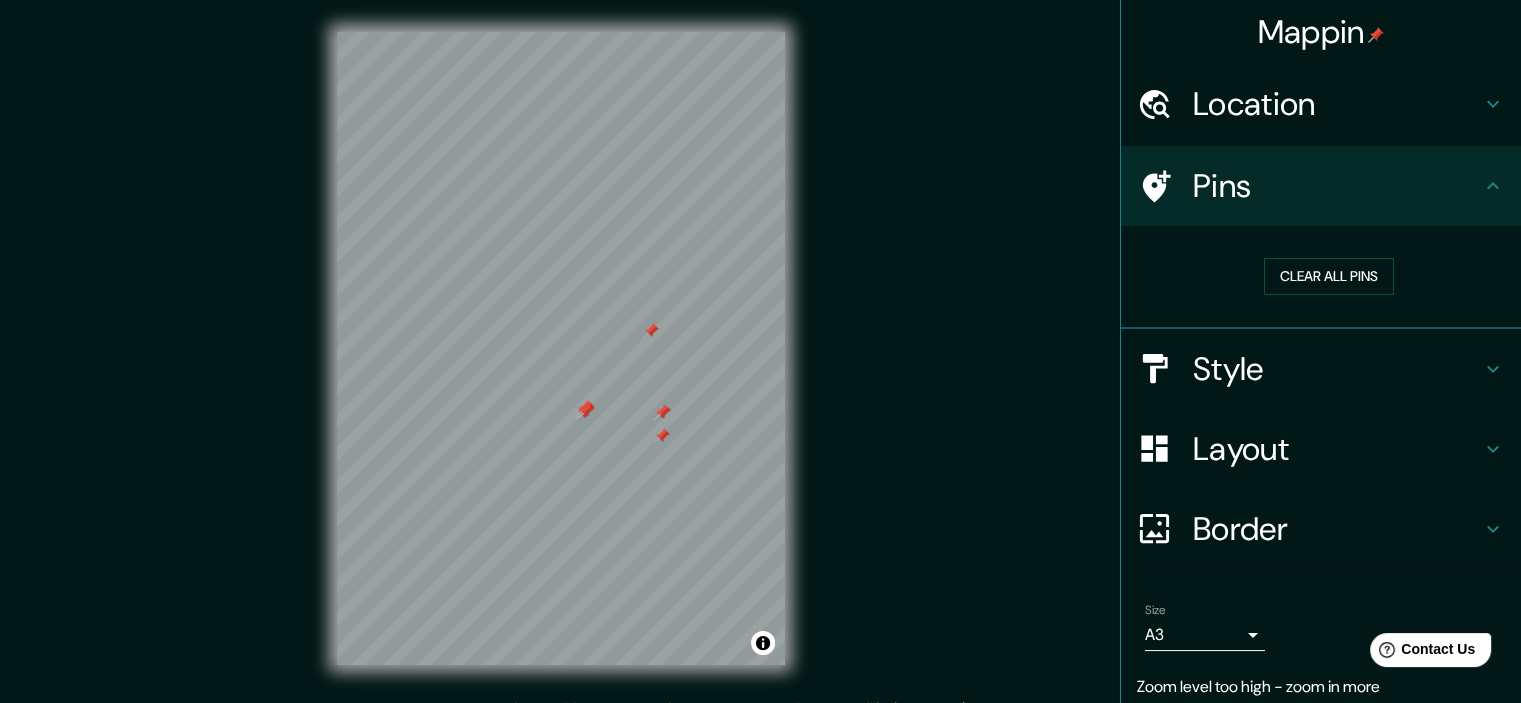 click on "Location" at bounding box center (1337, 104) 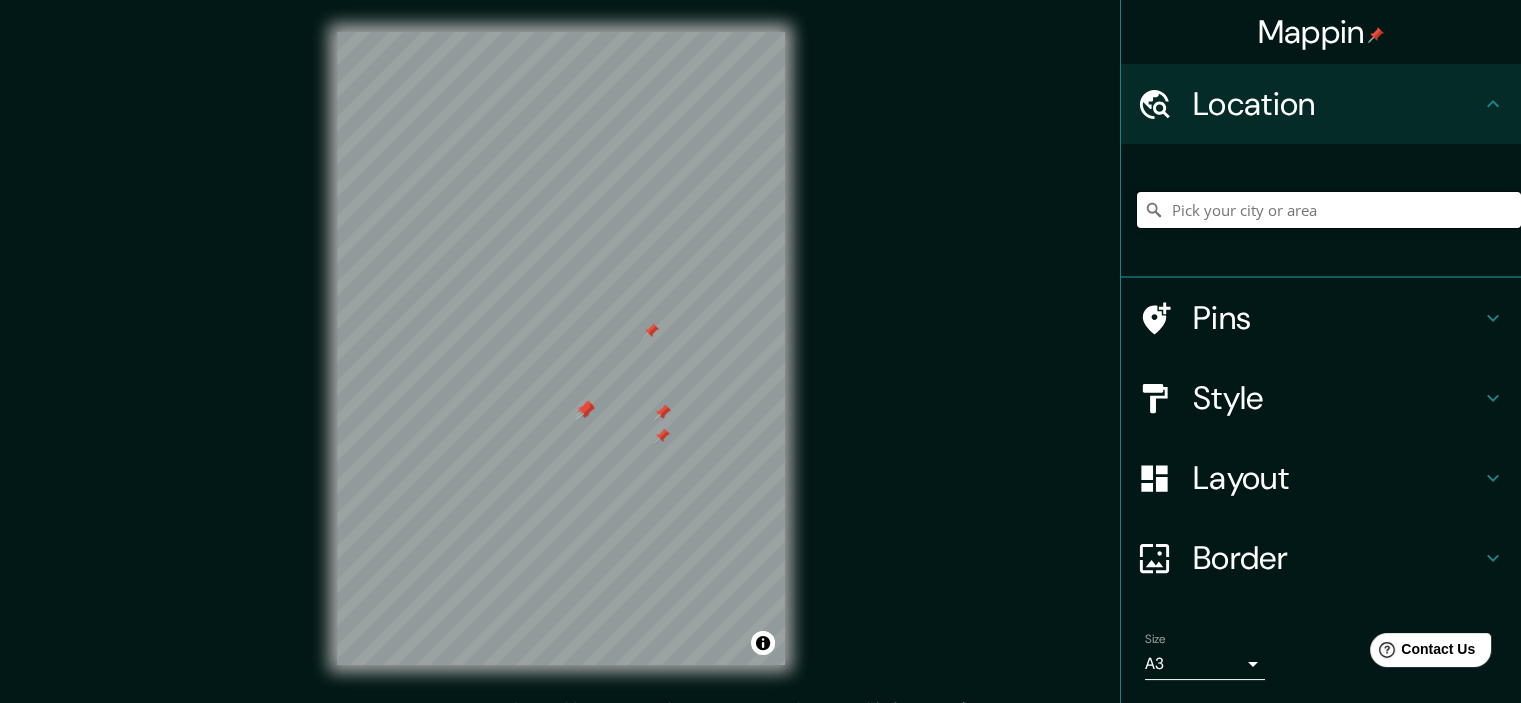 click at bounding box center [1329, 210] 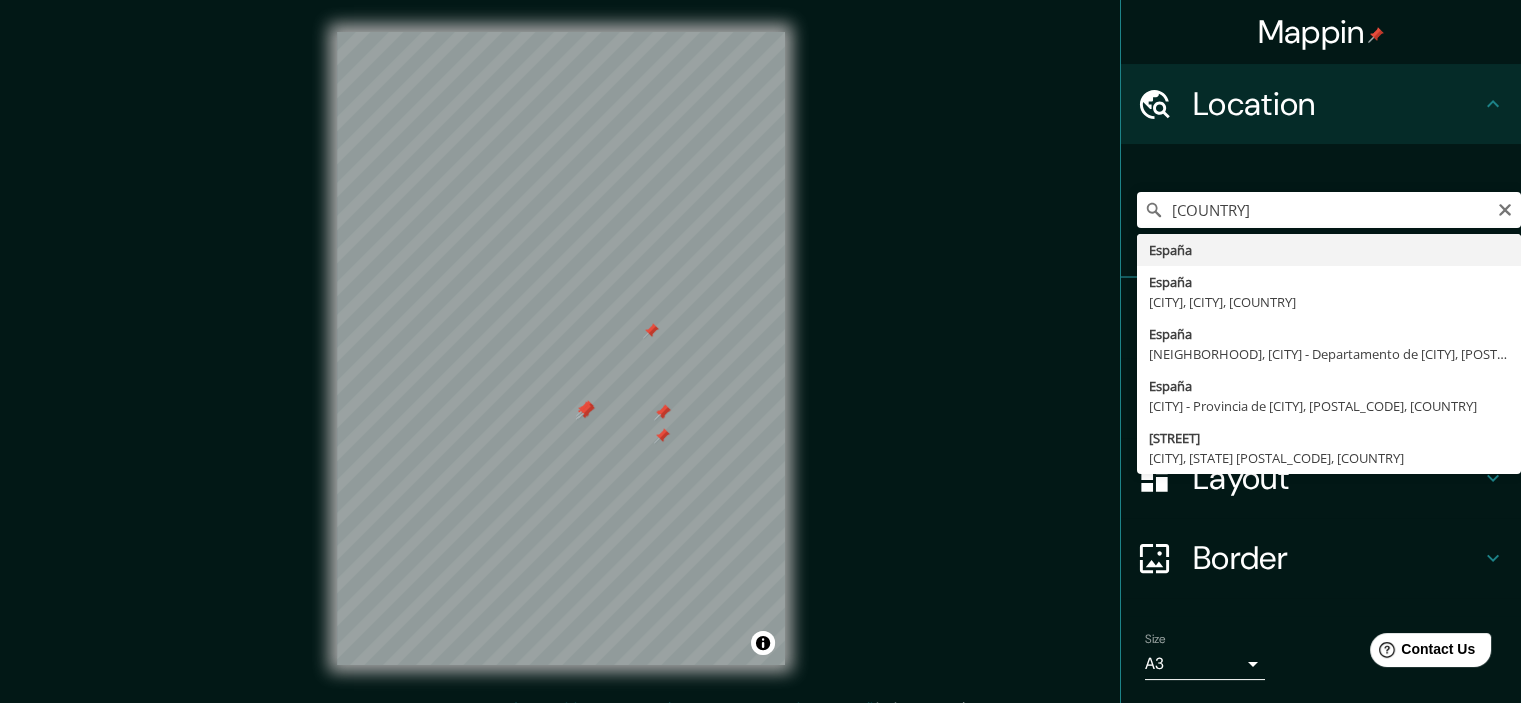 drag, startPoint x: 1153, startPoint y: 248, endPoint x: 1164, endPoint y: 258, distance: 14.866069 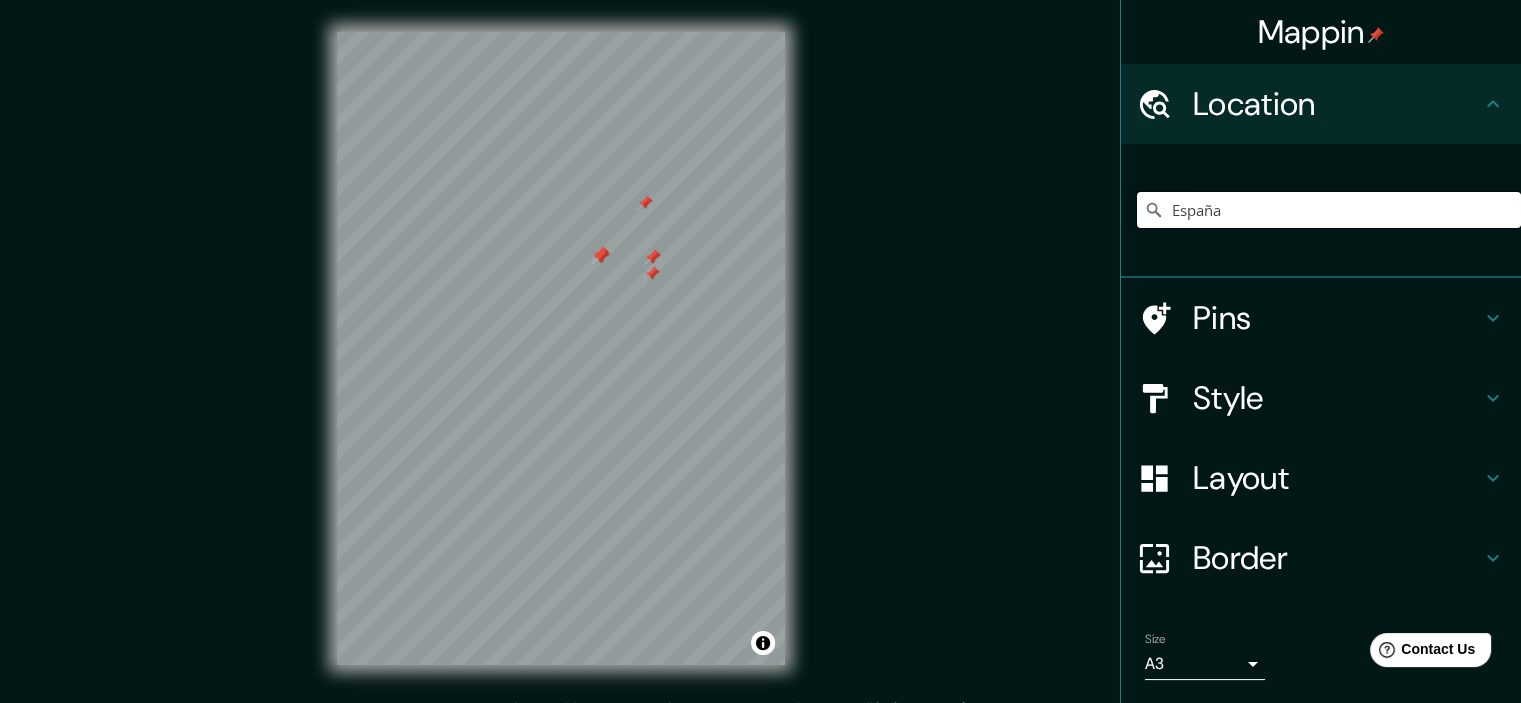 click at bounding box center (653, 257) 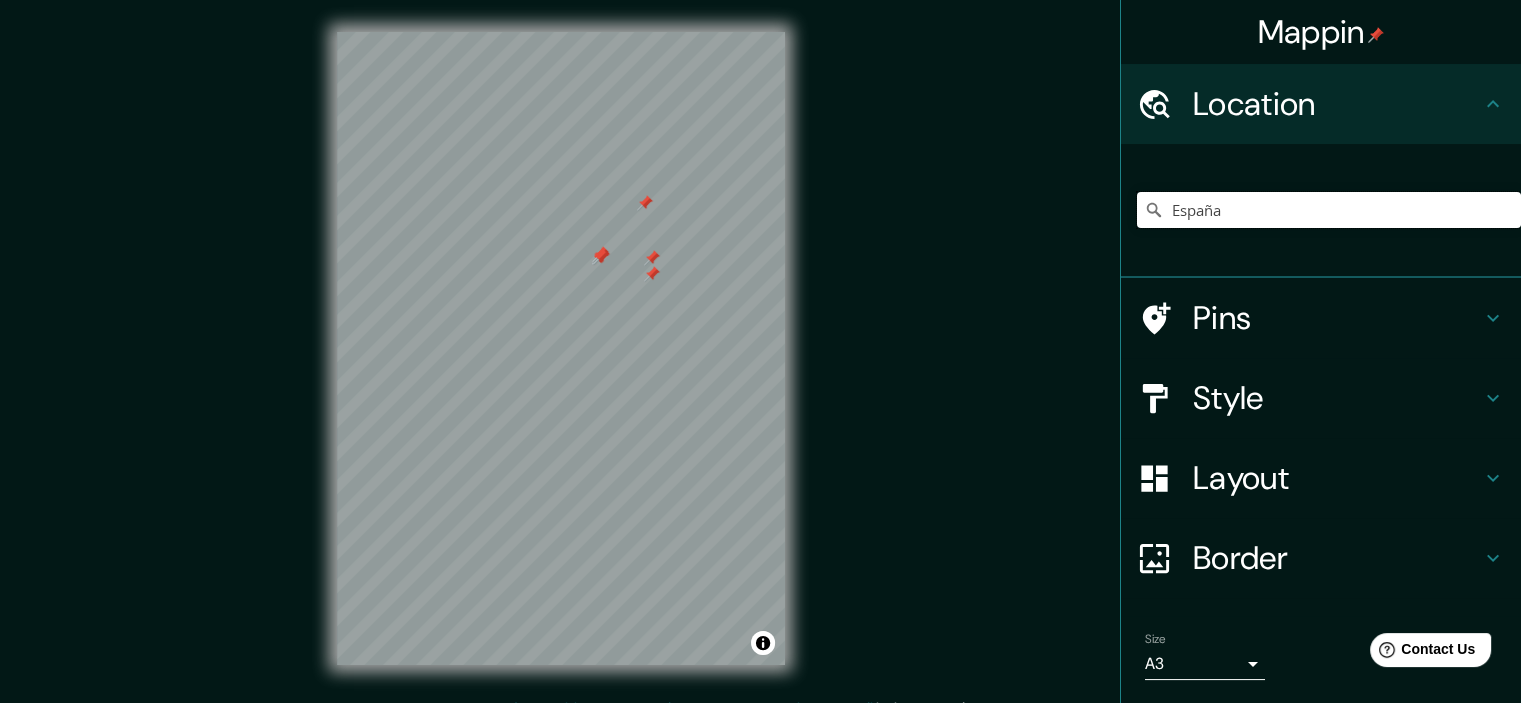 click at bounding box center [652, 258] 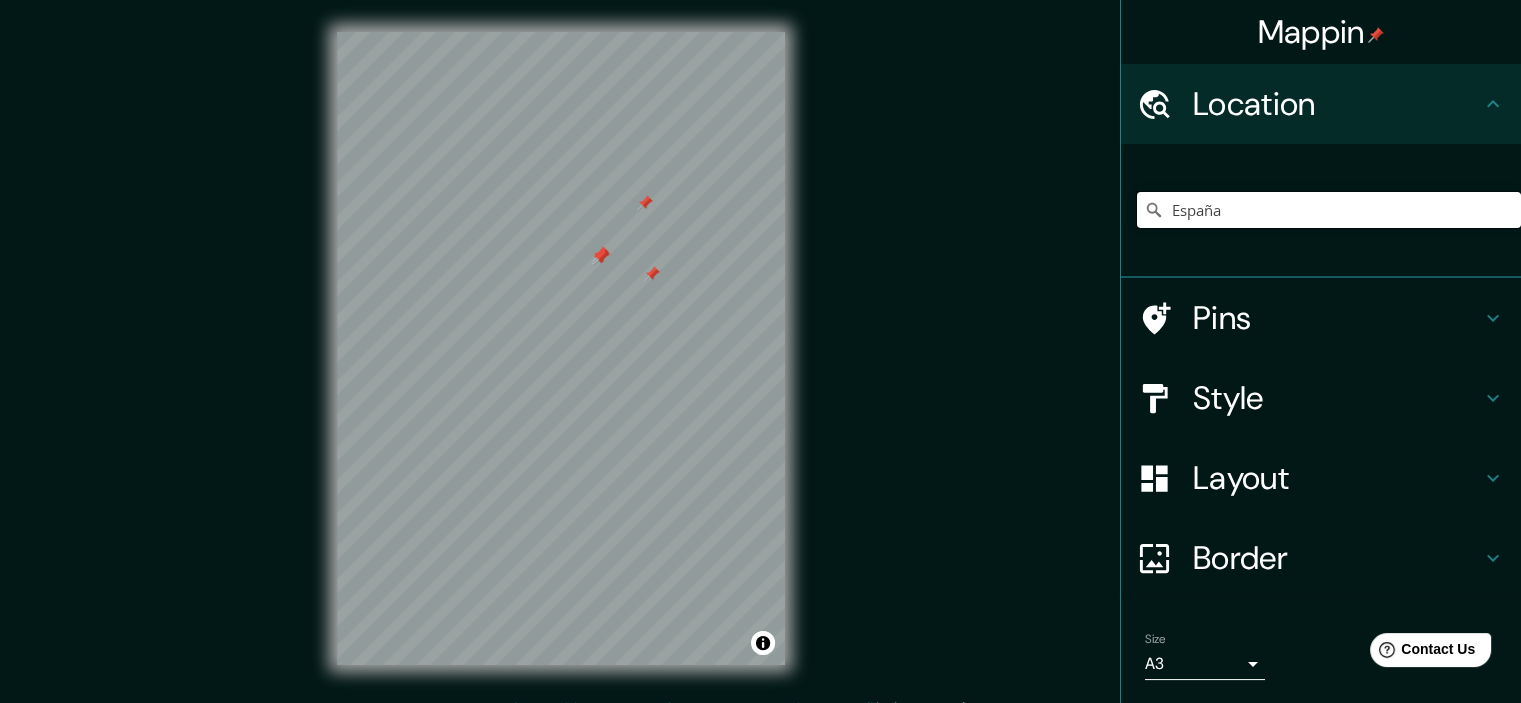 click at bounding box center (652, 274) 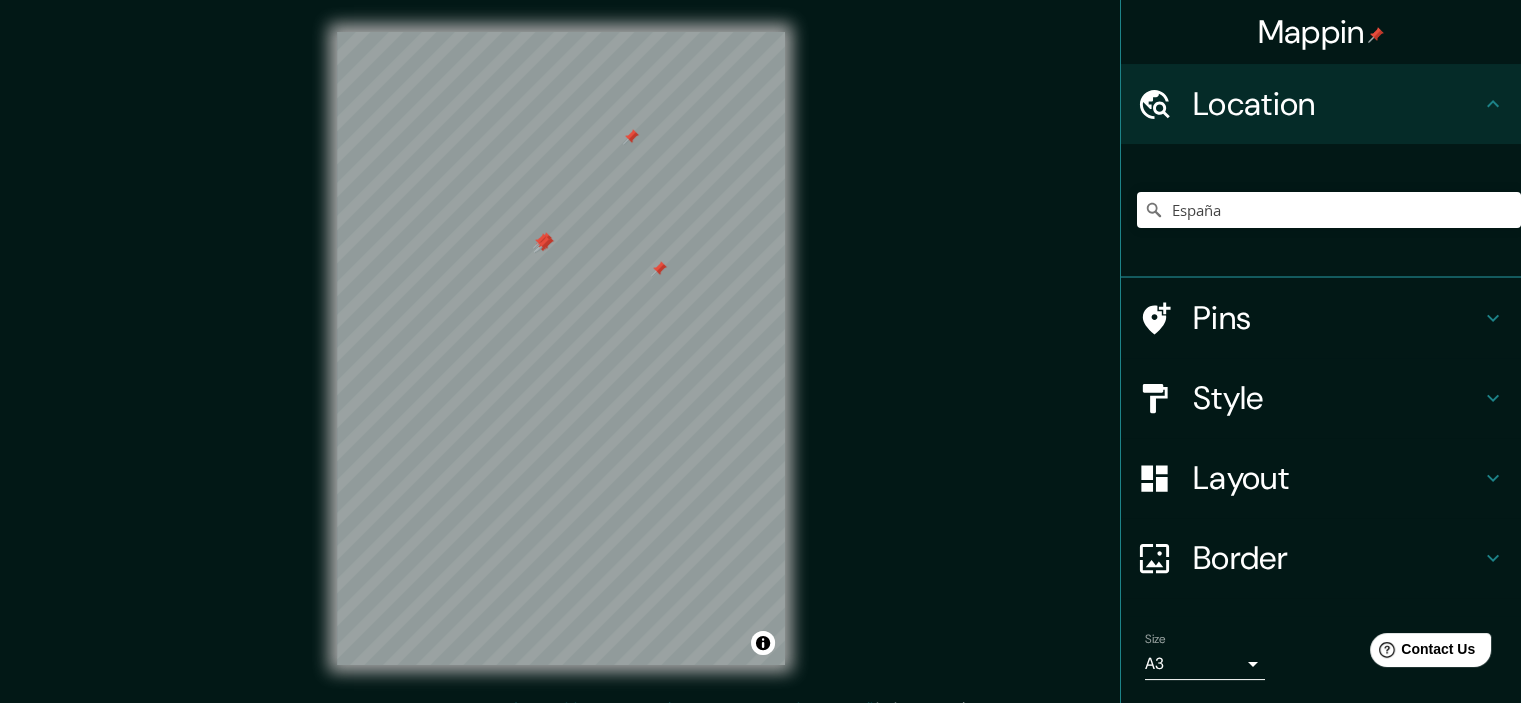click at bounding box center (659, 269) 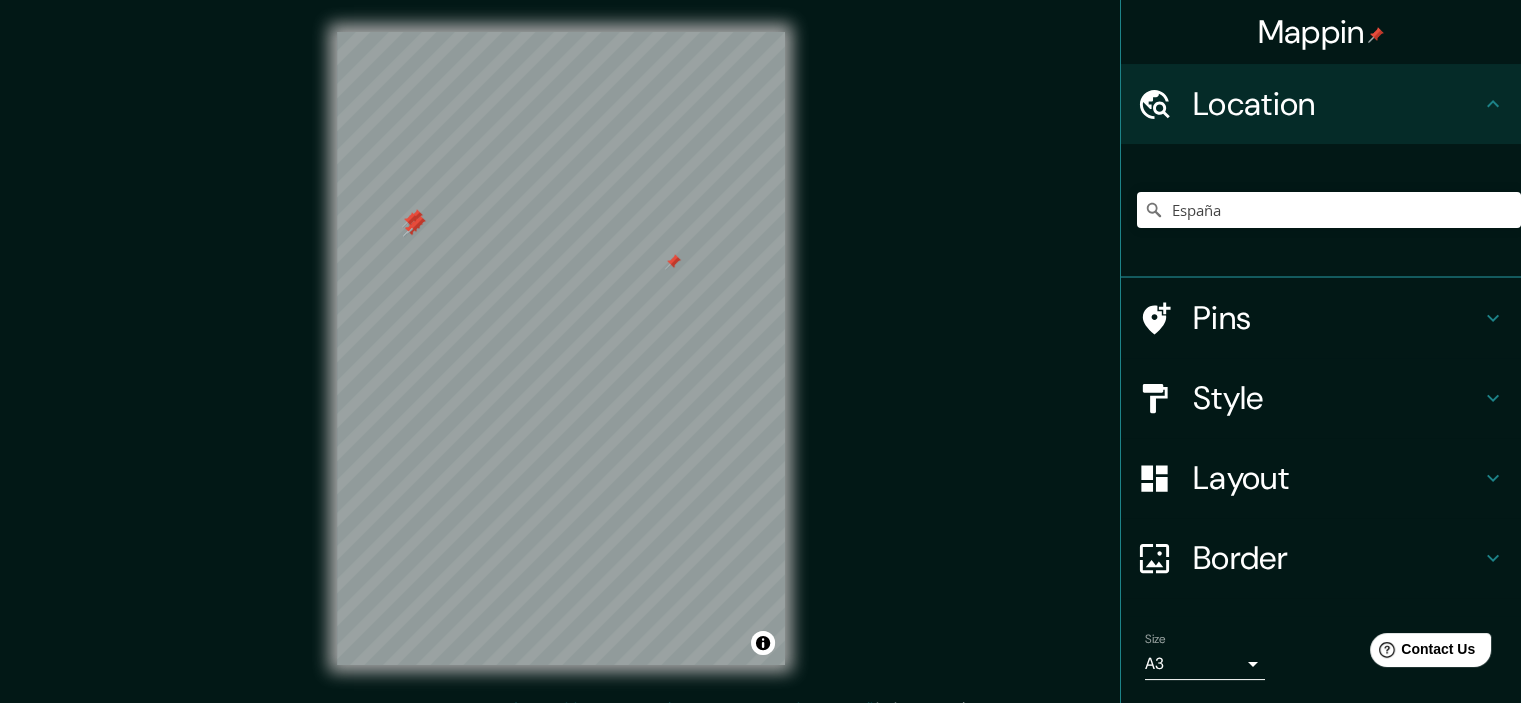 click at bounding box center (673, 262) 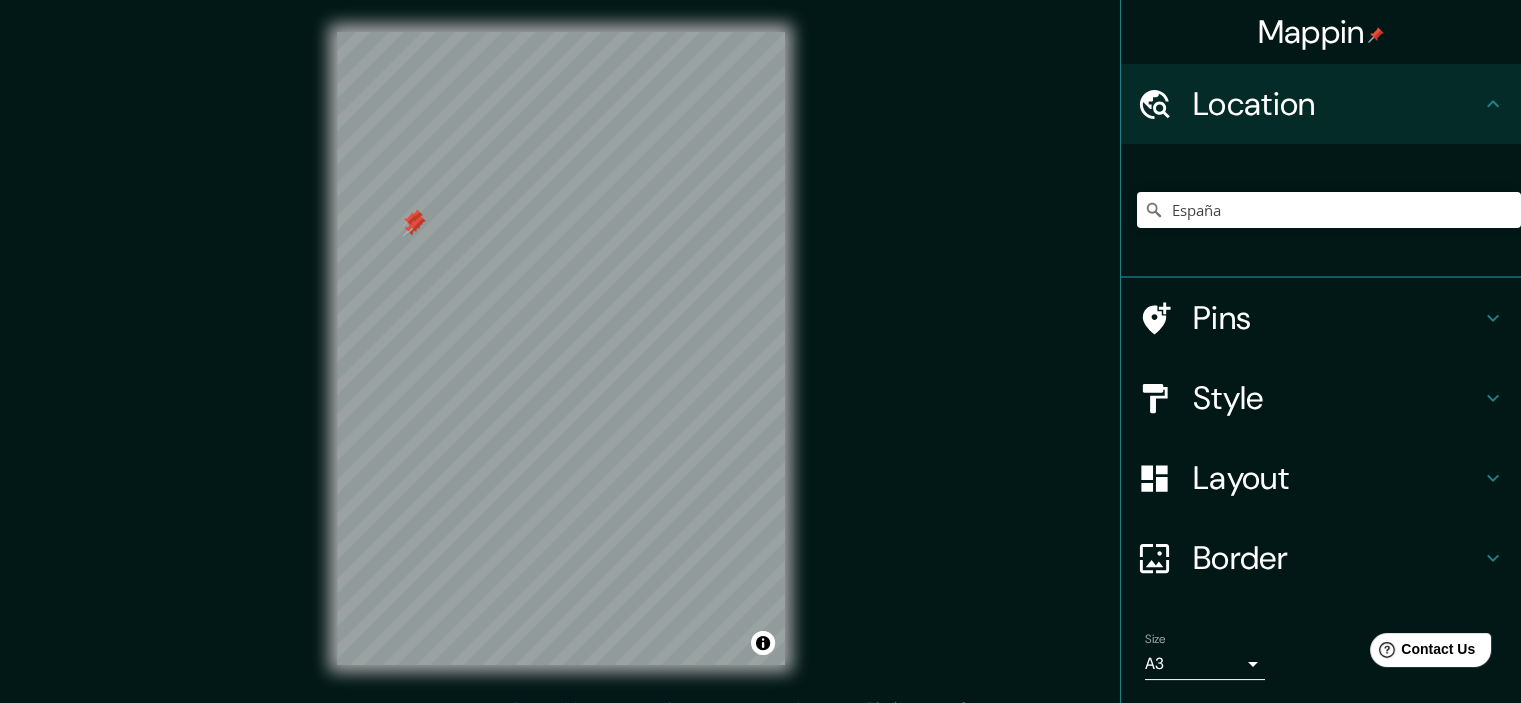 click at bounding box center (415, 226) 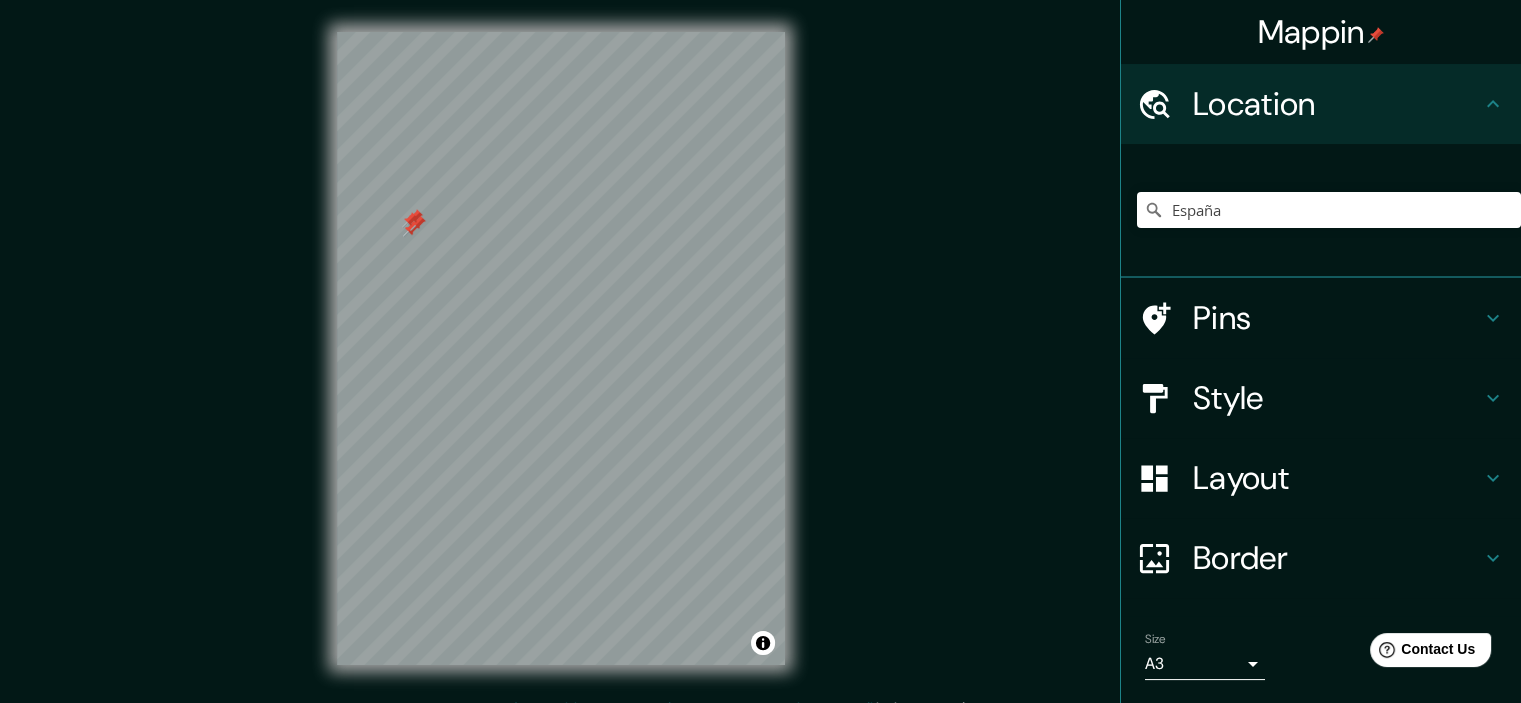 click at bounding box center [410, 220] 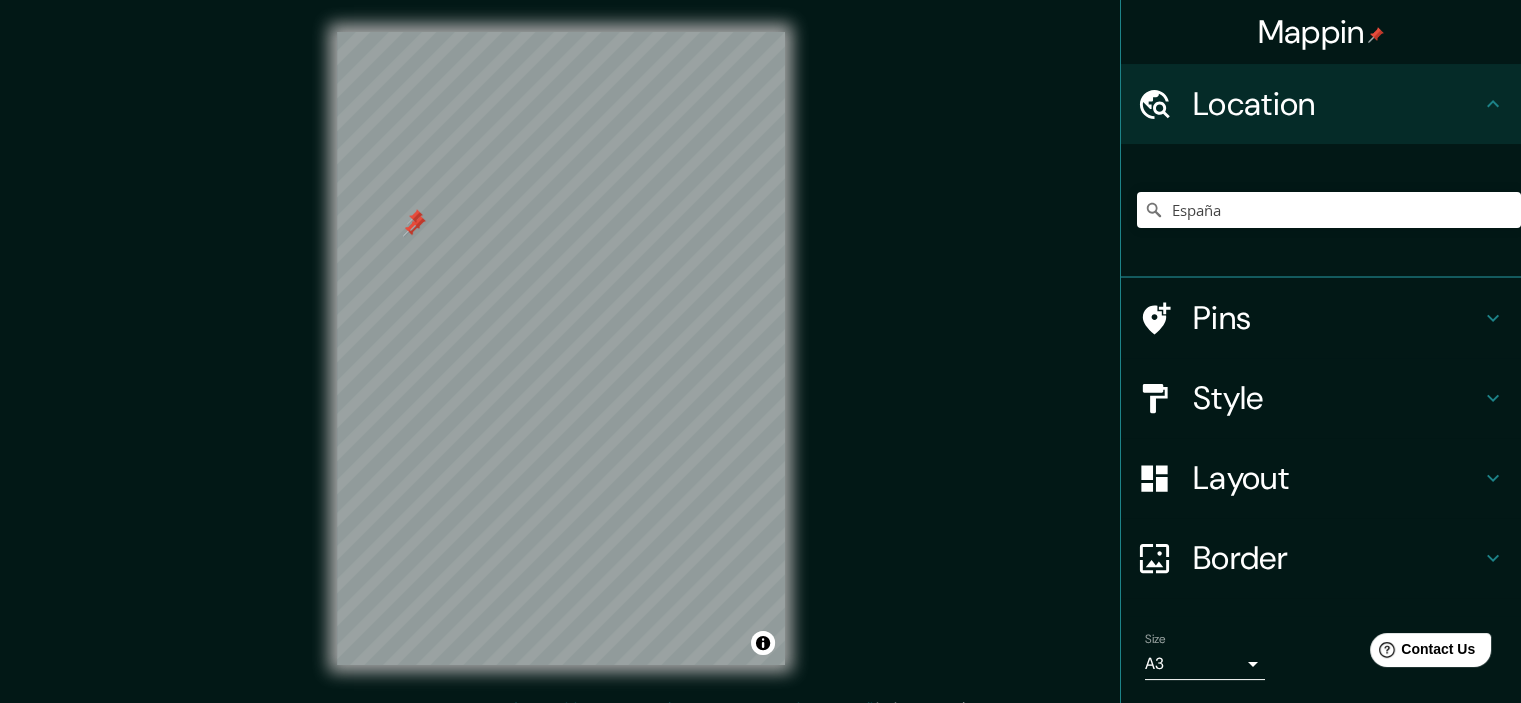 click at bounding box center (415, 217) 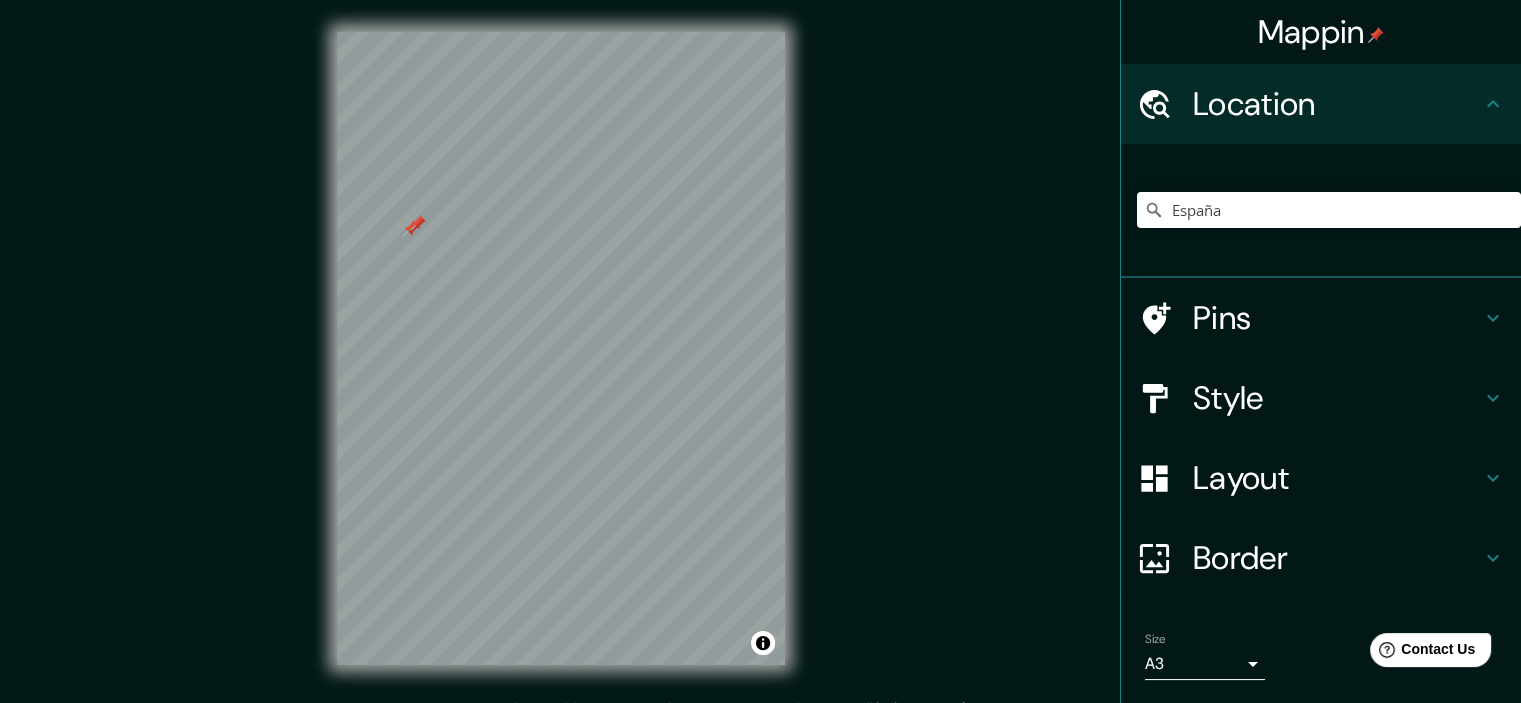 click at bounding box center [418, 223] 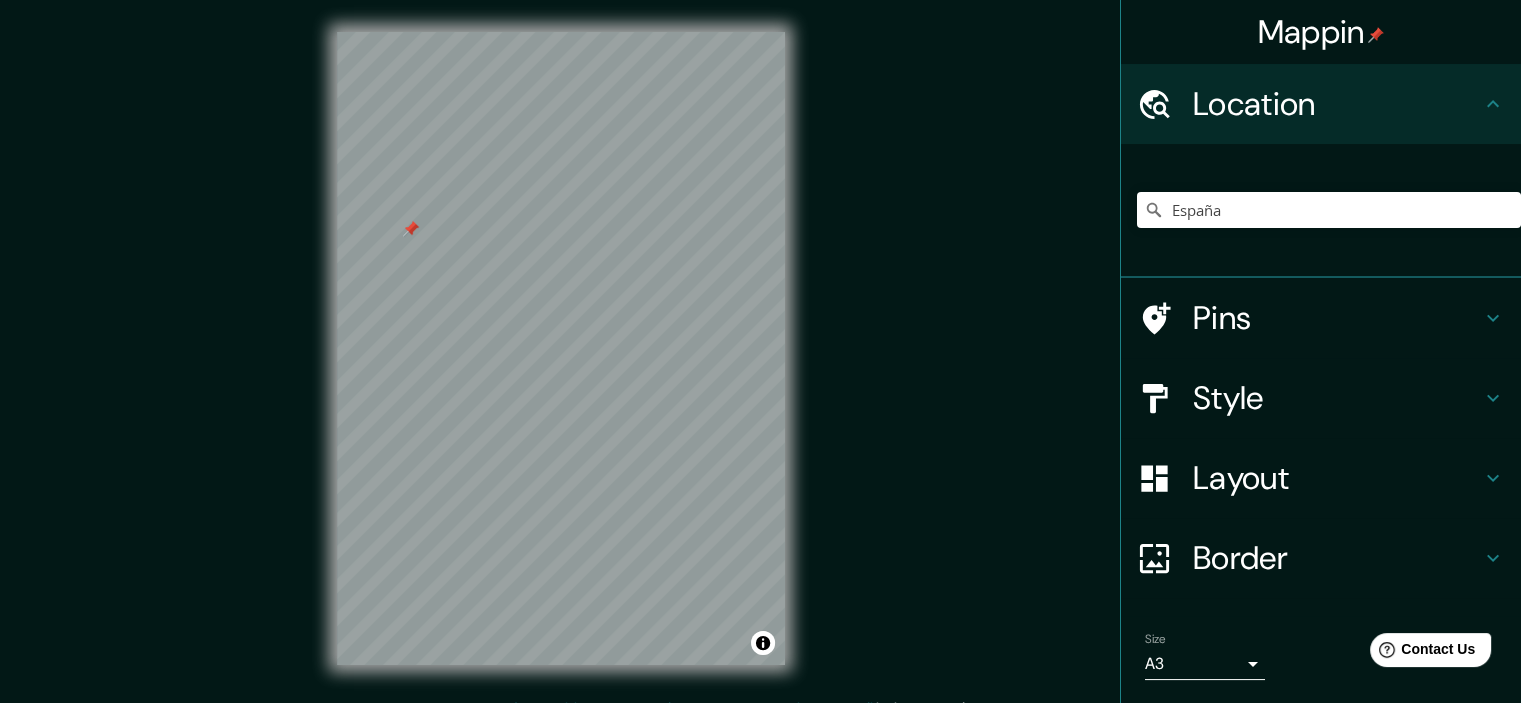 click at bounding box center [411, 229] 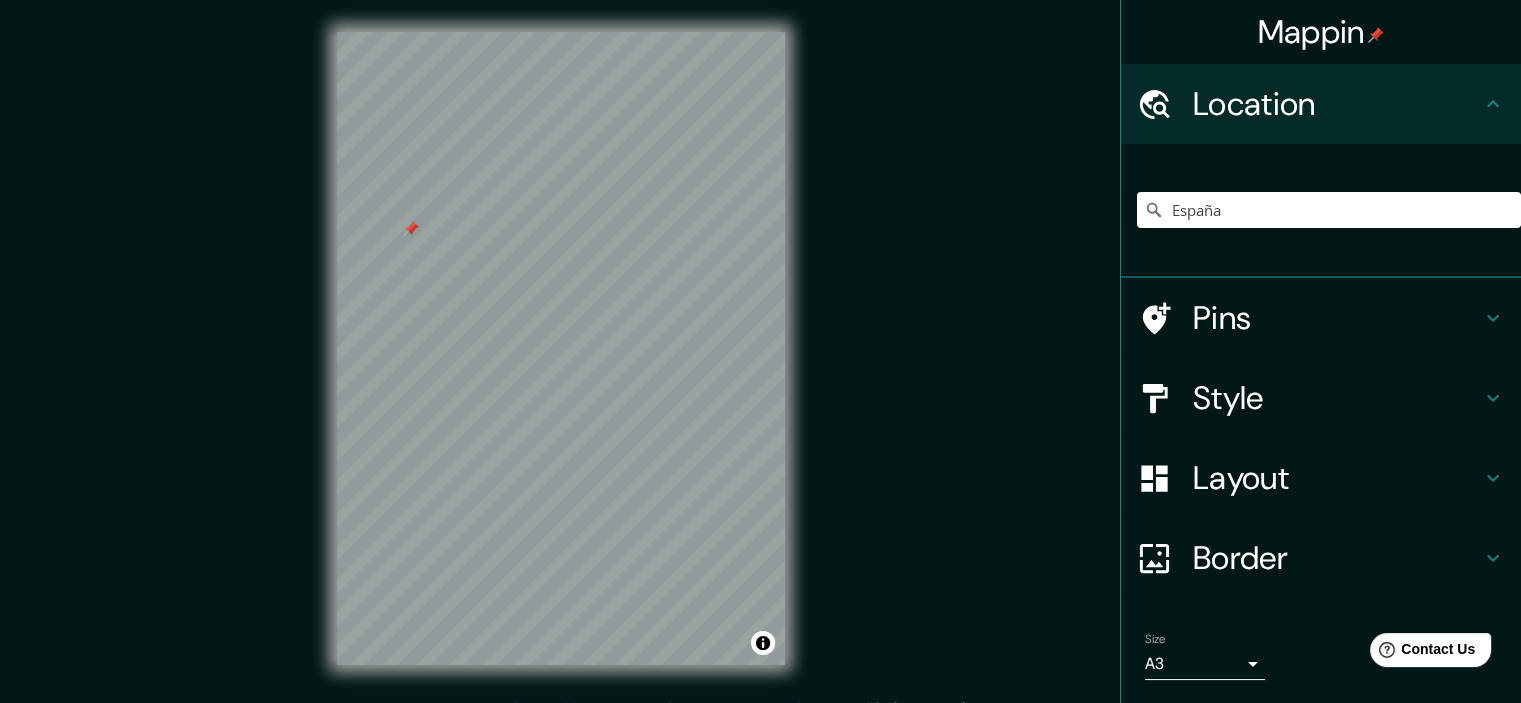 click at bounding box center [411, 229] 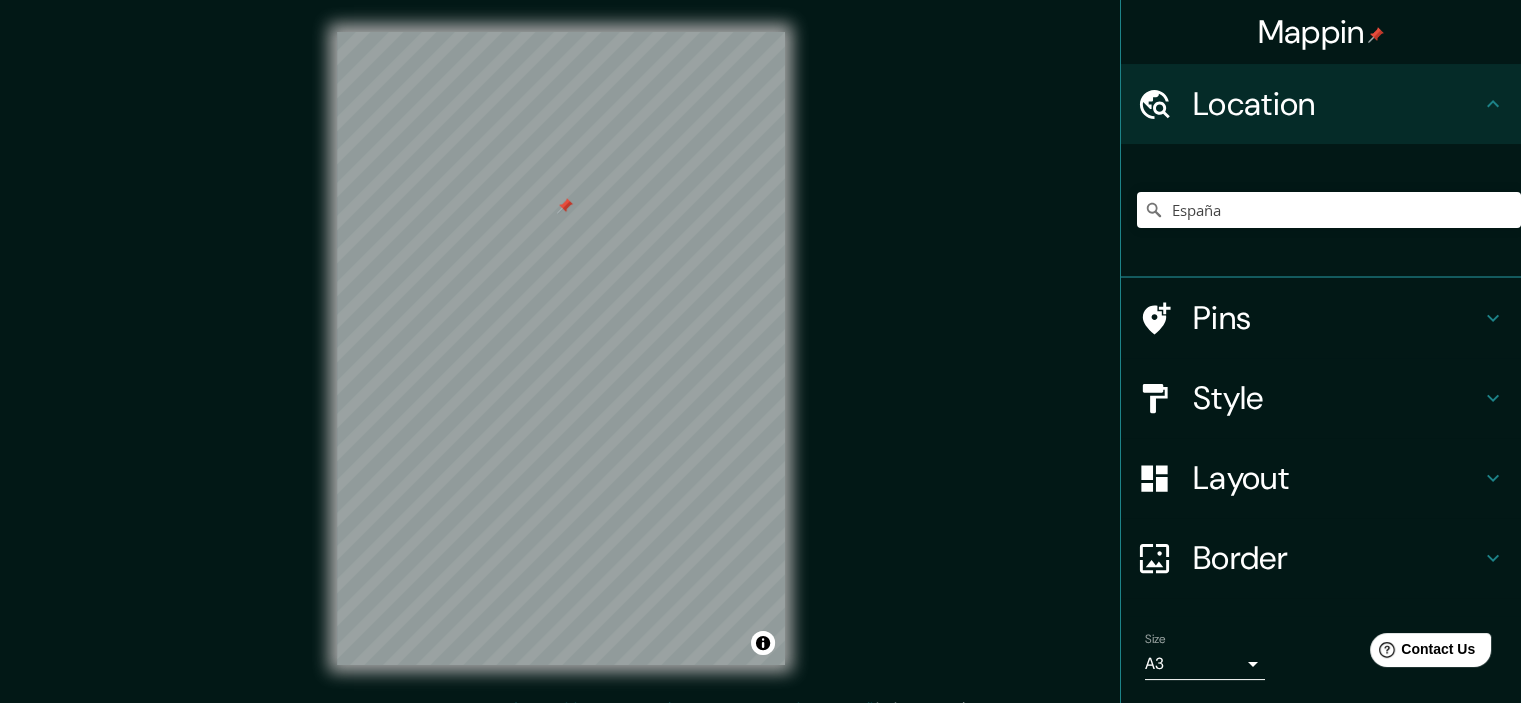 click at bounding box center (565, 206) 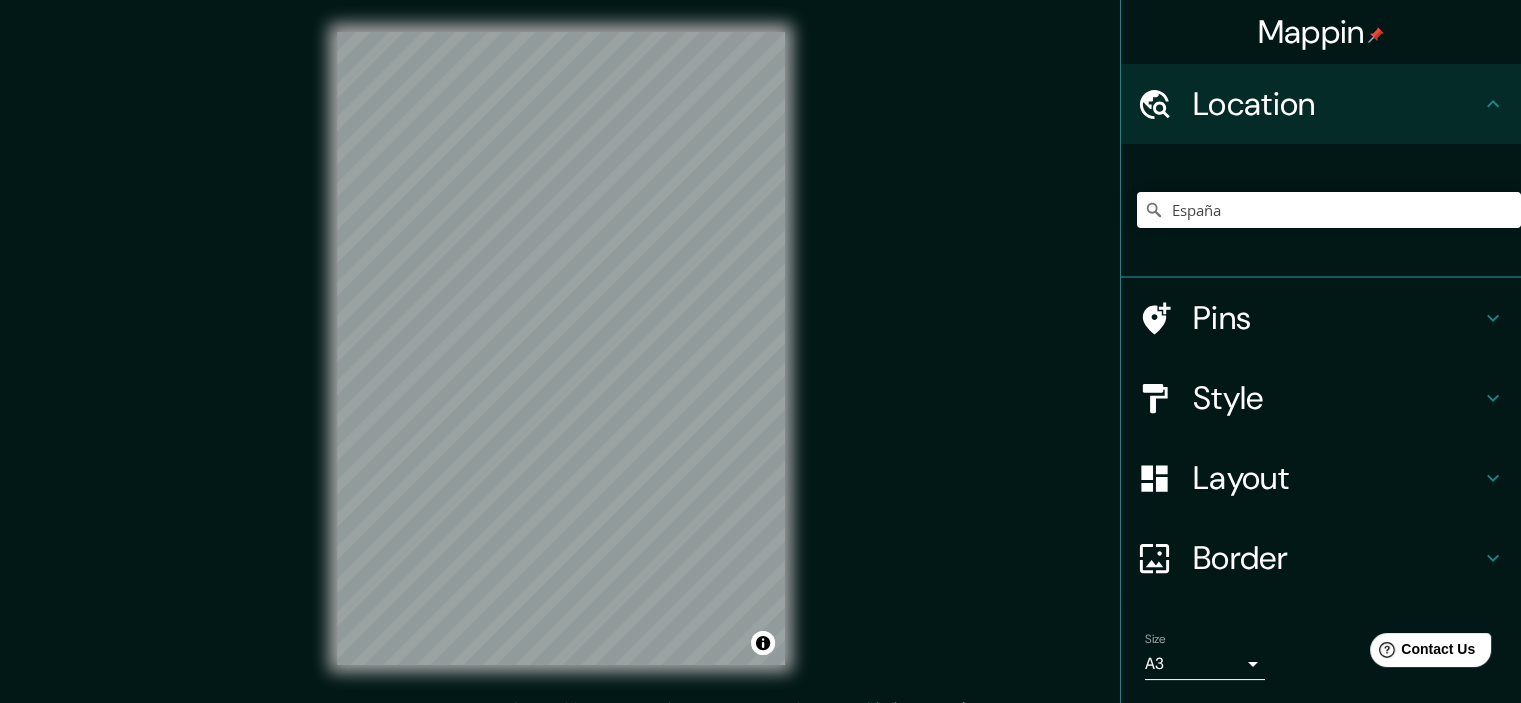 click 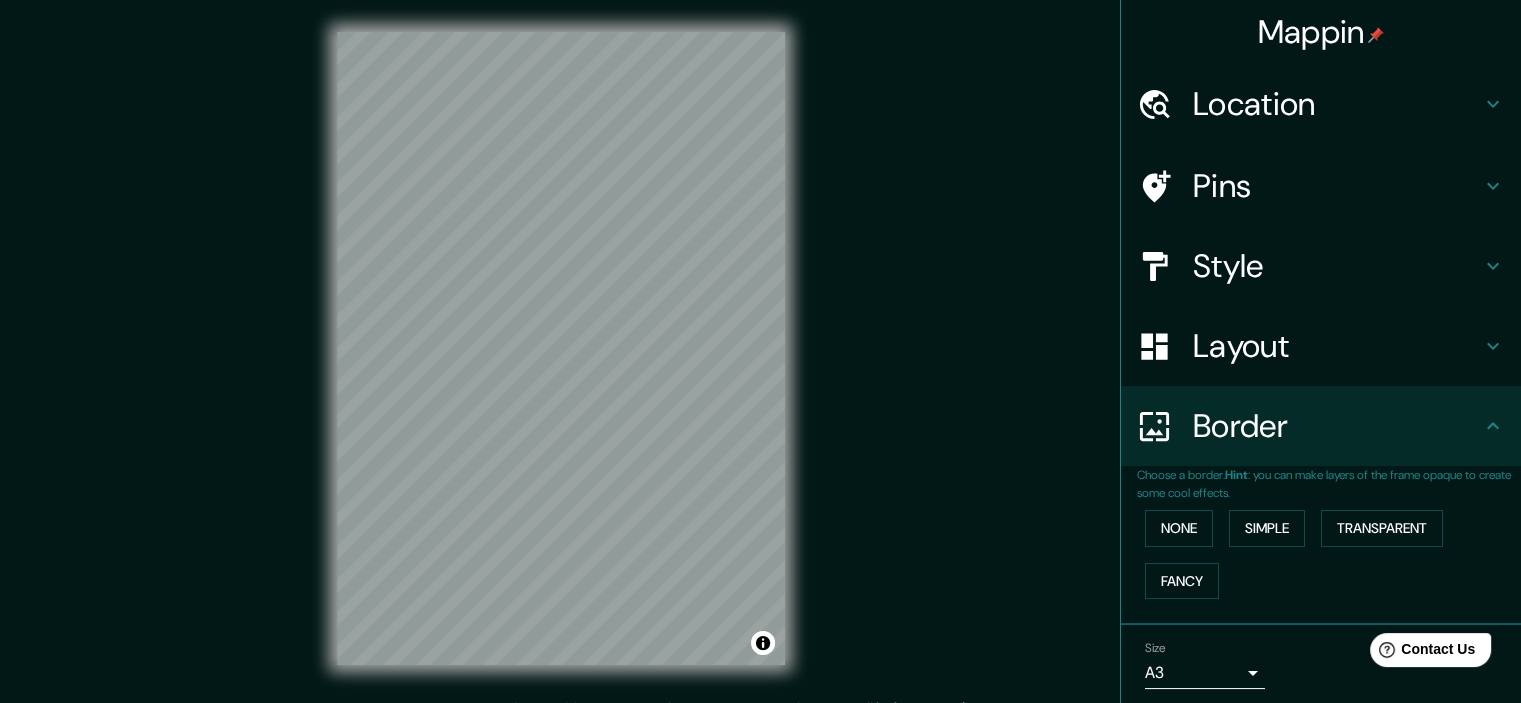 click on "Mappin Location [COUNTRY] Pins Style Layout Border Choose a border.  Hint : you can make layers of the frame opaque to create some cool effects. None Simple Transparent Fancy Size A3 a4 Zoom level too high - zoom in more Create your map © Mapbox   © OpenStreetMap   Improve this map Any problems, suggestions, or concerns please email    help@mappin.pro . . ." at bounding box center [760, 364] 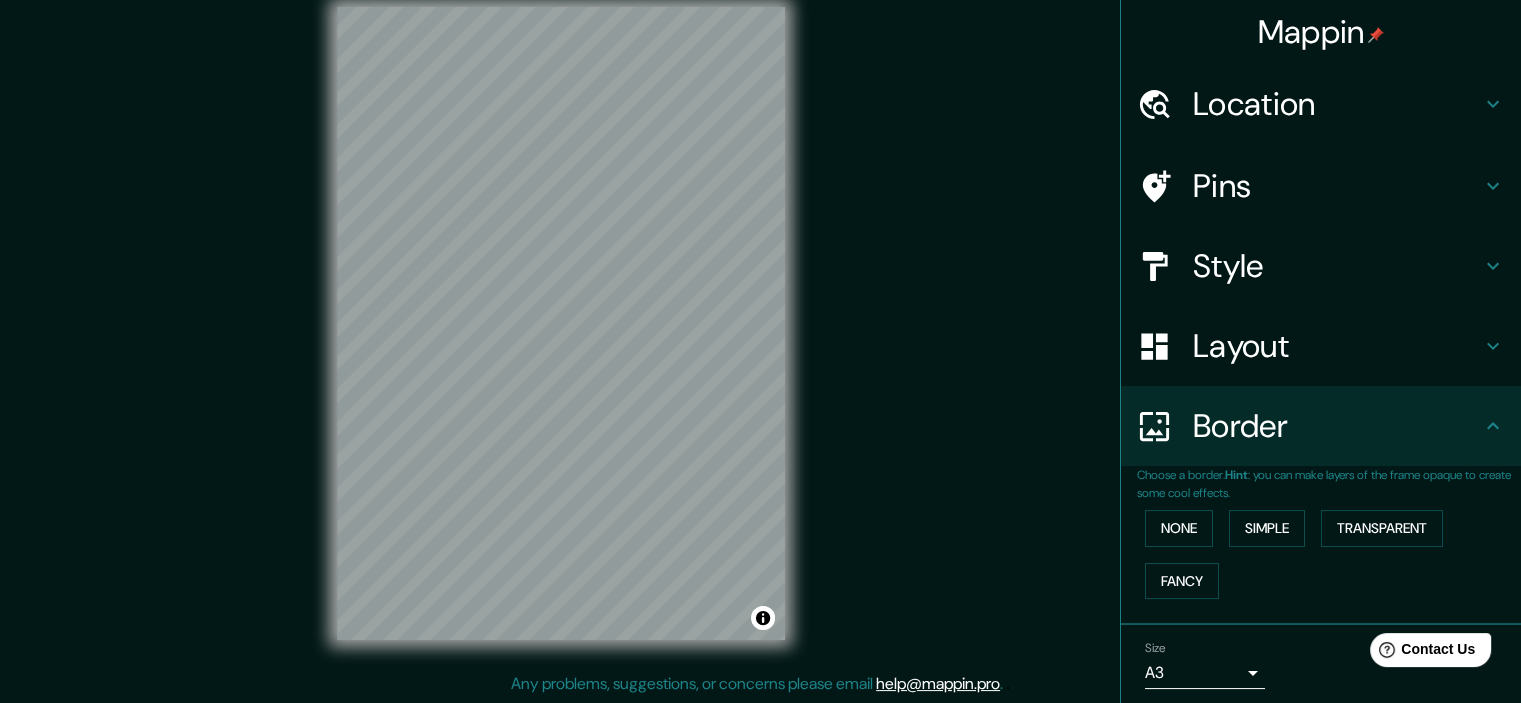 scroll, scrollTop: 0, scrollLeft: 0, axis: both 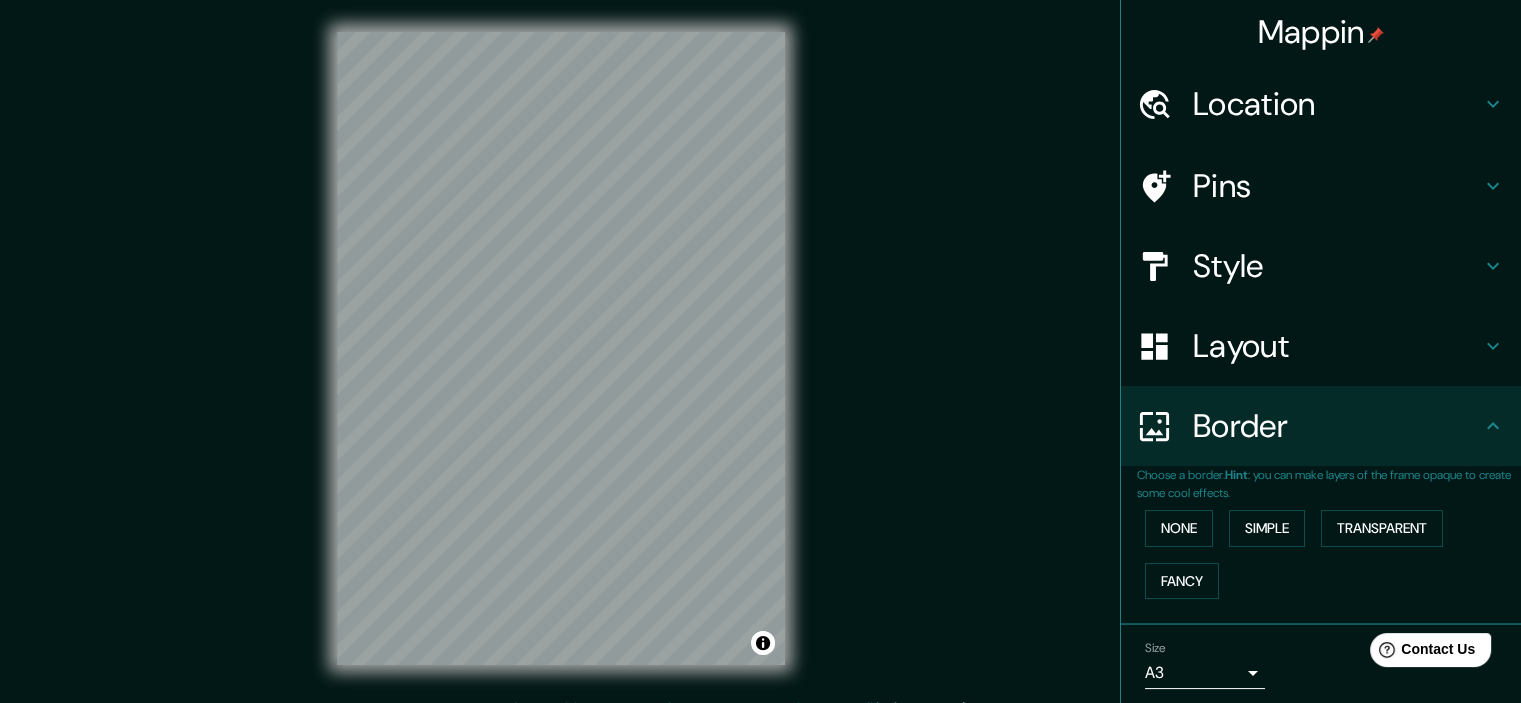 click on "Mappin Location [COUNTRY] Pins Style Layout Border Choose a border.  Hint : you can make layers of the frame opaque to create some cool effects. None Simple Transparent Fancy Size A3 a4 Zoom level too high - zoom in more Create your map © Mapbox   © OpenStreetMap   Improve this map Any problems, suggestions, or concerns please email    help@mappin.pro . . ." at bounding box center (760, 364) 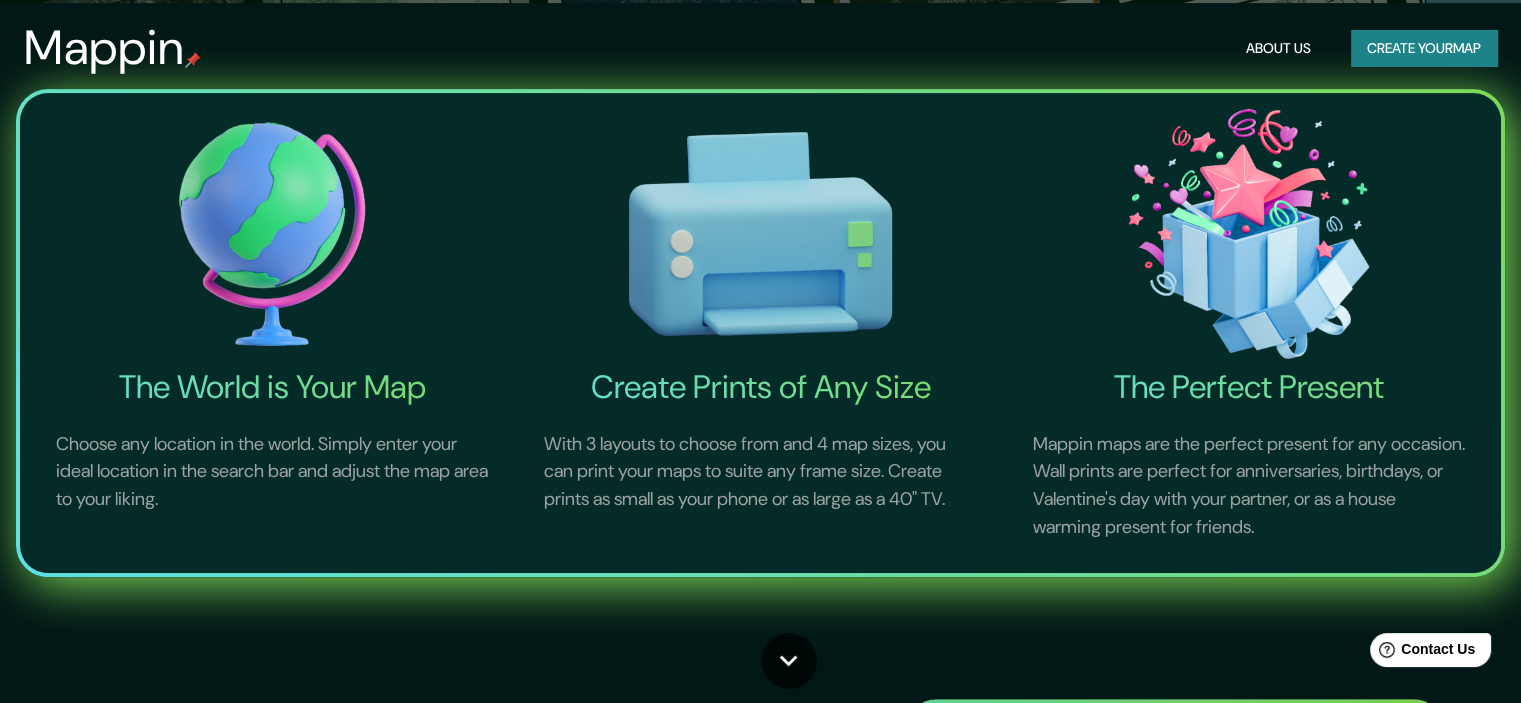 scroll, scrollTop: 0, scrollLeft: 0, axis: both 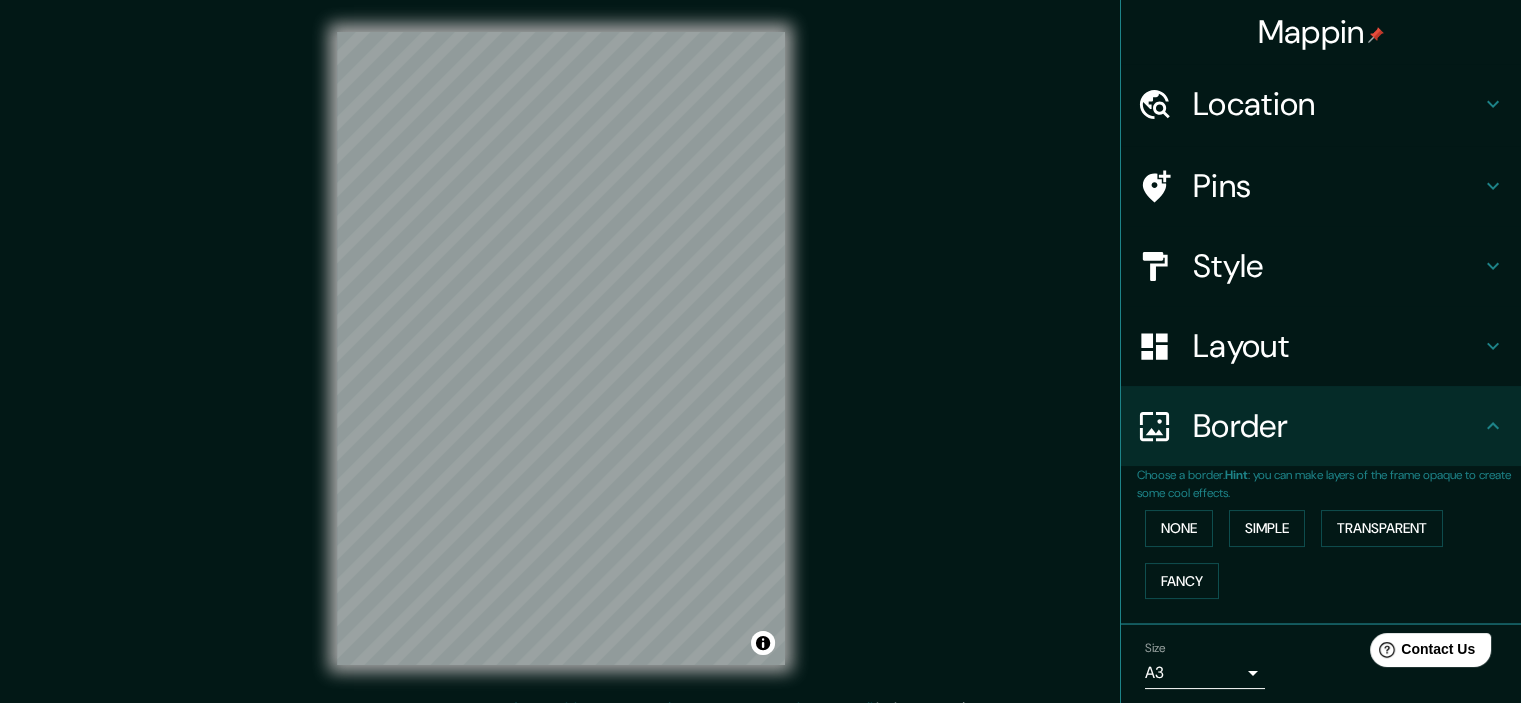 click on "© Mapbox   © OpenStreetMap   Improve this map" at bounding box center [561, 348] 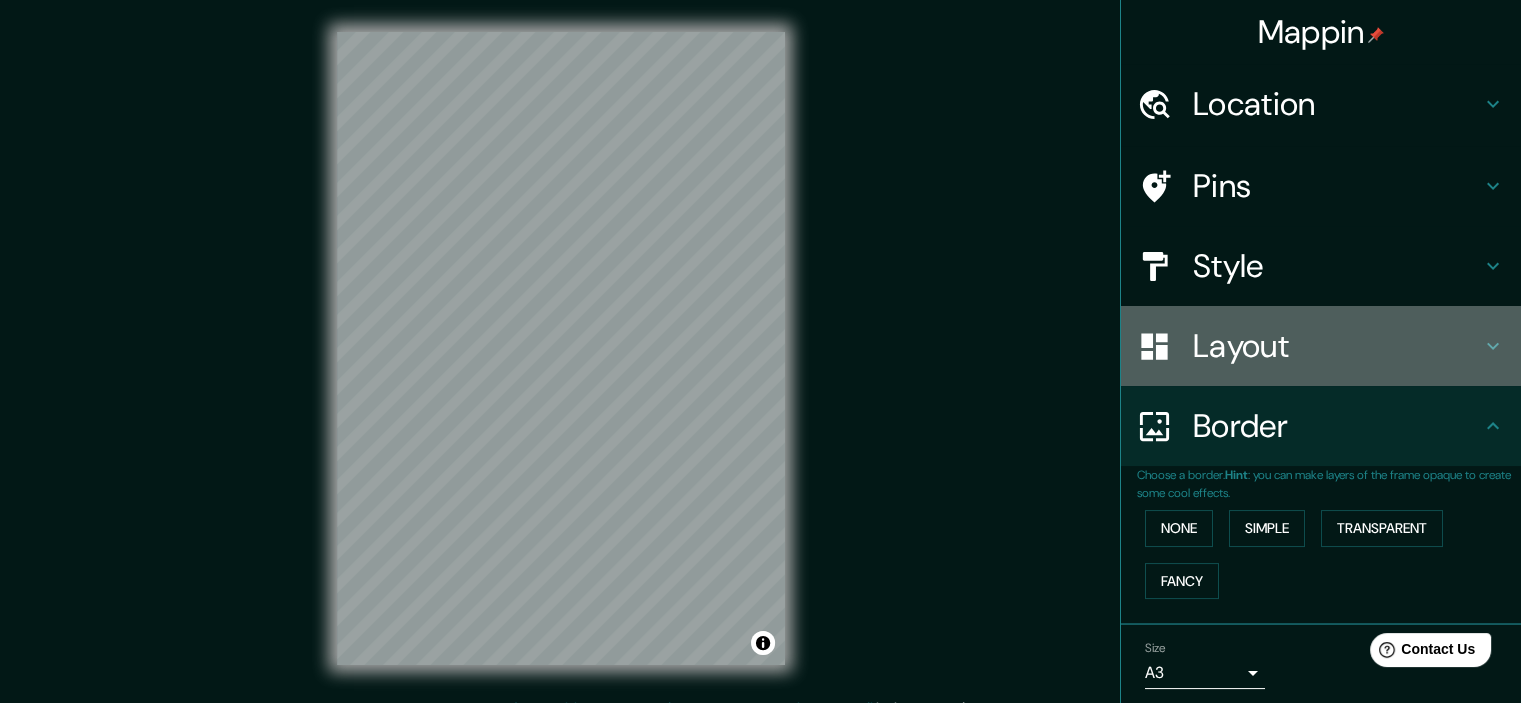 drag, startPoint x: 1365, startPoint y: 342, endPoint x: 1381, endPoint y: 327, distance: 21.931713 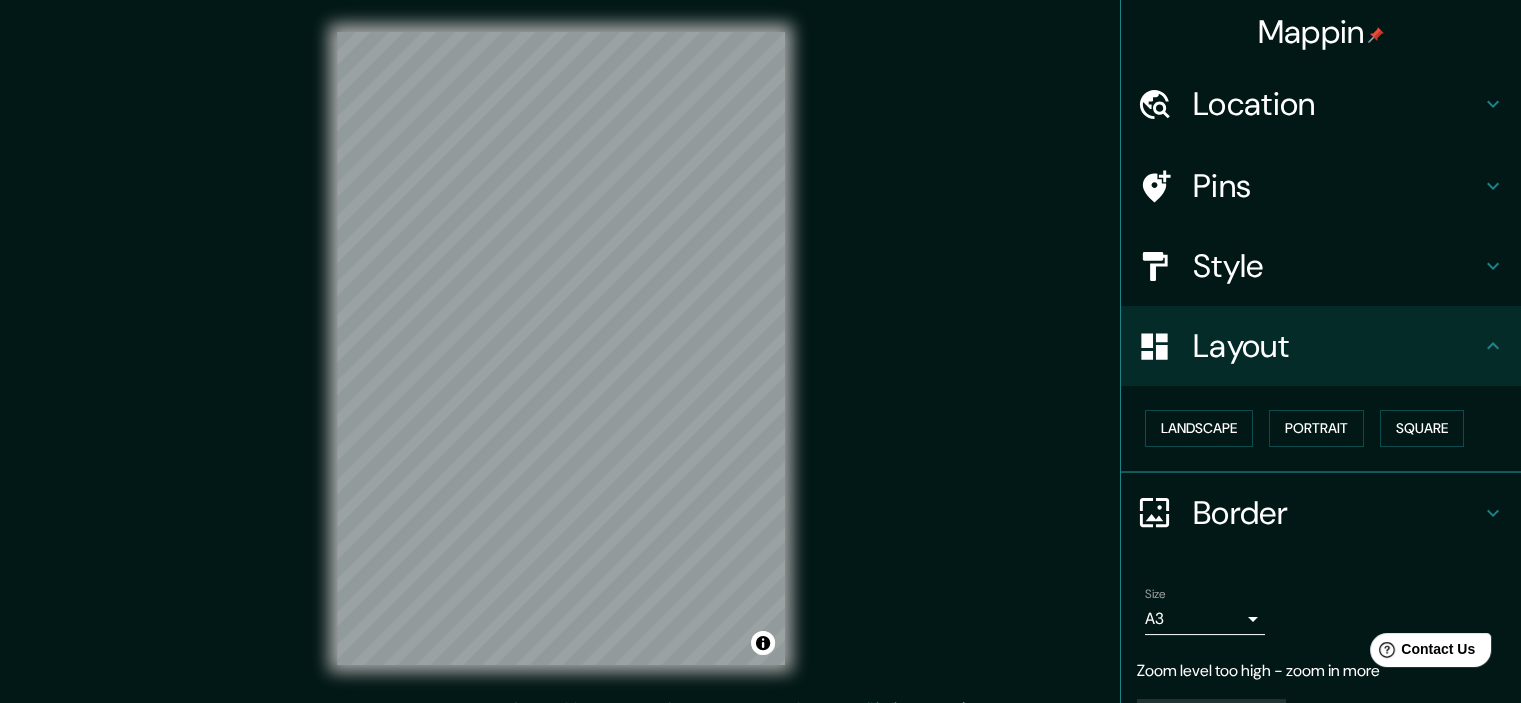 click on "Style" at bounding box center (1337, 266) 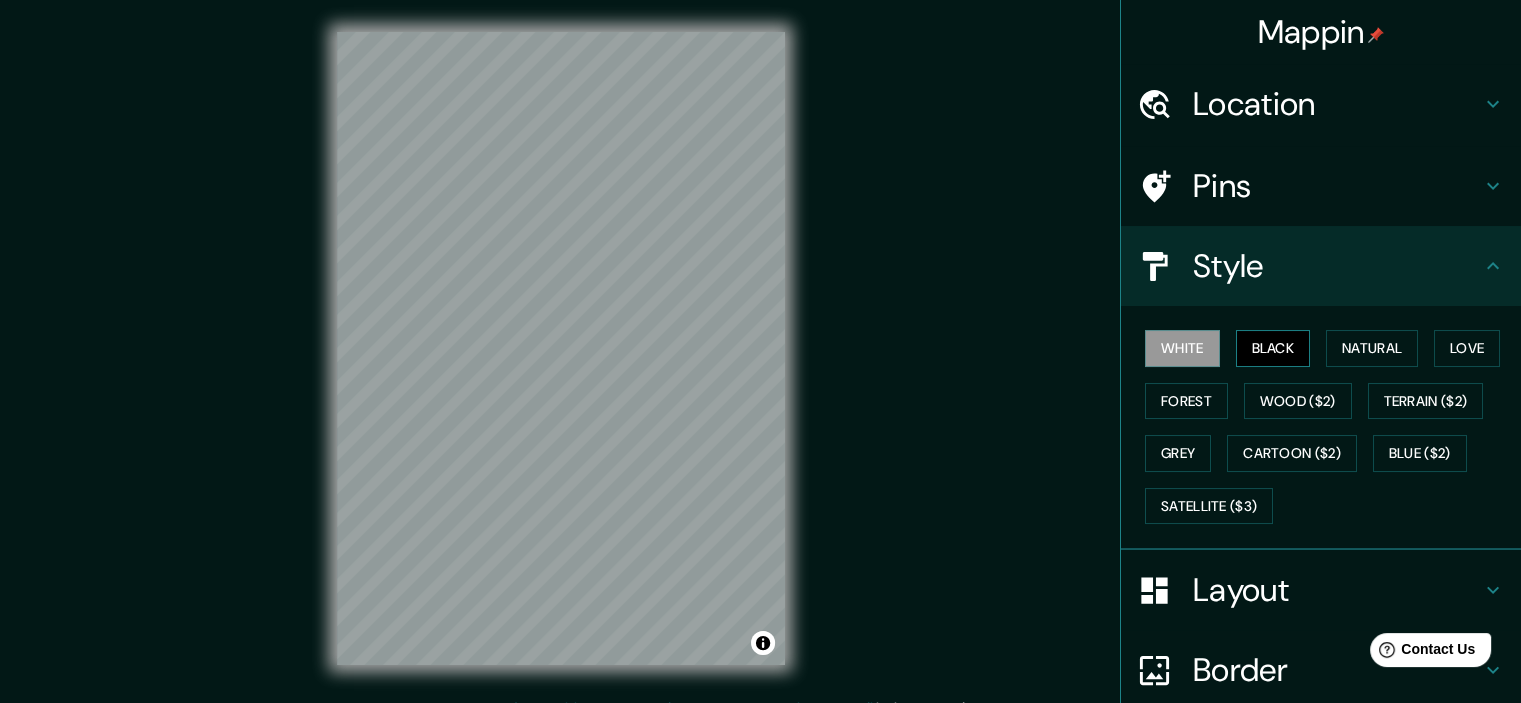 click on "Black" at bounding box center (1273, 348) 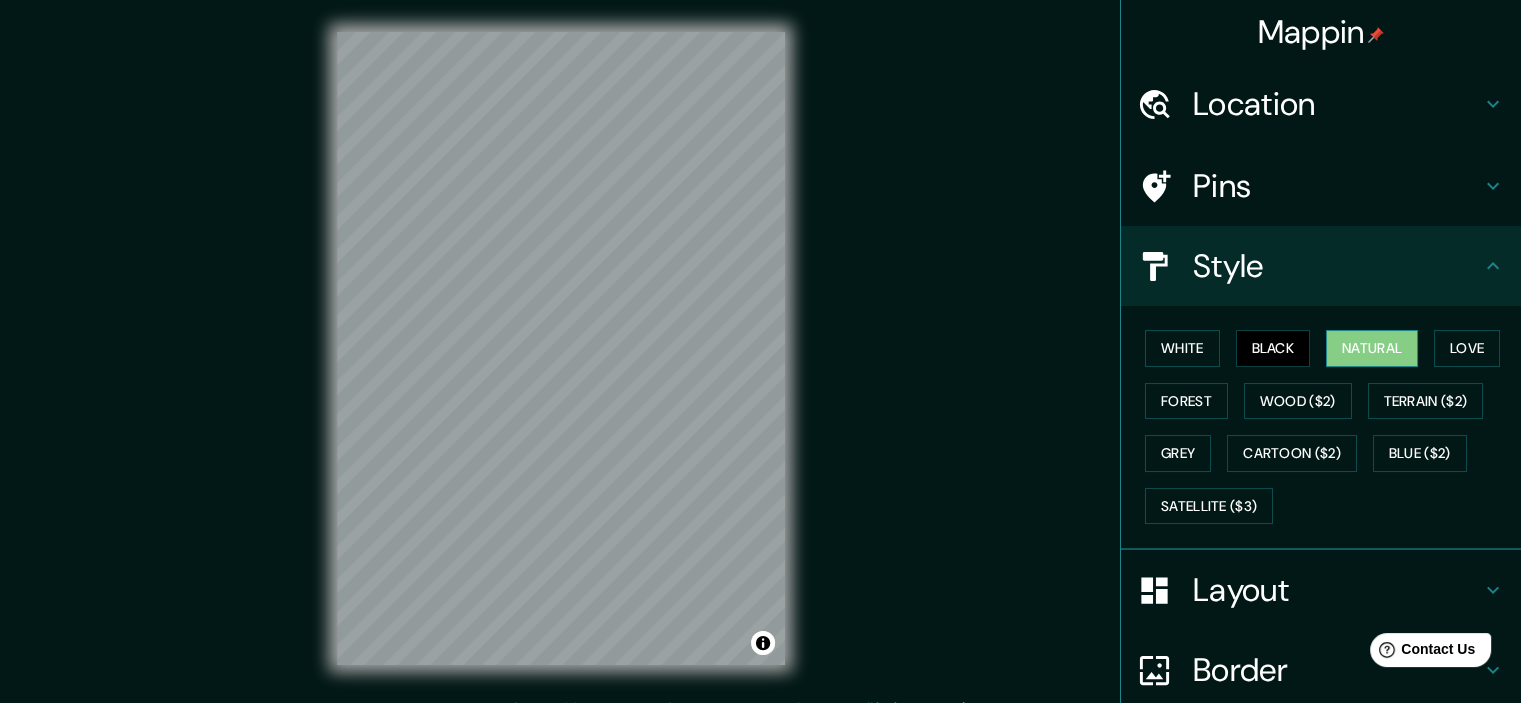 click on "Natural" at bounding box center (1372, 348) 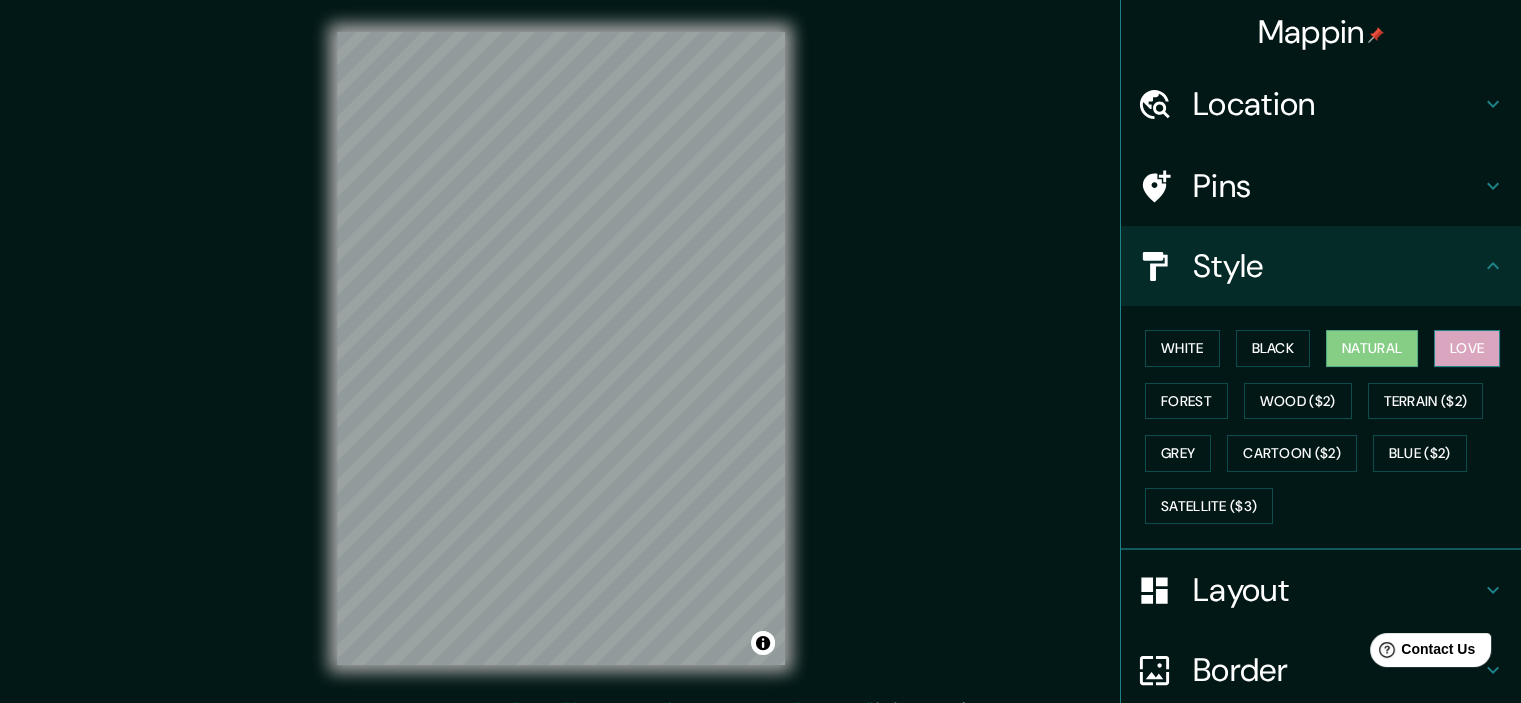 click on "Love" at bounding box center (1467, 348) 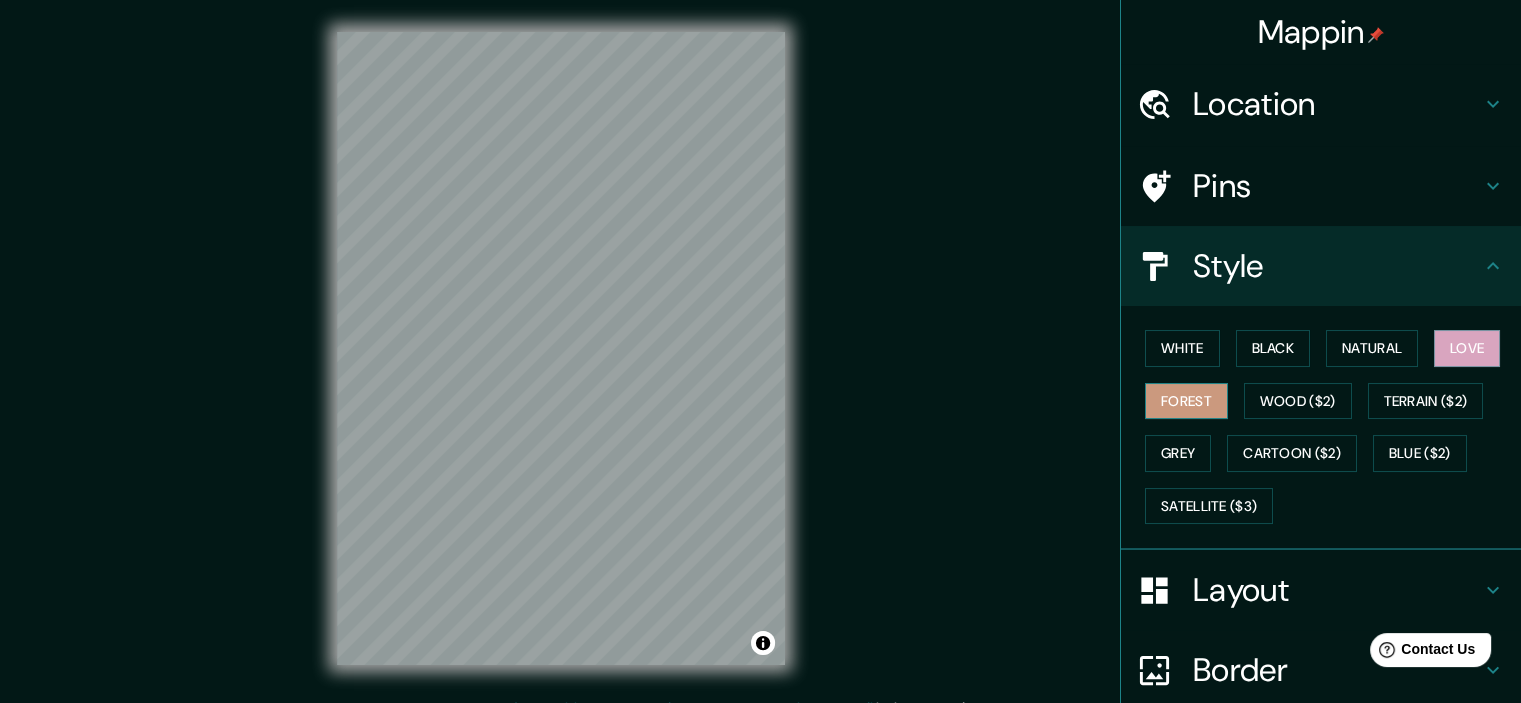 click on "Forest" at bounding box center (1186, 401) 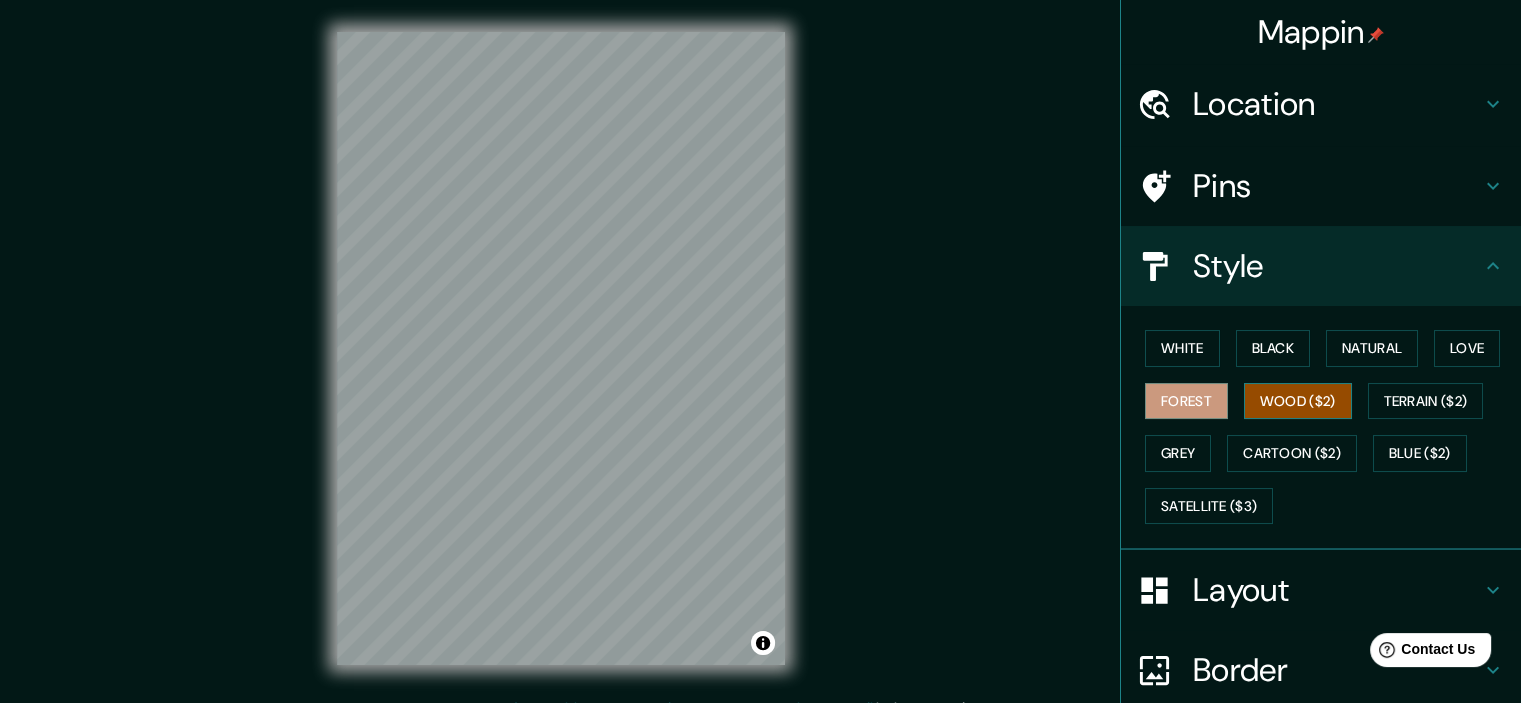 click on "Wood ($2)" at bounding box center [1298, 401] 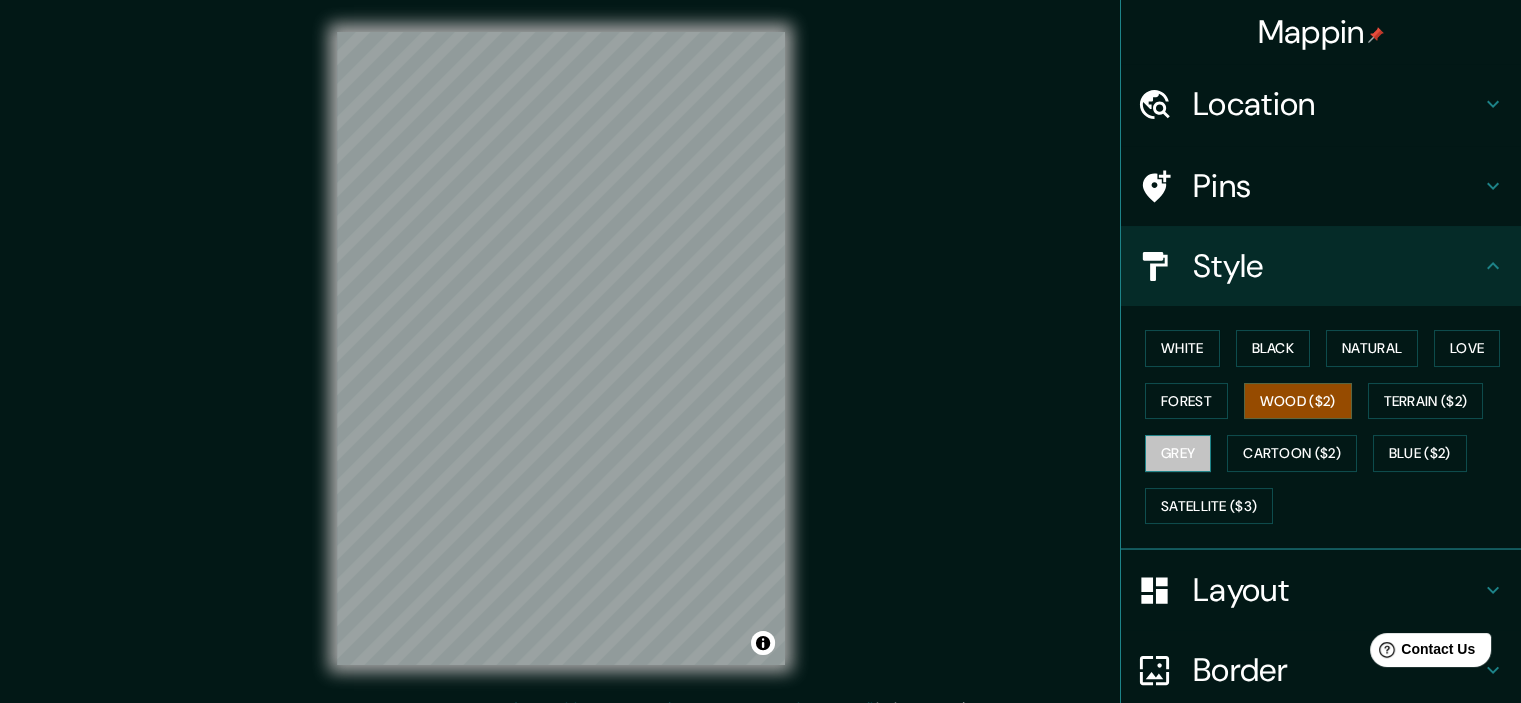 click on "Grey" at bounding box center [1178, 453] 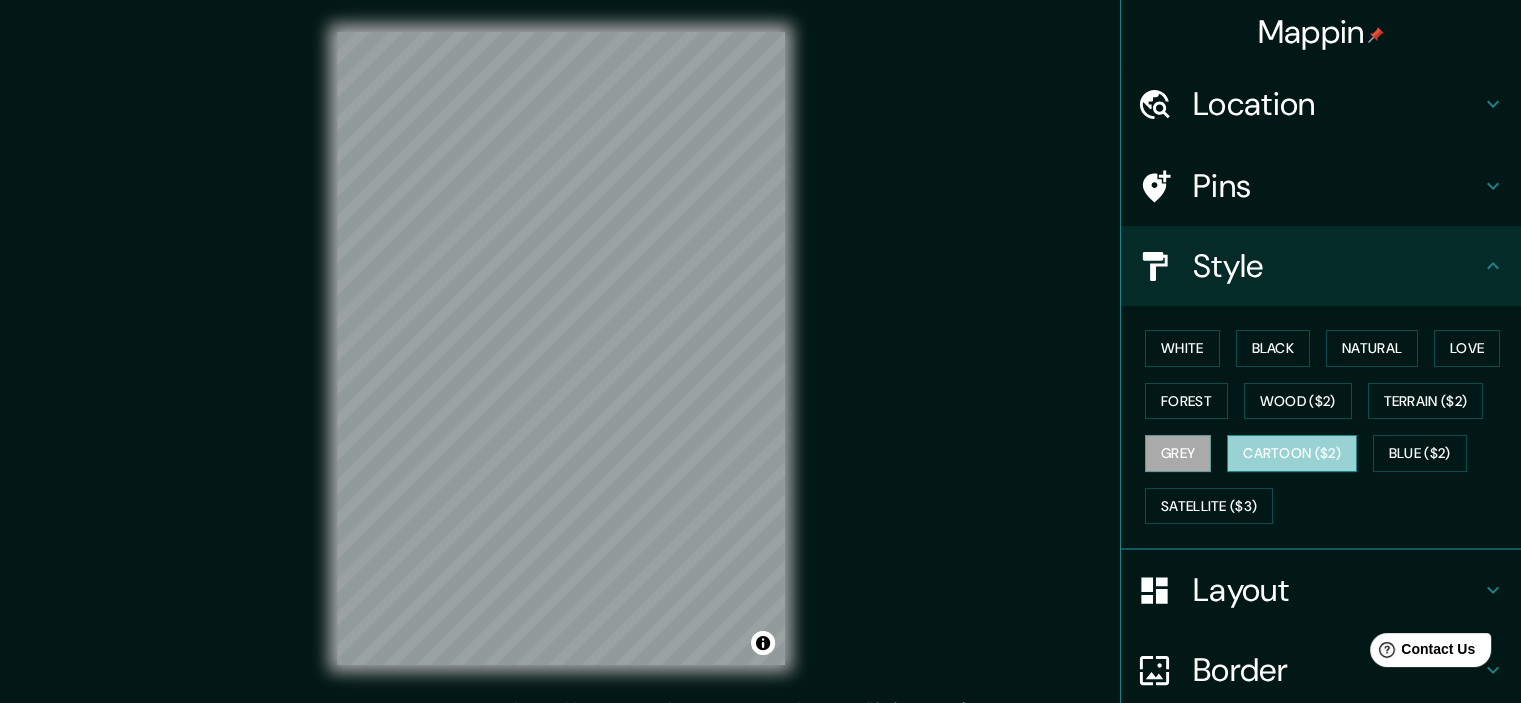 click on "Cartoon ($2)" at bounding box center (1292, 453) 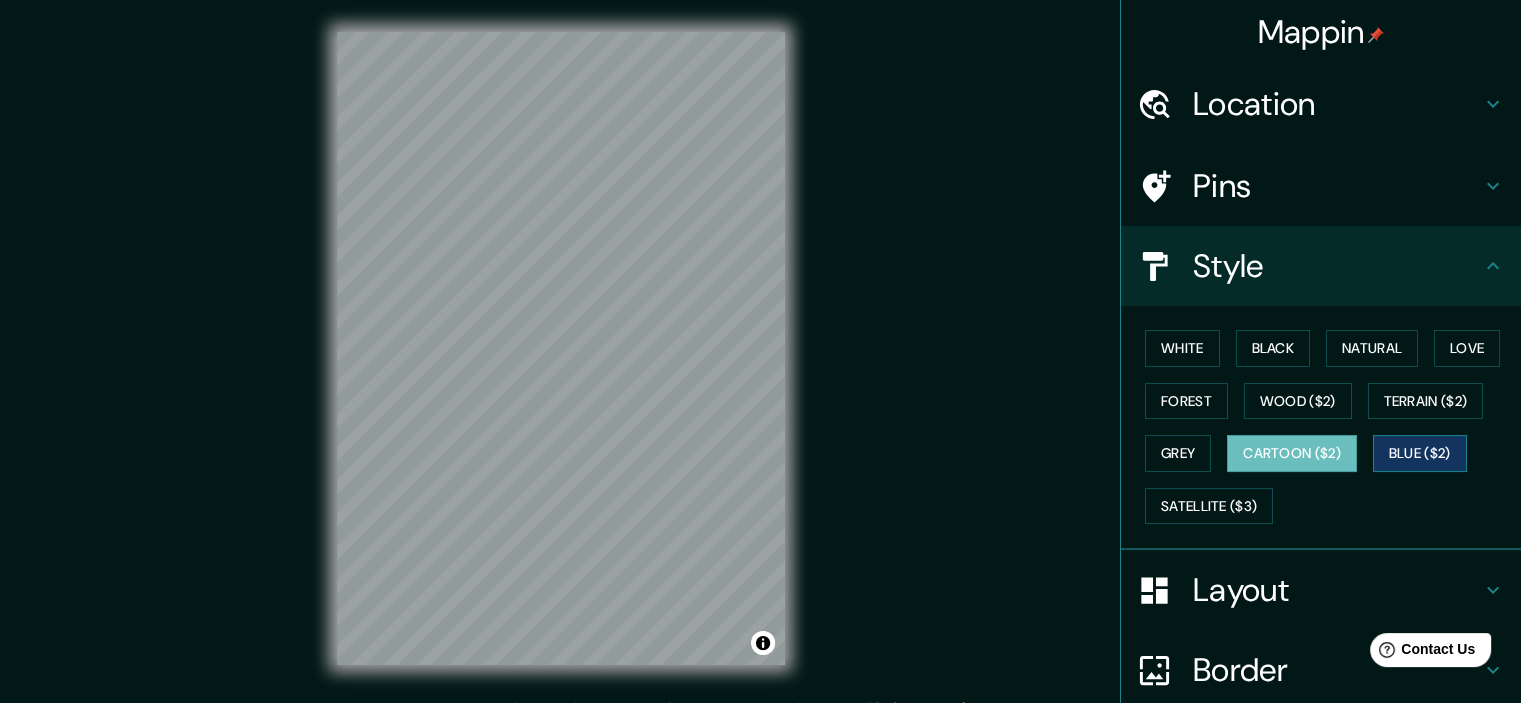 click on "Blue ($2)" at bounding box center (1420, 453) 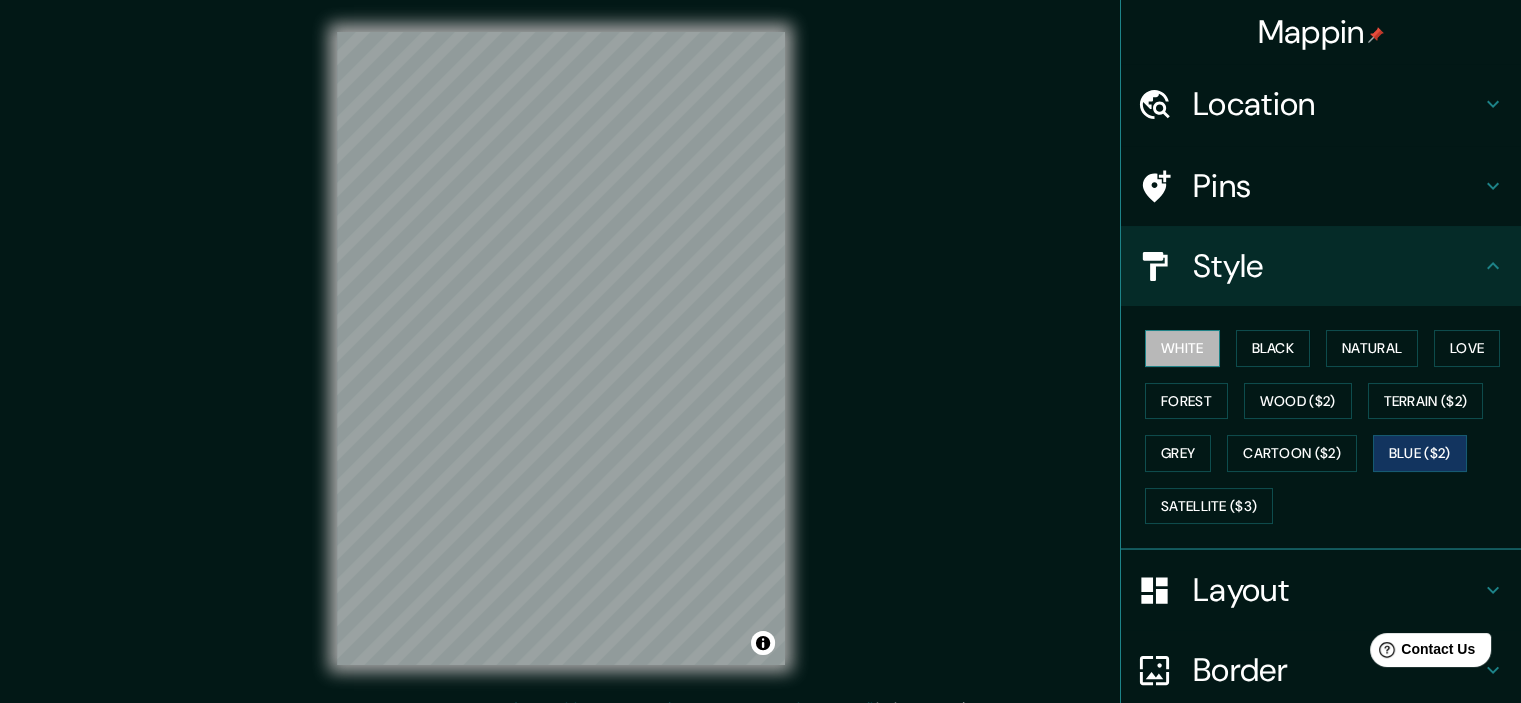 click on "White" at bounding box center (1182, 348) 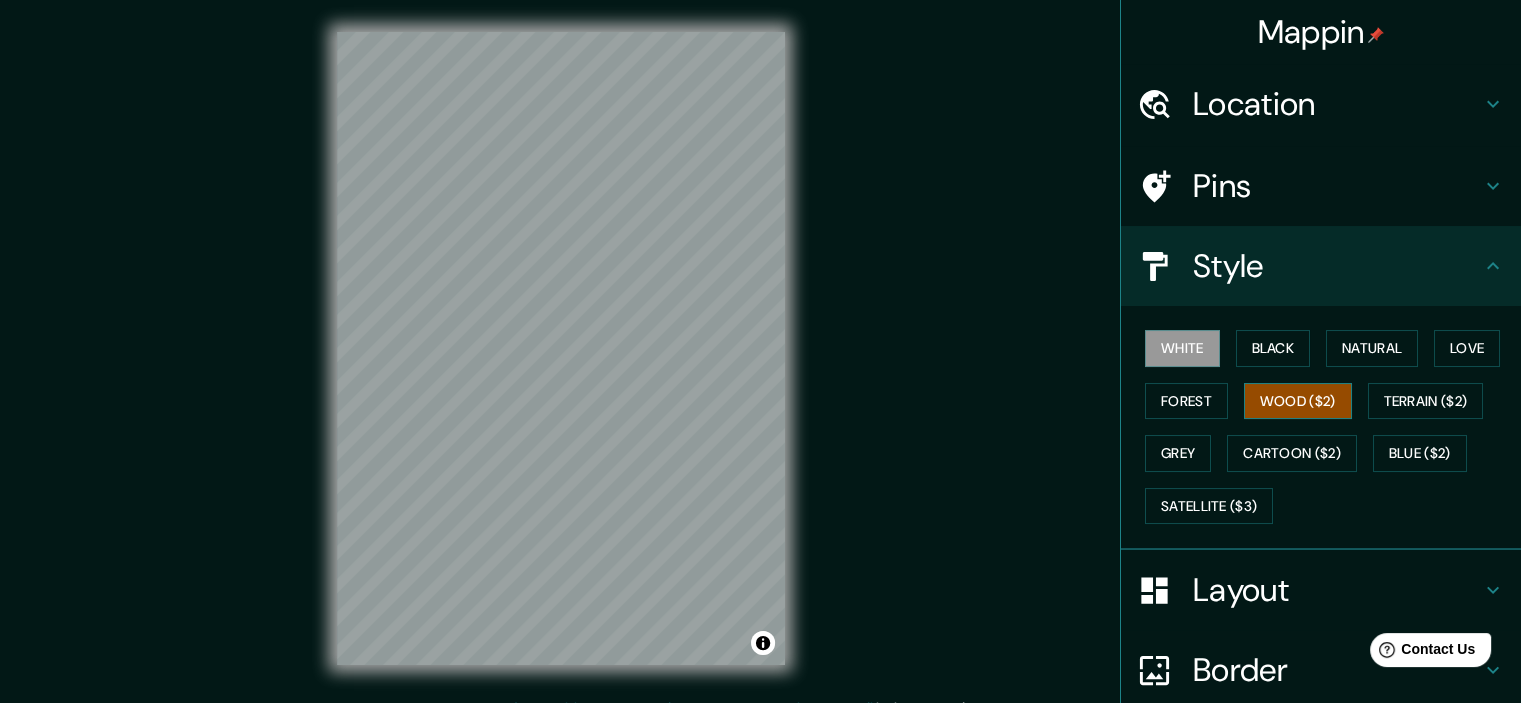 drag, startPoint x: 1260, startPoint y: 407, endPoint x: 1248, endPoint y: 415, distance: 14.422205 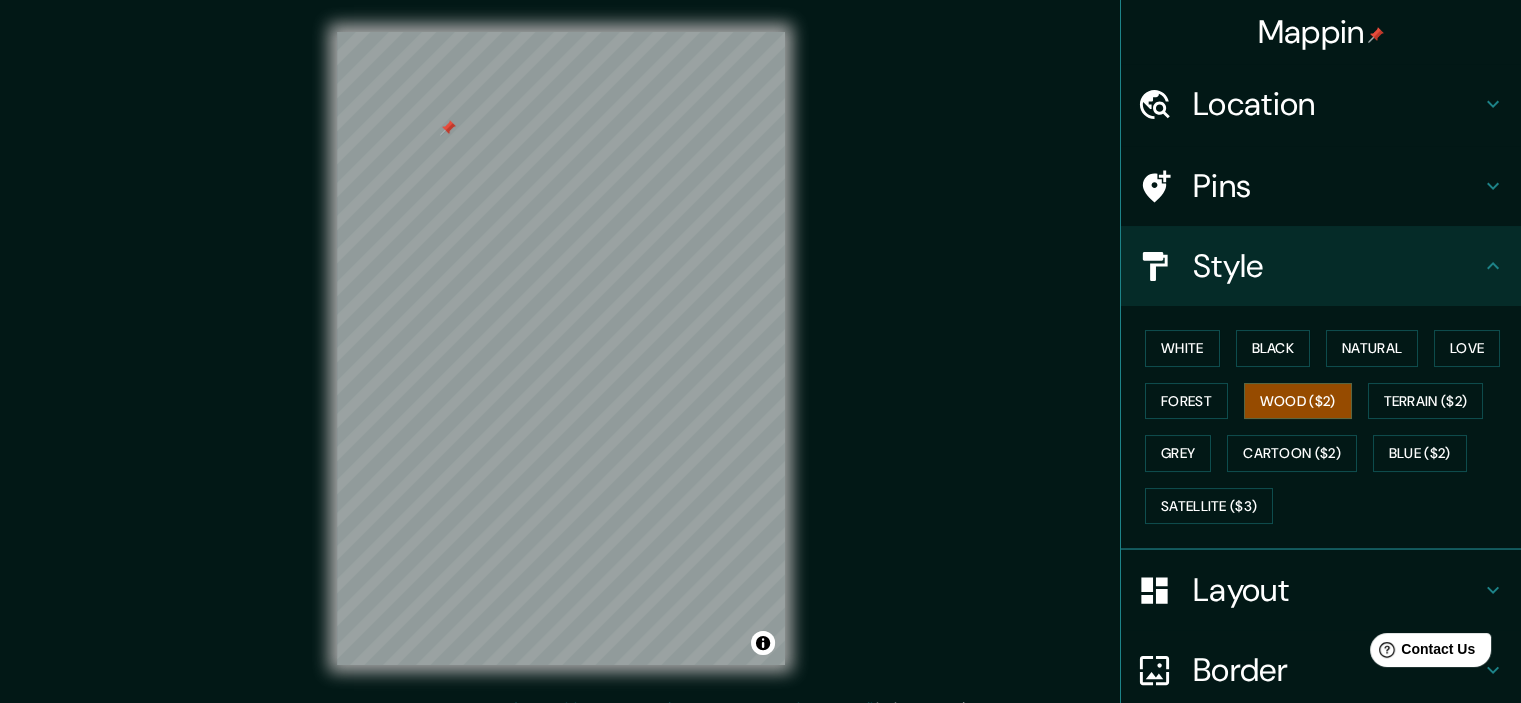 click at bounding box center [448, 128] 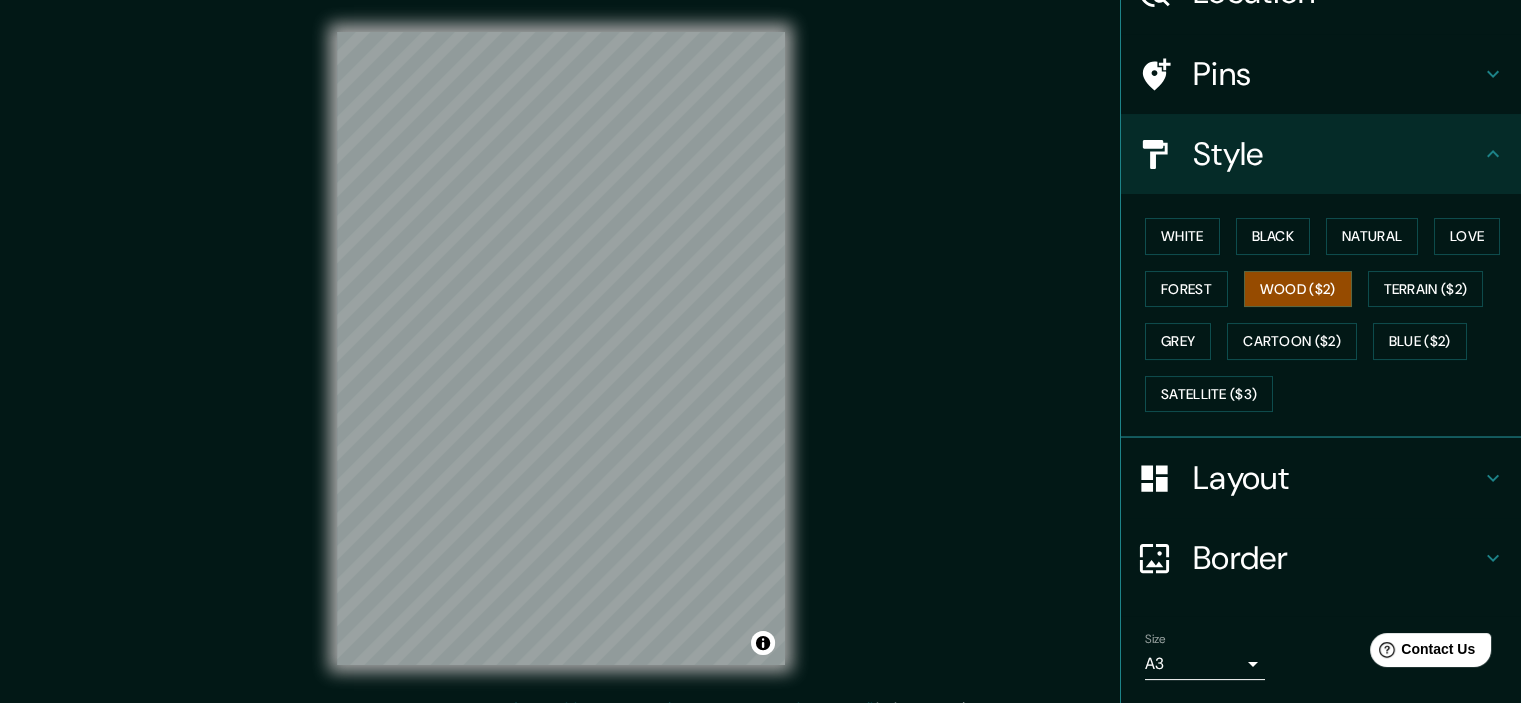 scroll, scrollTop: 210, scrollLeft: 0, axis: vertical 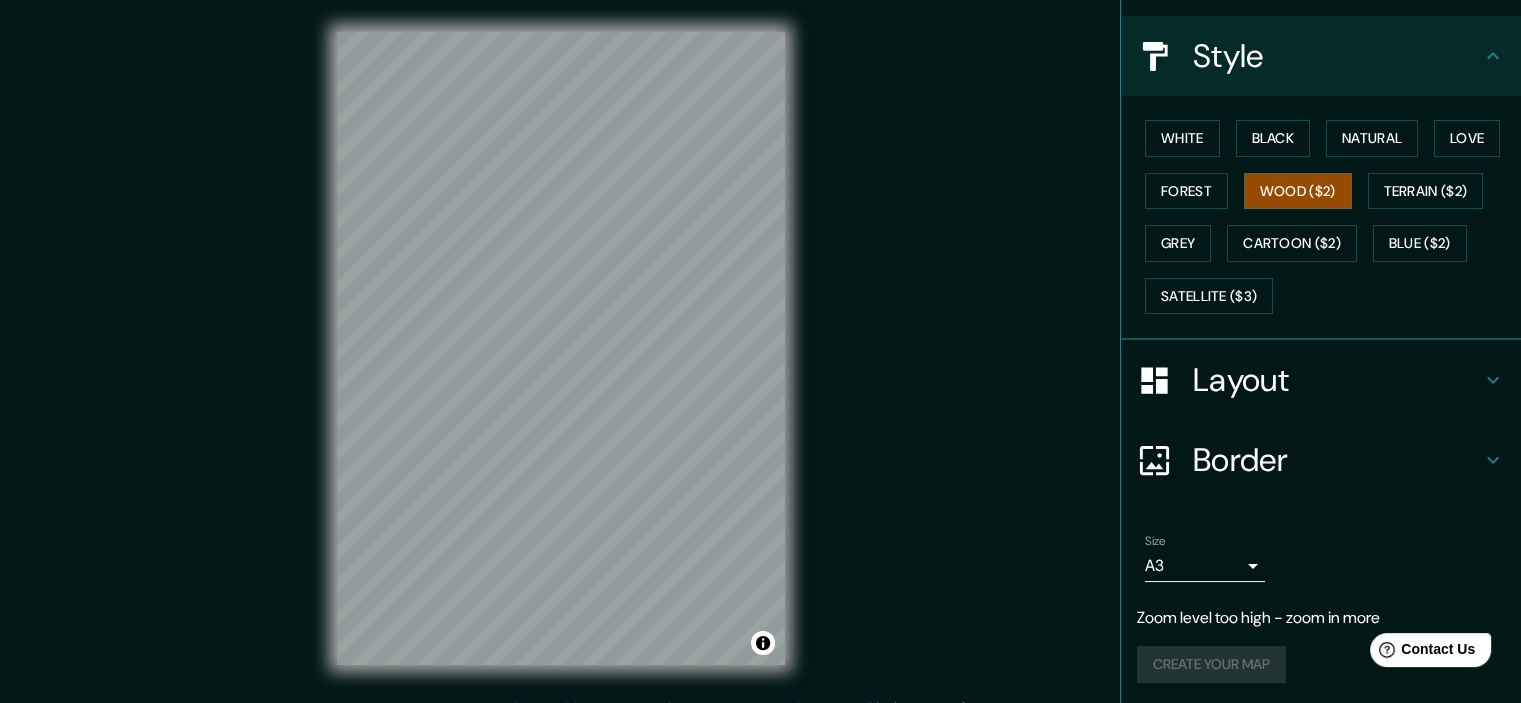 click on "Create your map" at bounding box center [1321, 664] 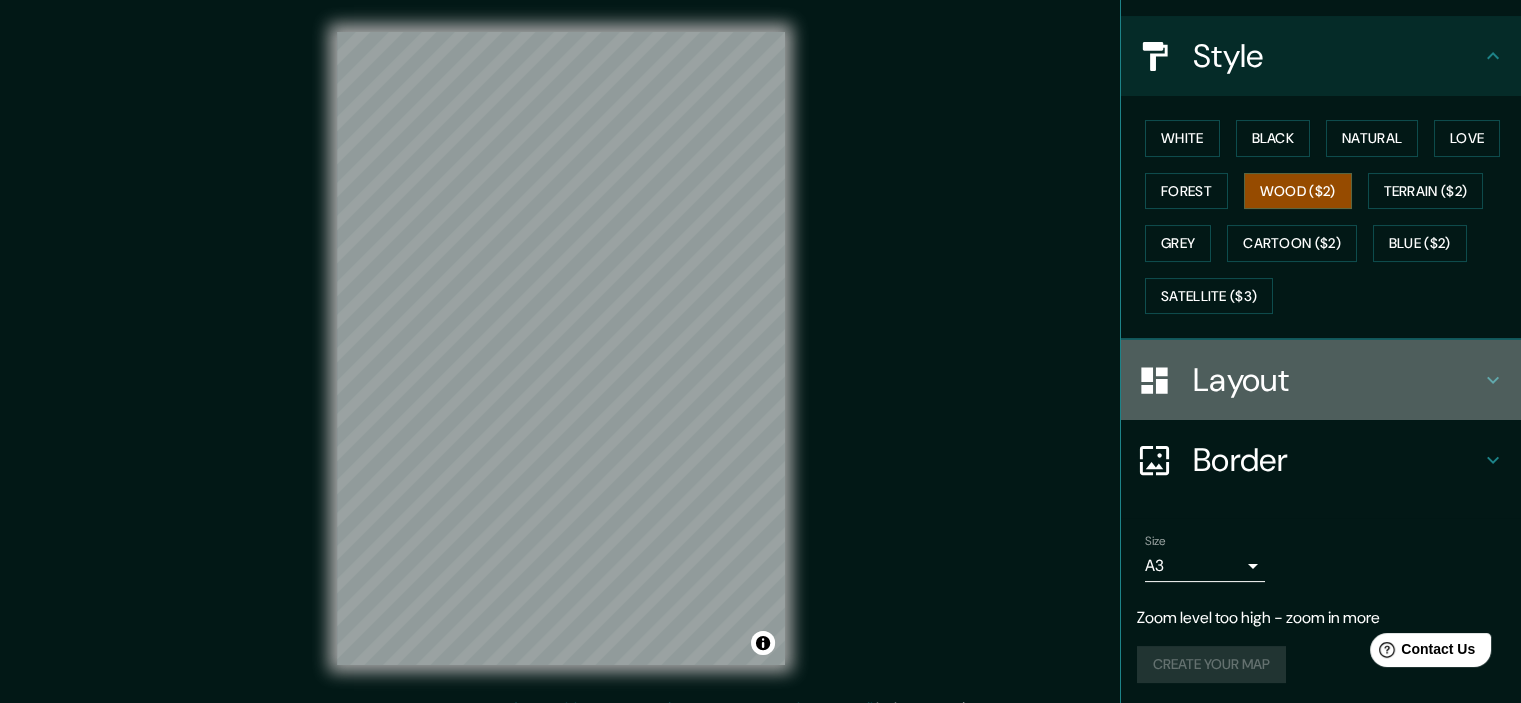 click 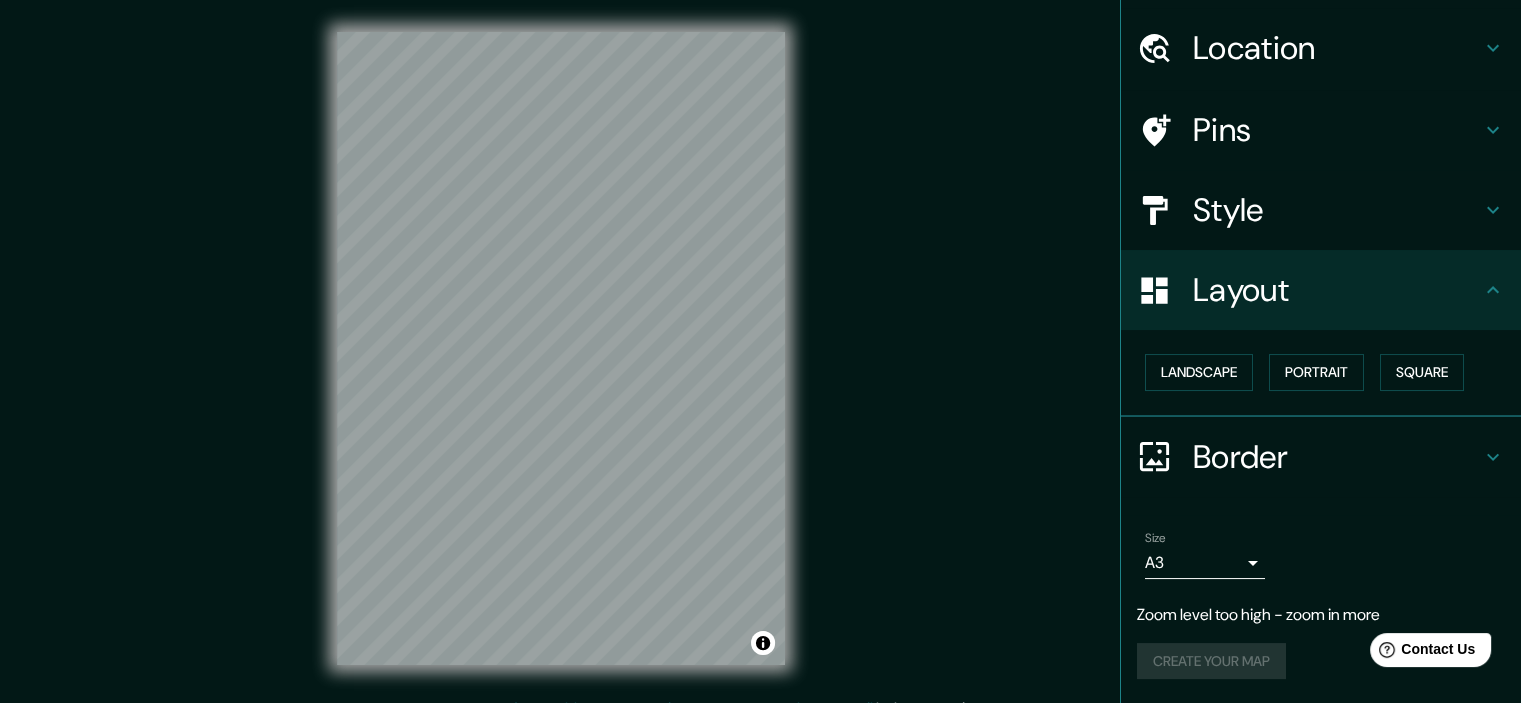 scroll, scrollTop: 54, scrollLeft: 0, axis: vertical 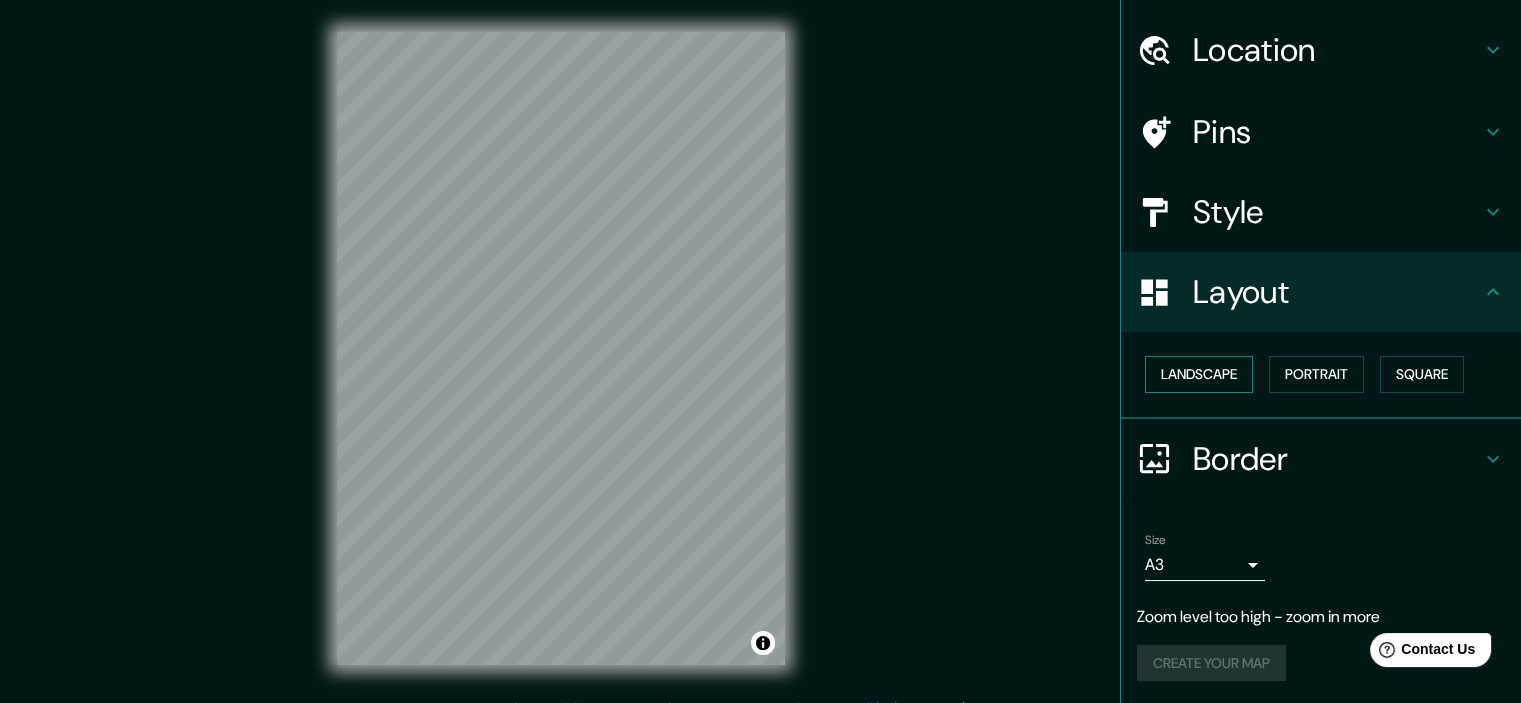 click on "Landscape" at bounding box center (1199, 374) 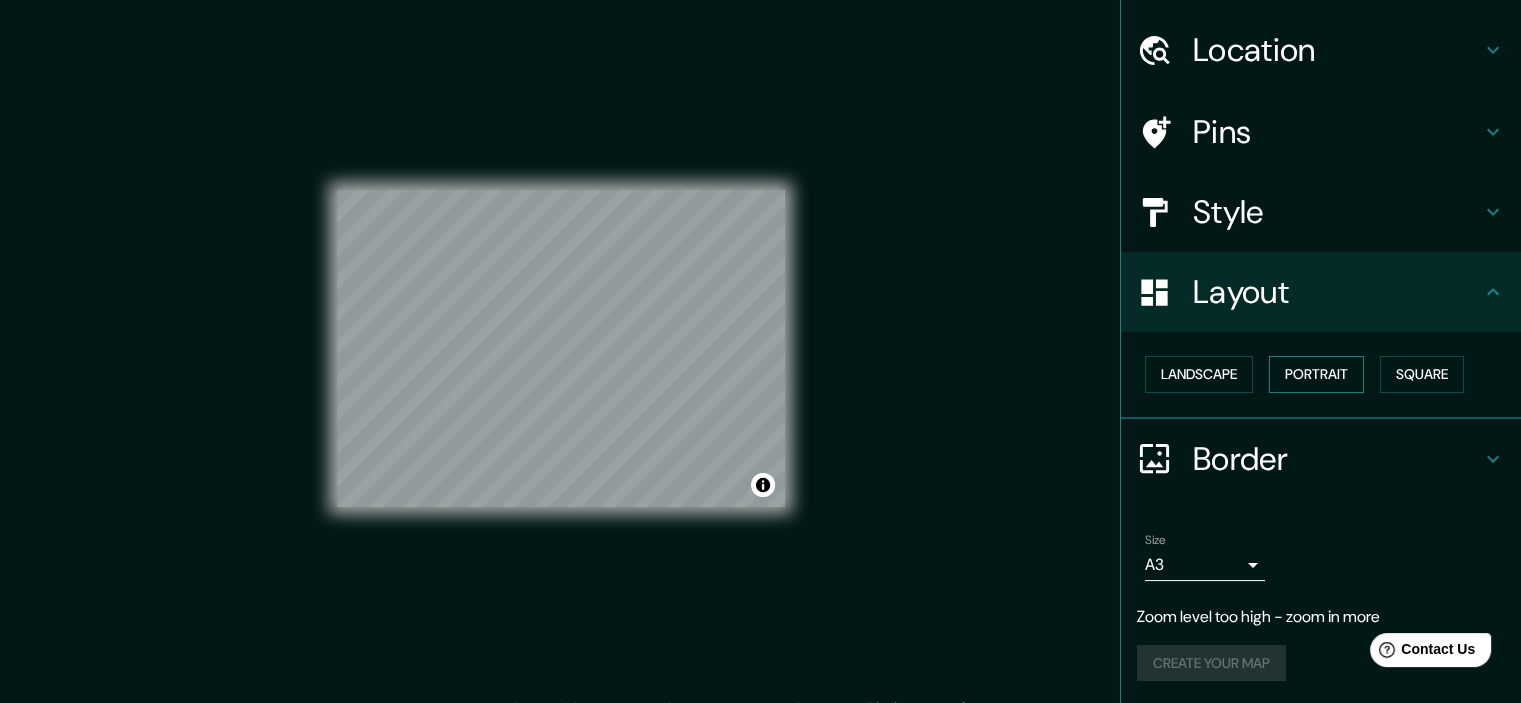 click on "Portrait" at bounding box center (1316, 374) 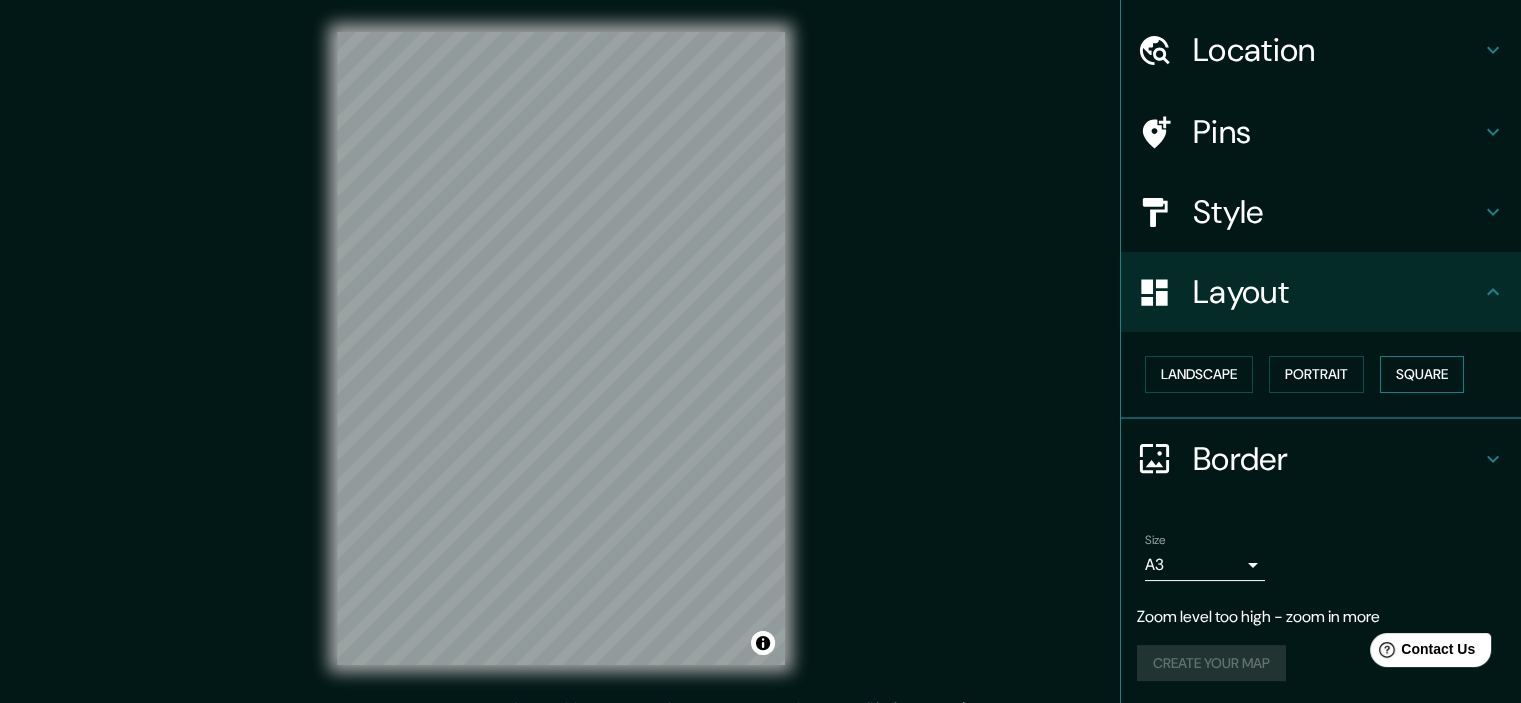 click on "Square" at bounding box center [1422, 374] 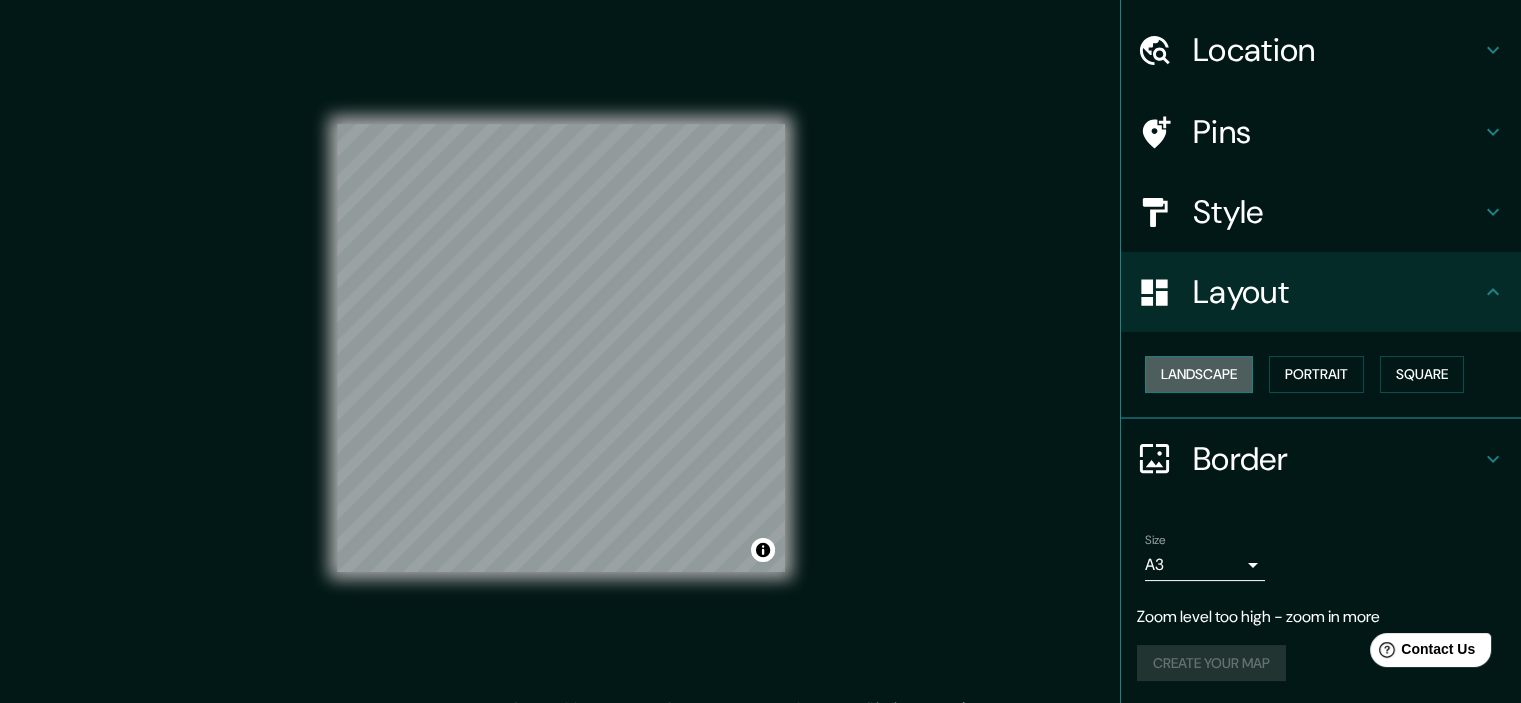 click on "Landscape" at bounding box center [1199, 374] 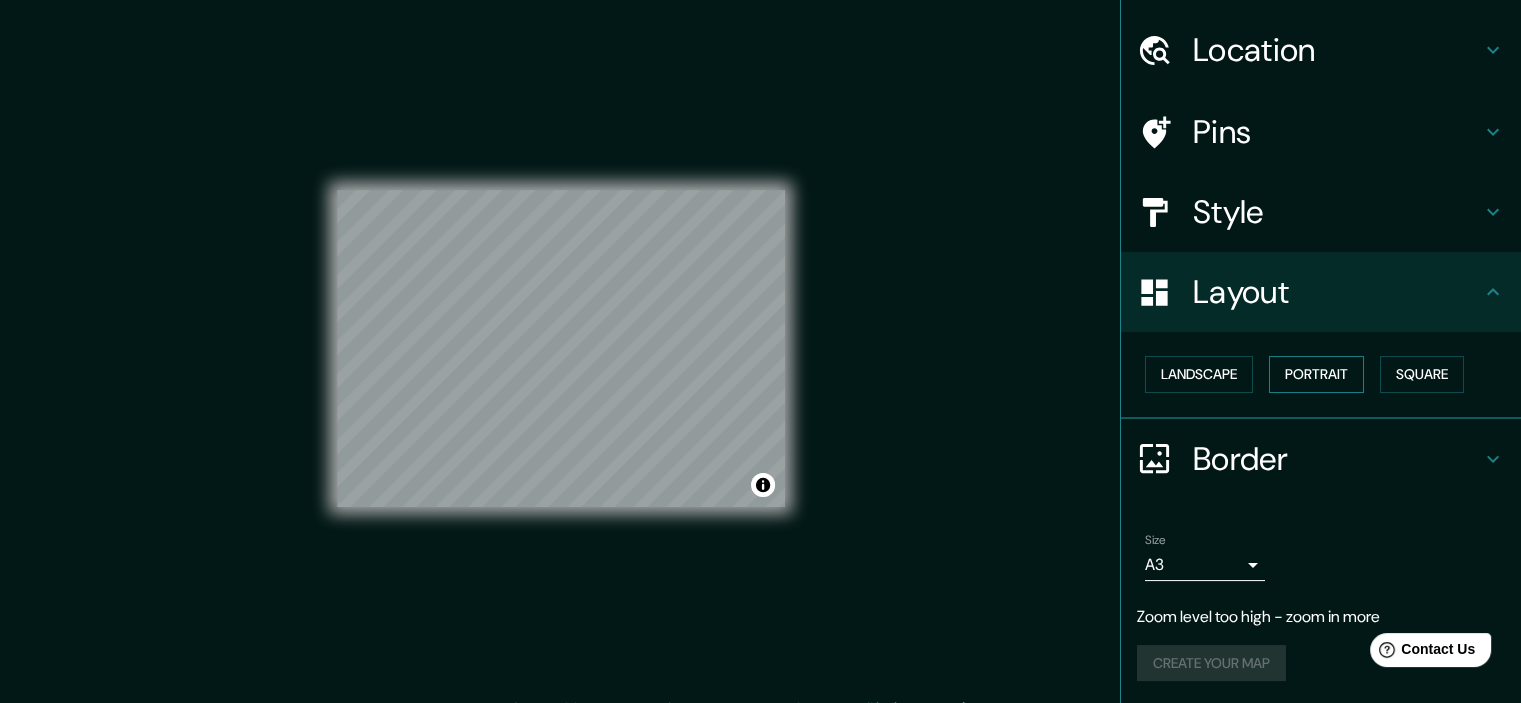 click on "Portrait" at bounding box center (1316, 374) 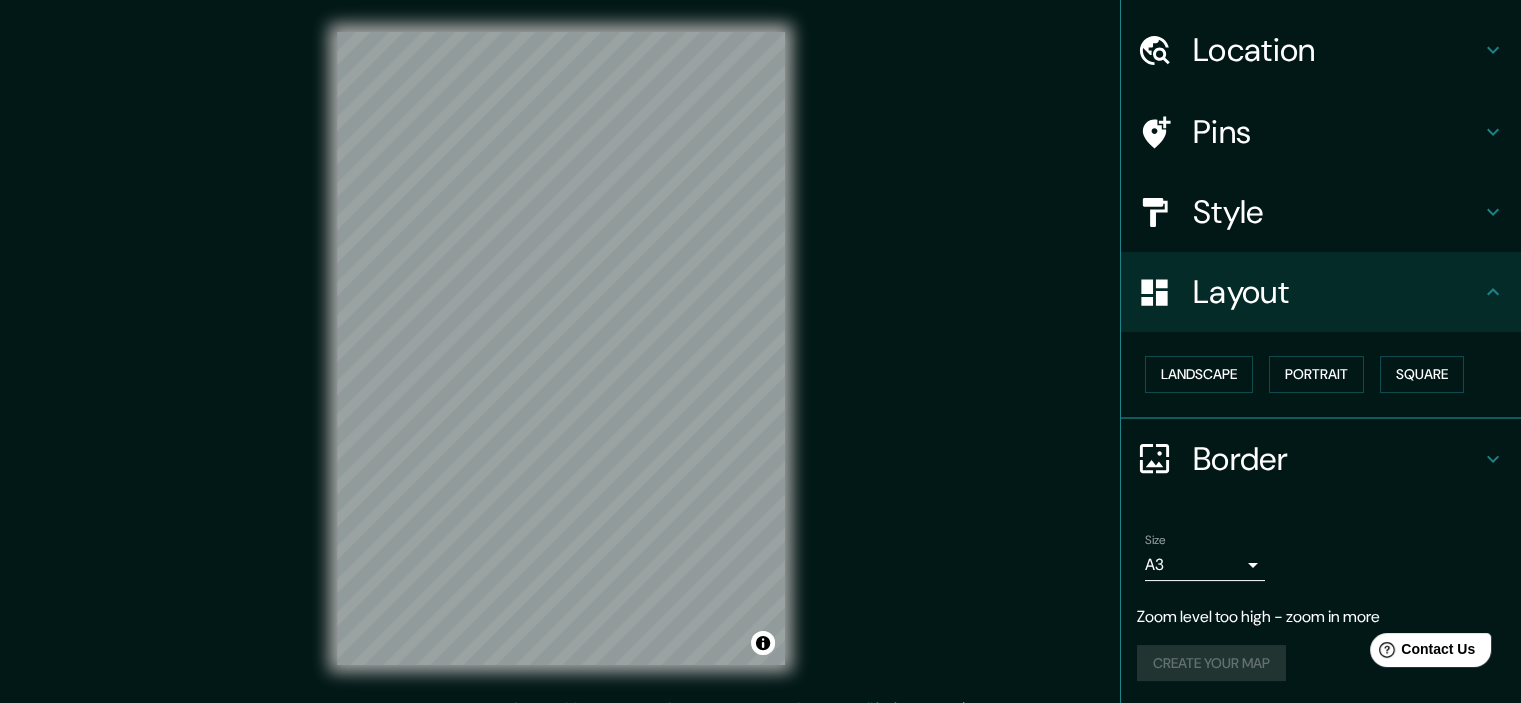 click 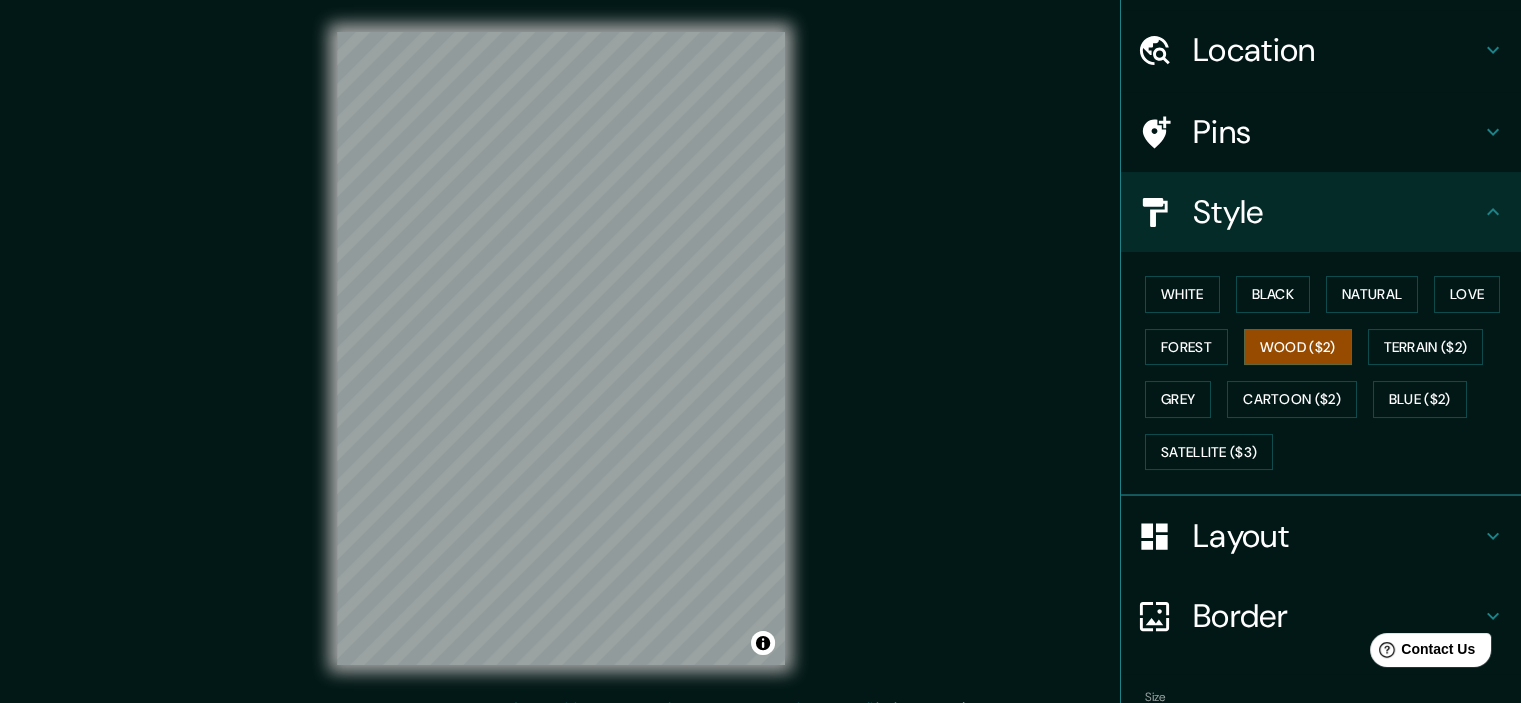 click 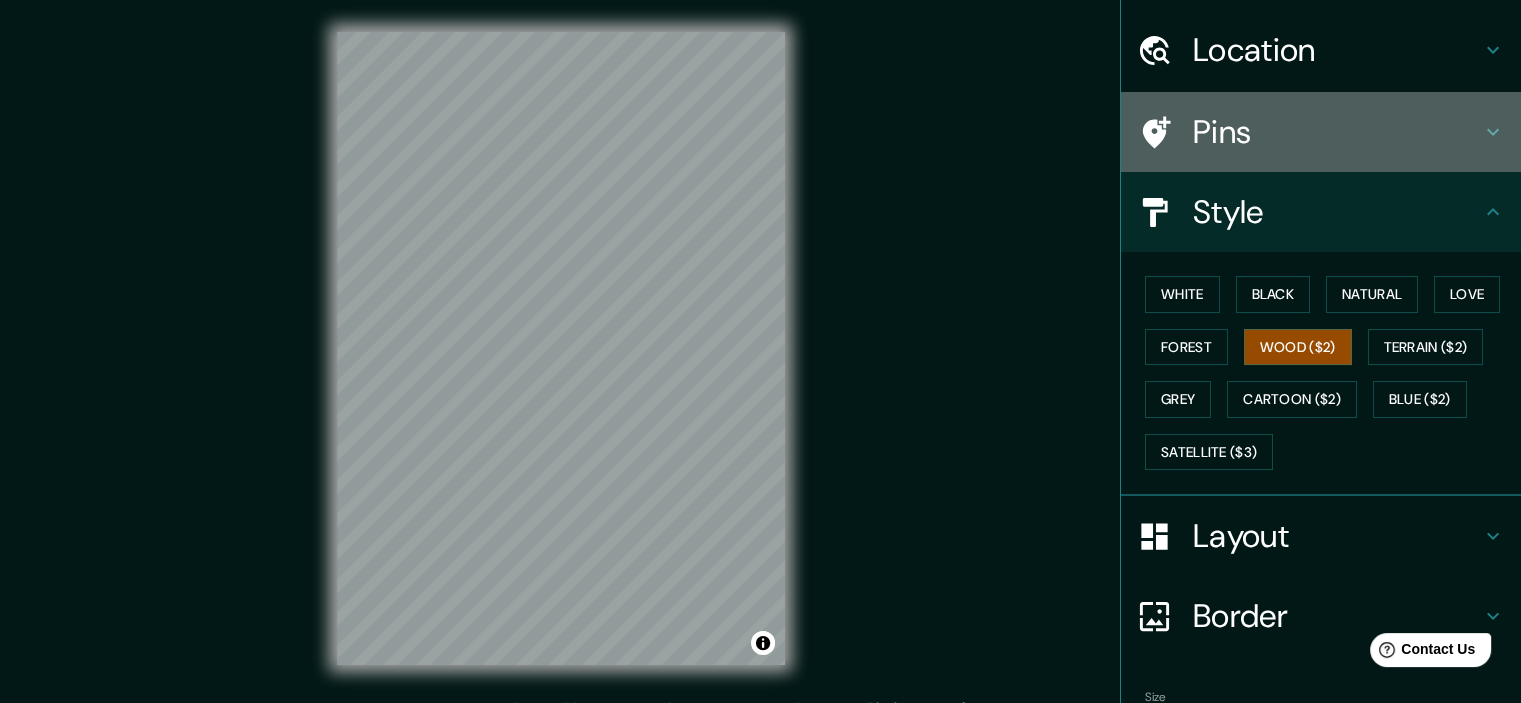 click 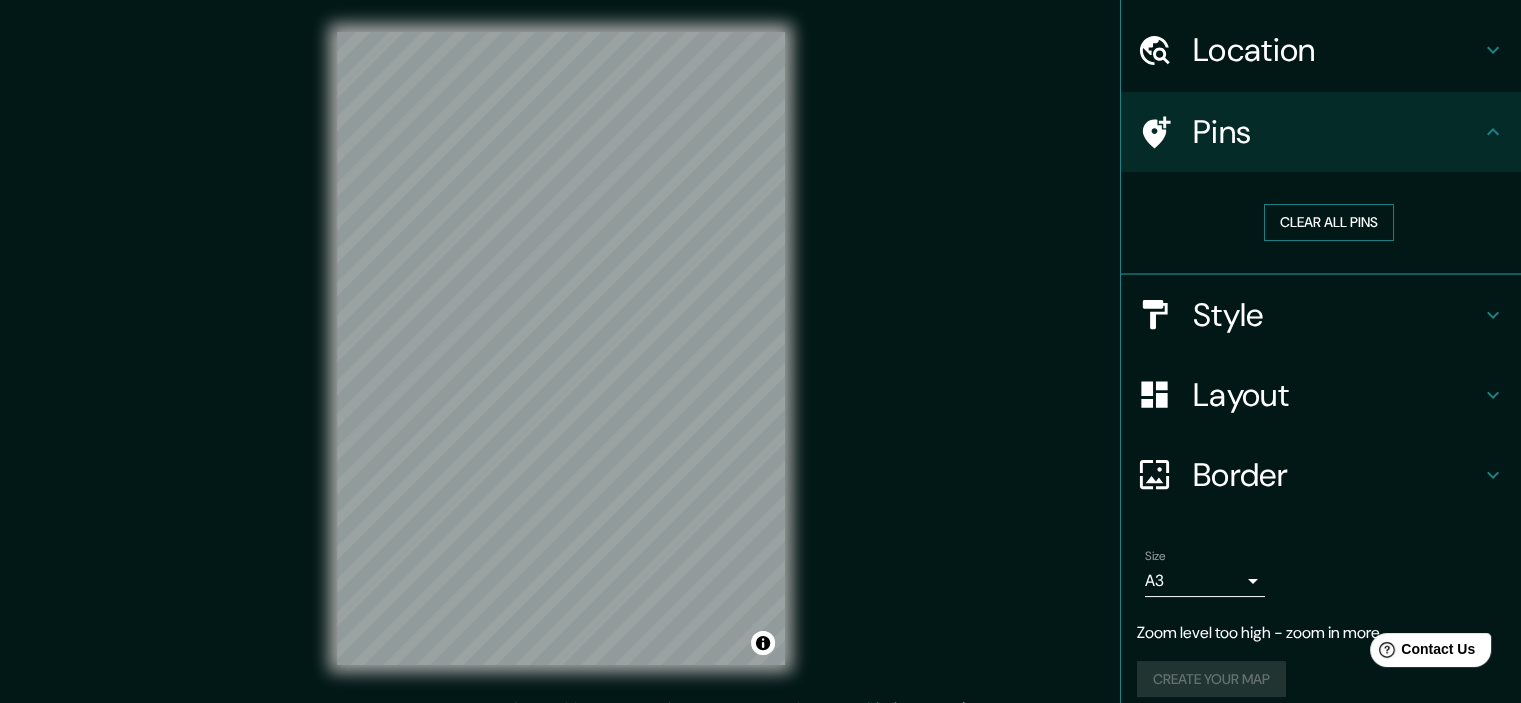 click on "Clear all pins" at bounding box center (1329, 222) 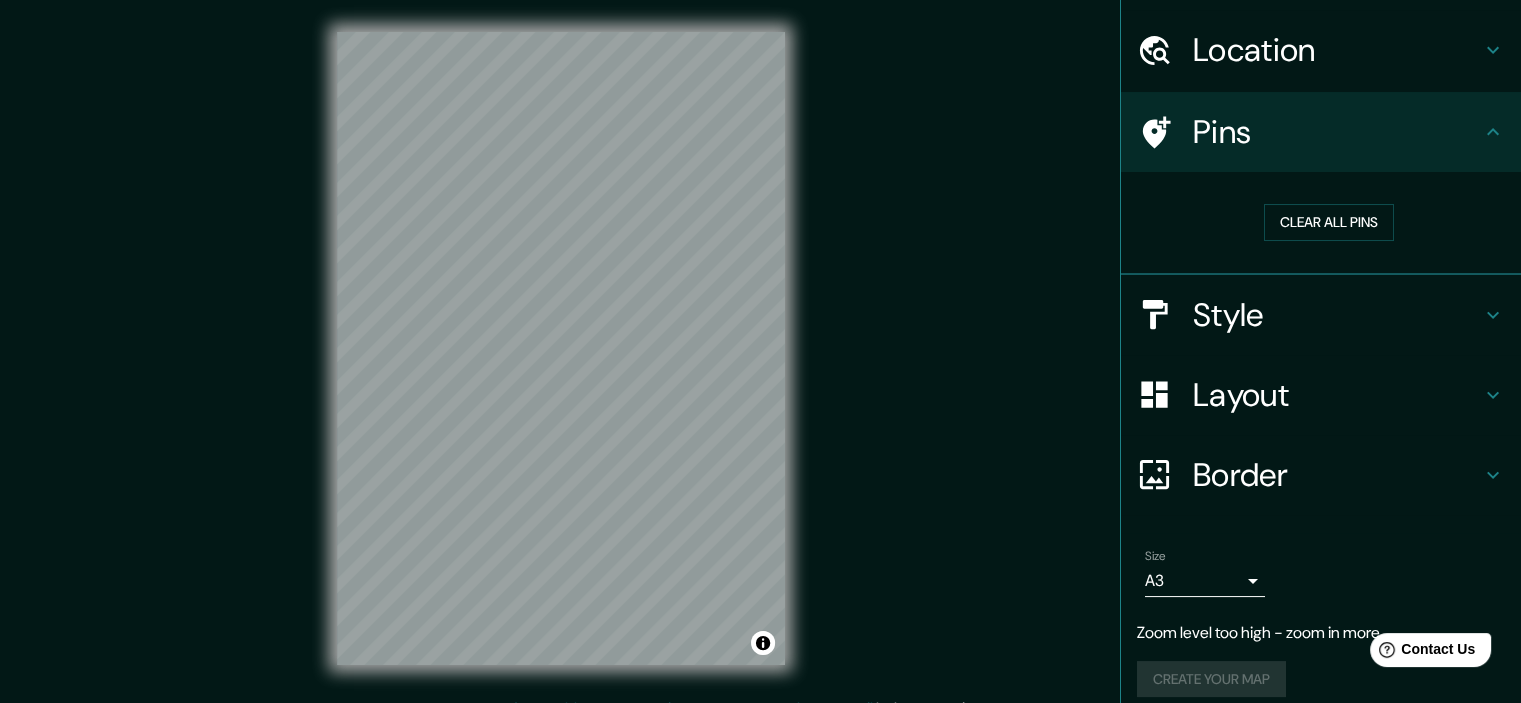 scroll, scrollTop: 70, scrollLeft: 0, axis: vertical 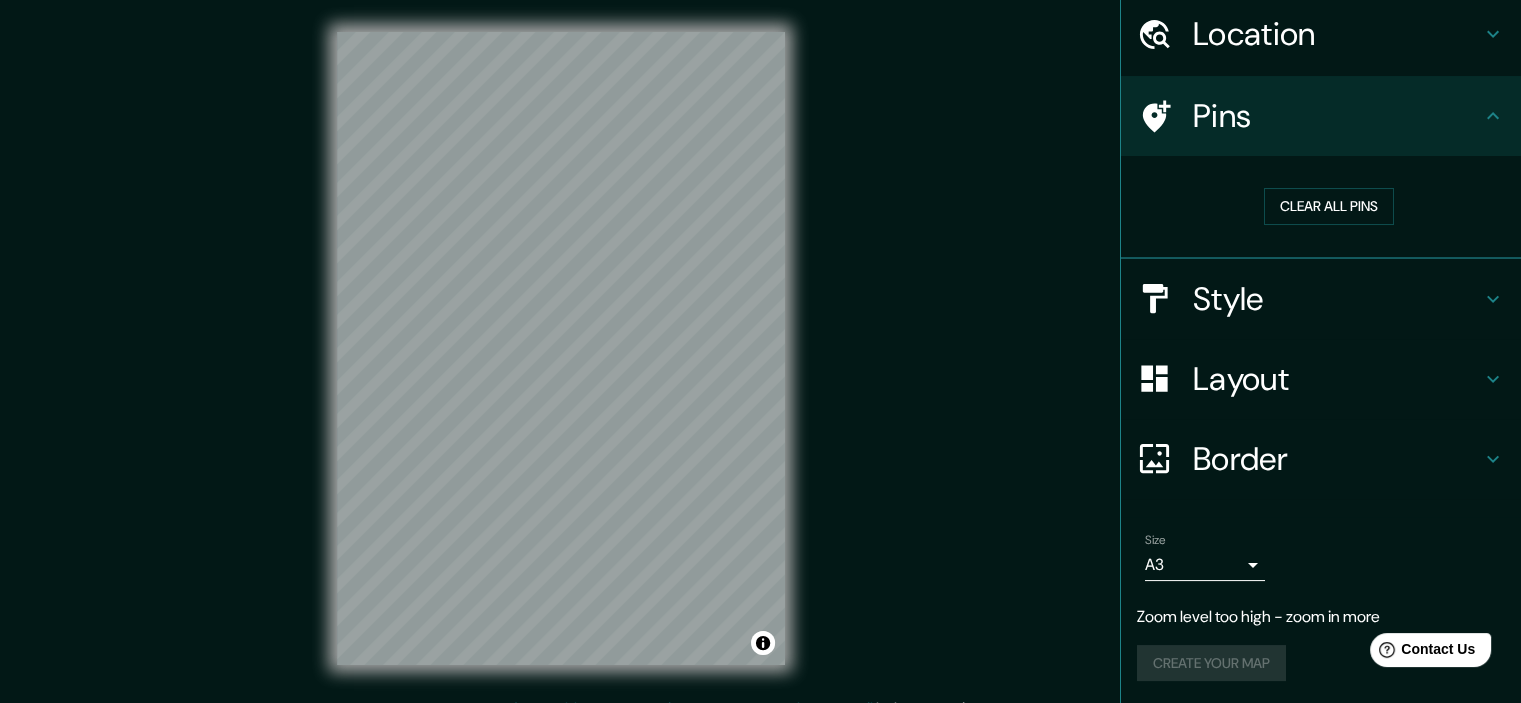 click 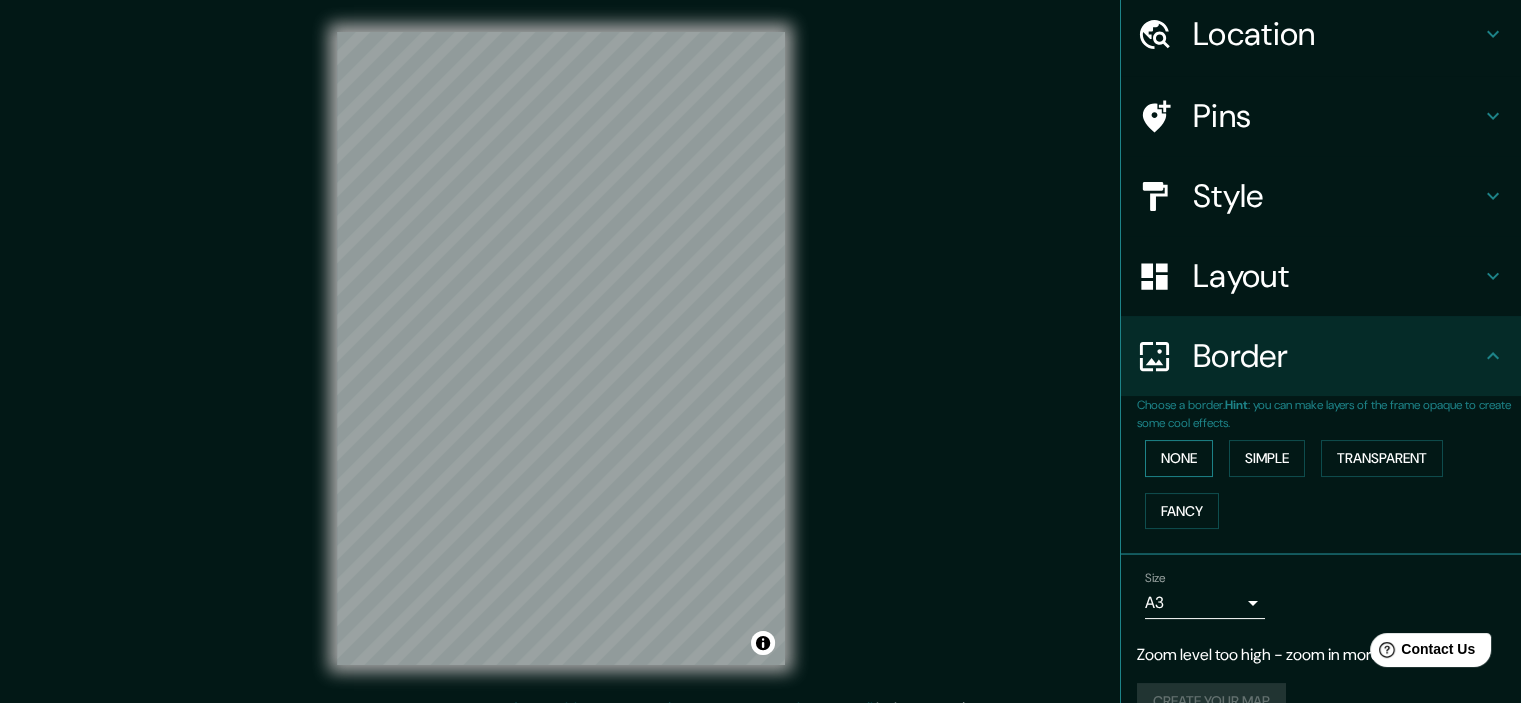 click on "None" at bounding box center [1179, 458] 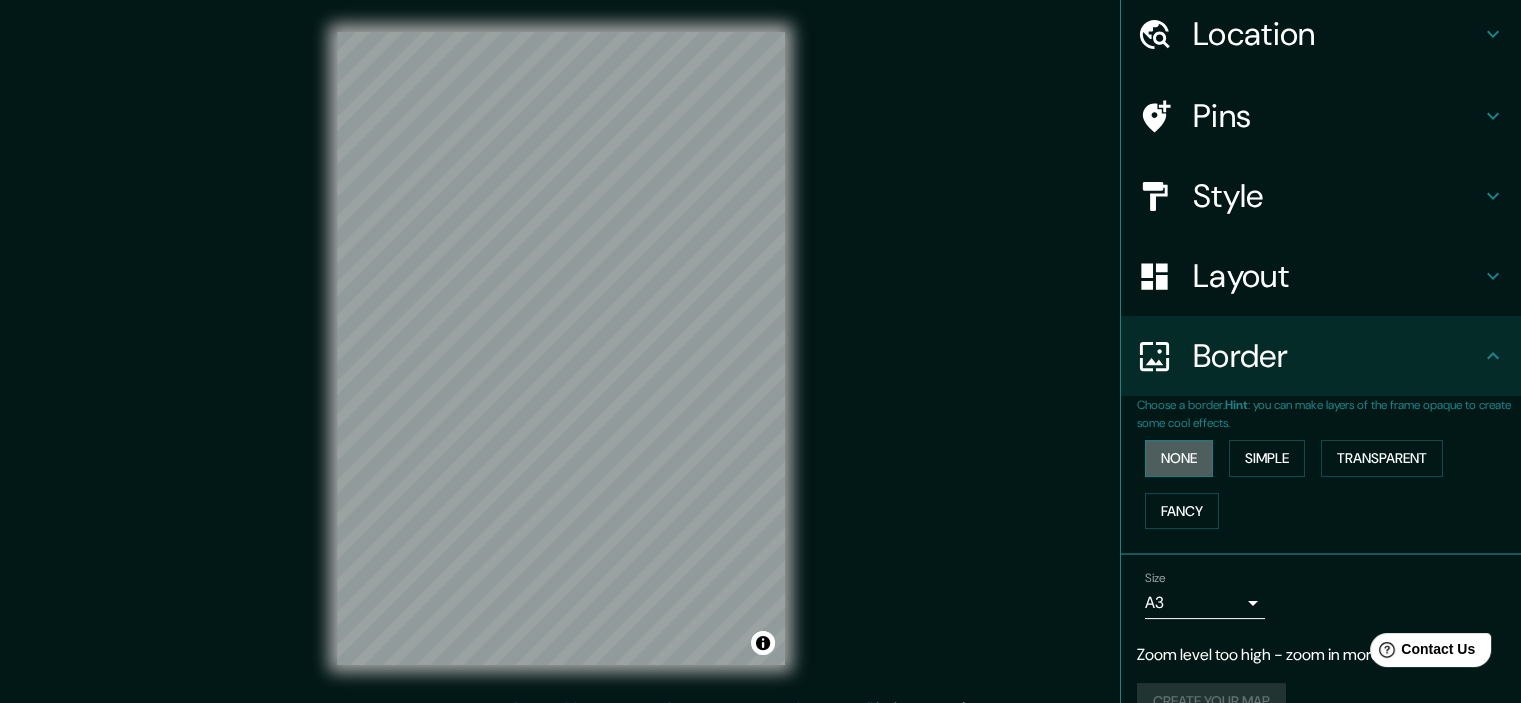 click on "None" at bounding box center [1179, 458] 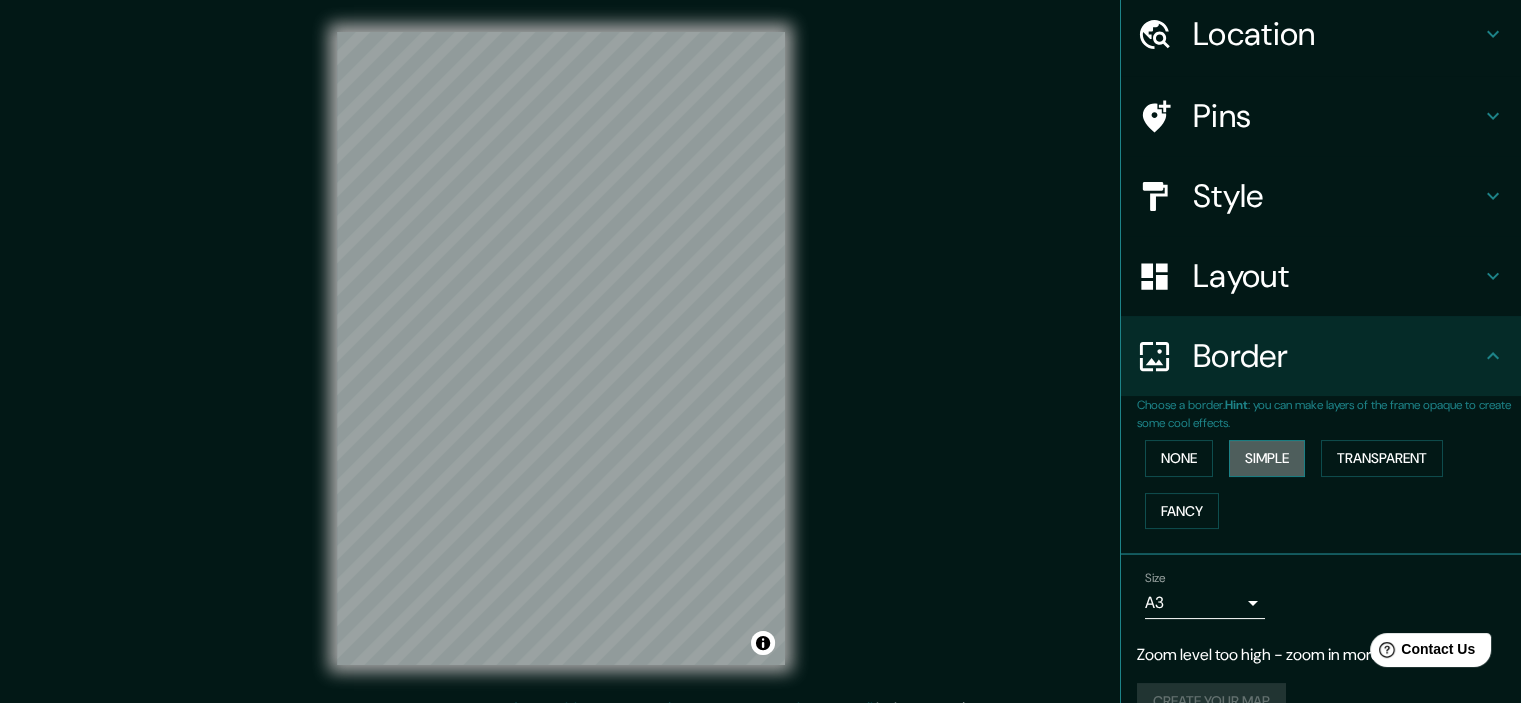 click on "Simple" at bounding box center [1267, 458] 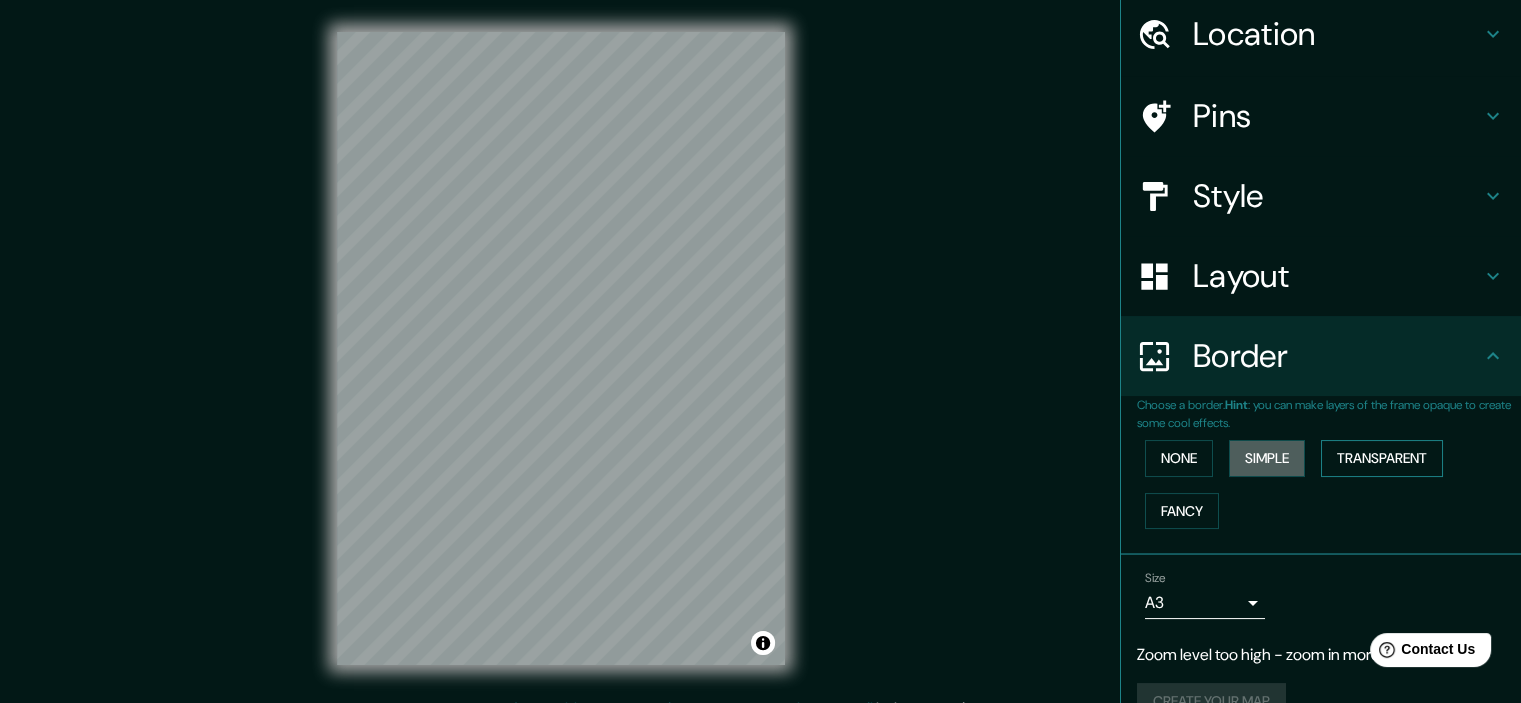 click on "Transparent" at bounding box center (1382, 458) 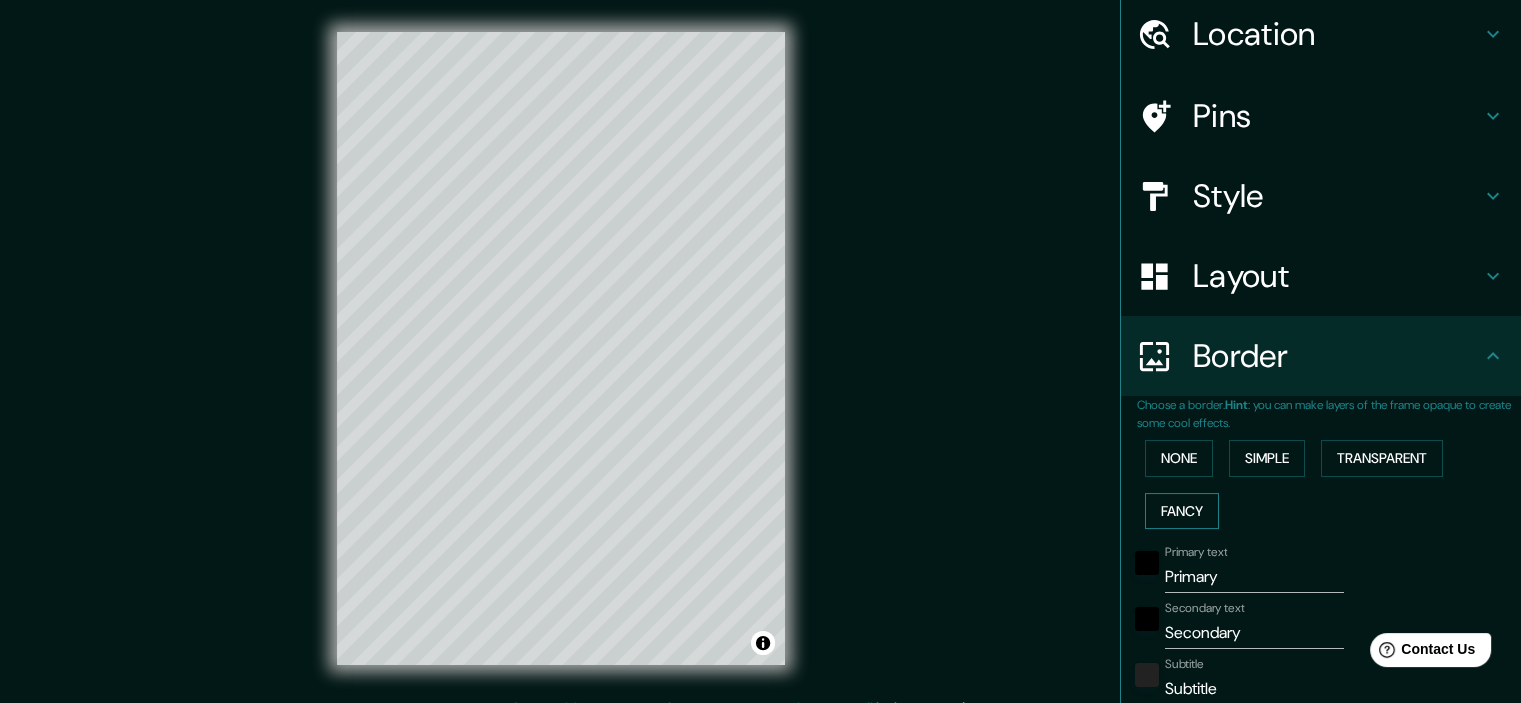 click on "Fancy" at bounding box center (1182, 511) 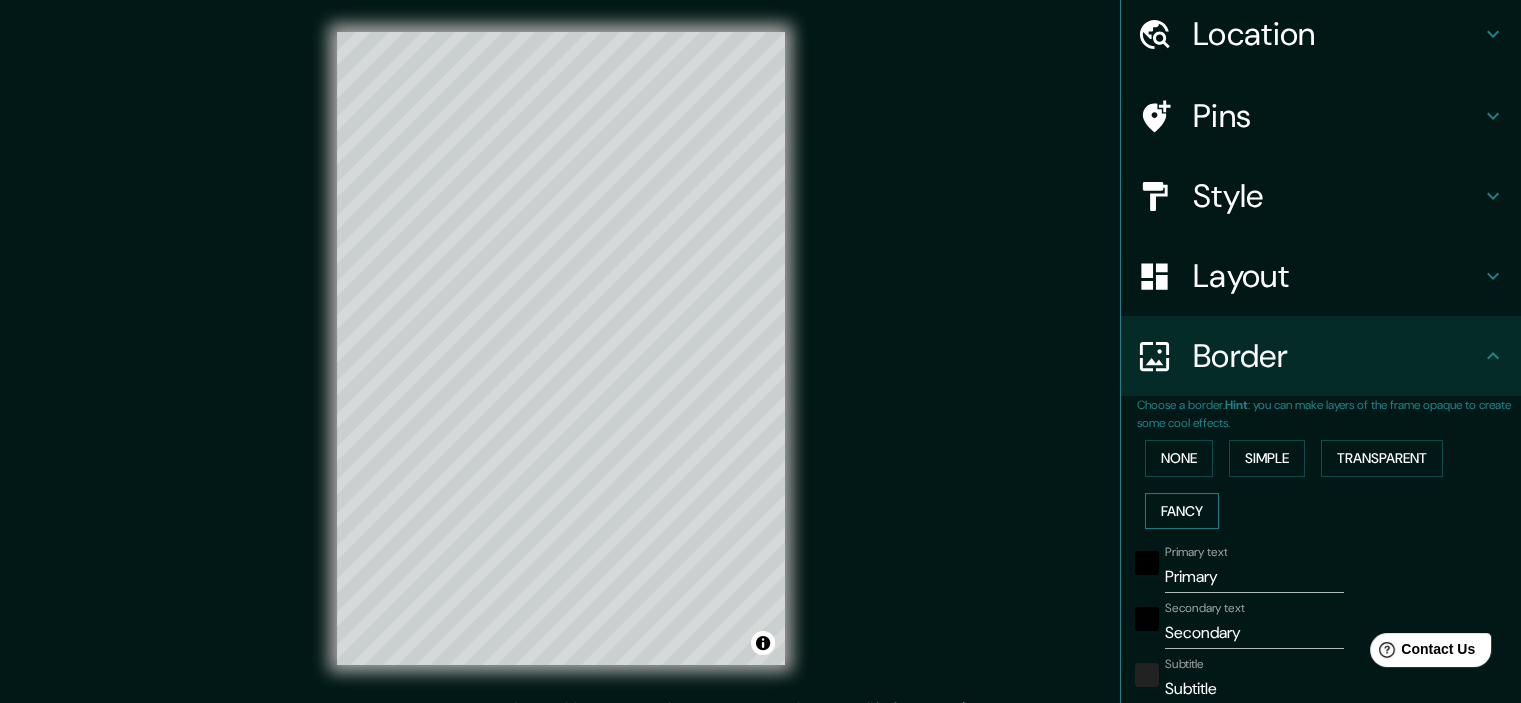 click on "Fancy" at bounding box center [1182, 511] 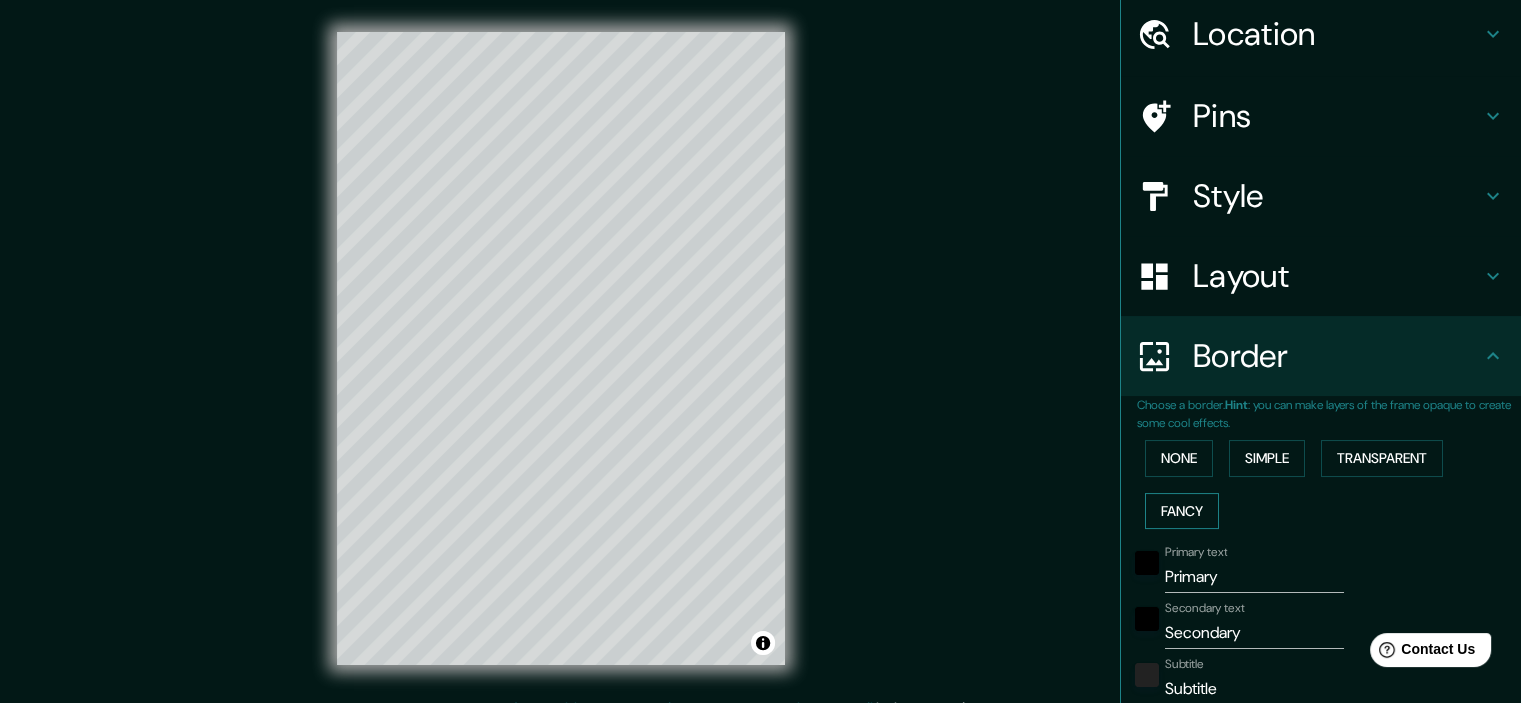 type on "179" 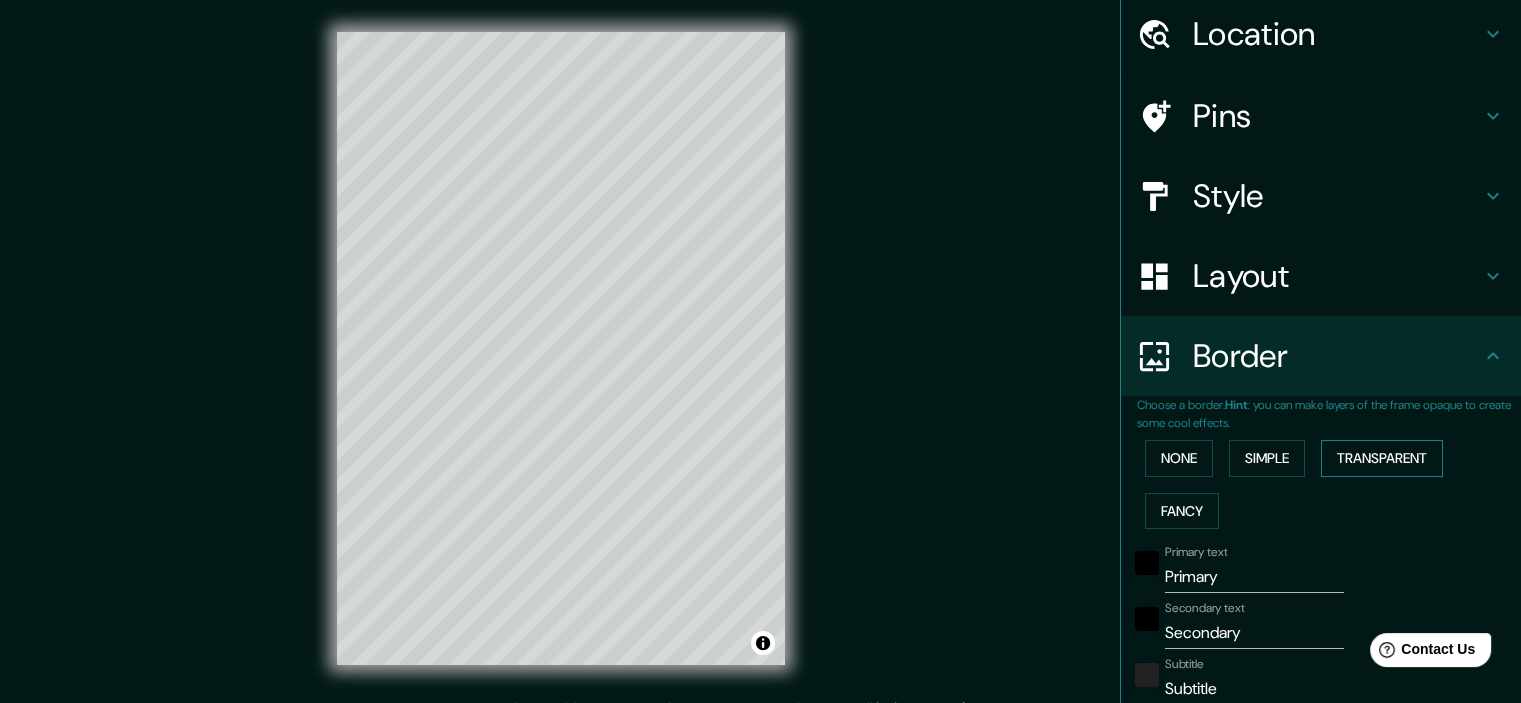 click on "Transparent" at bounding box center [1382, 458] 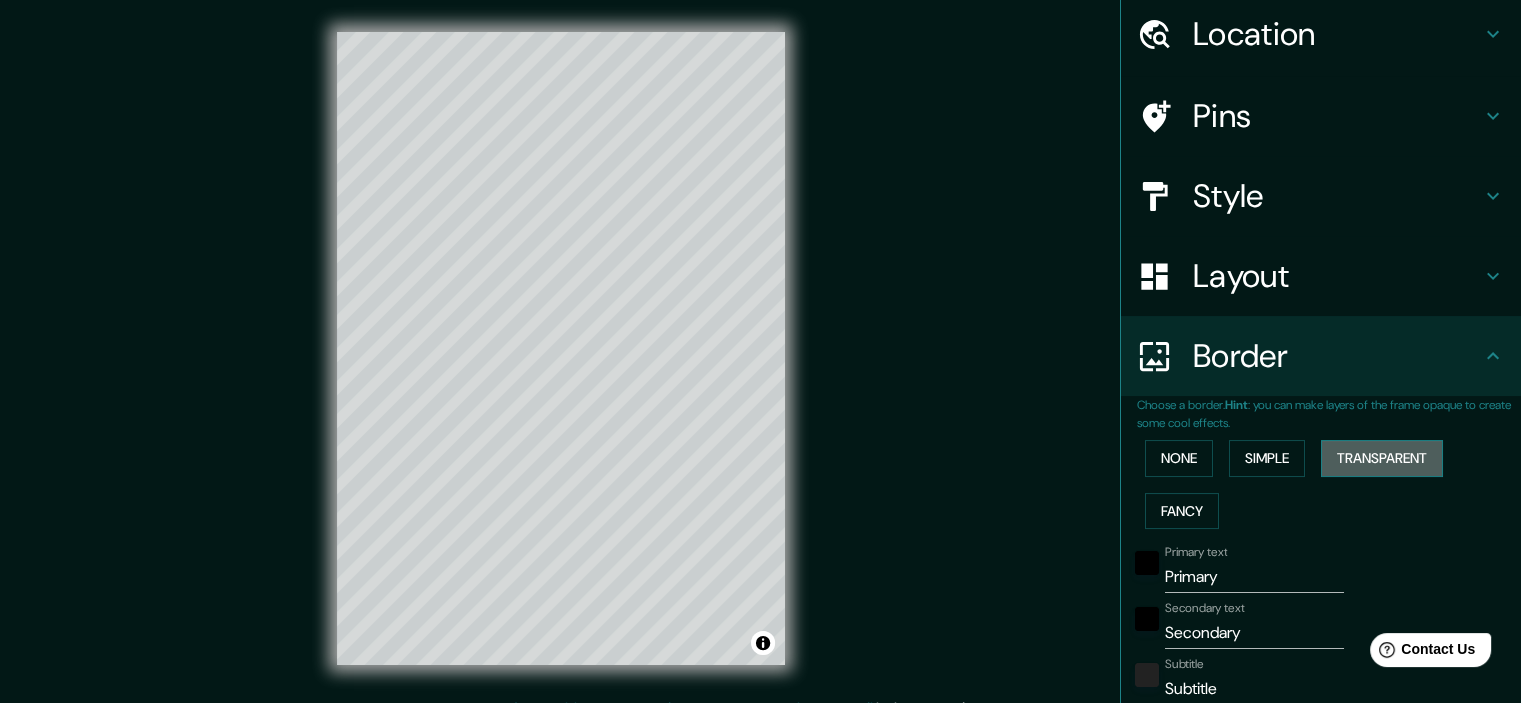 click on "Transparent" at bounding box center (1382, 458) 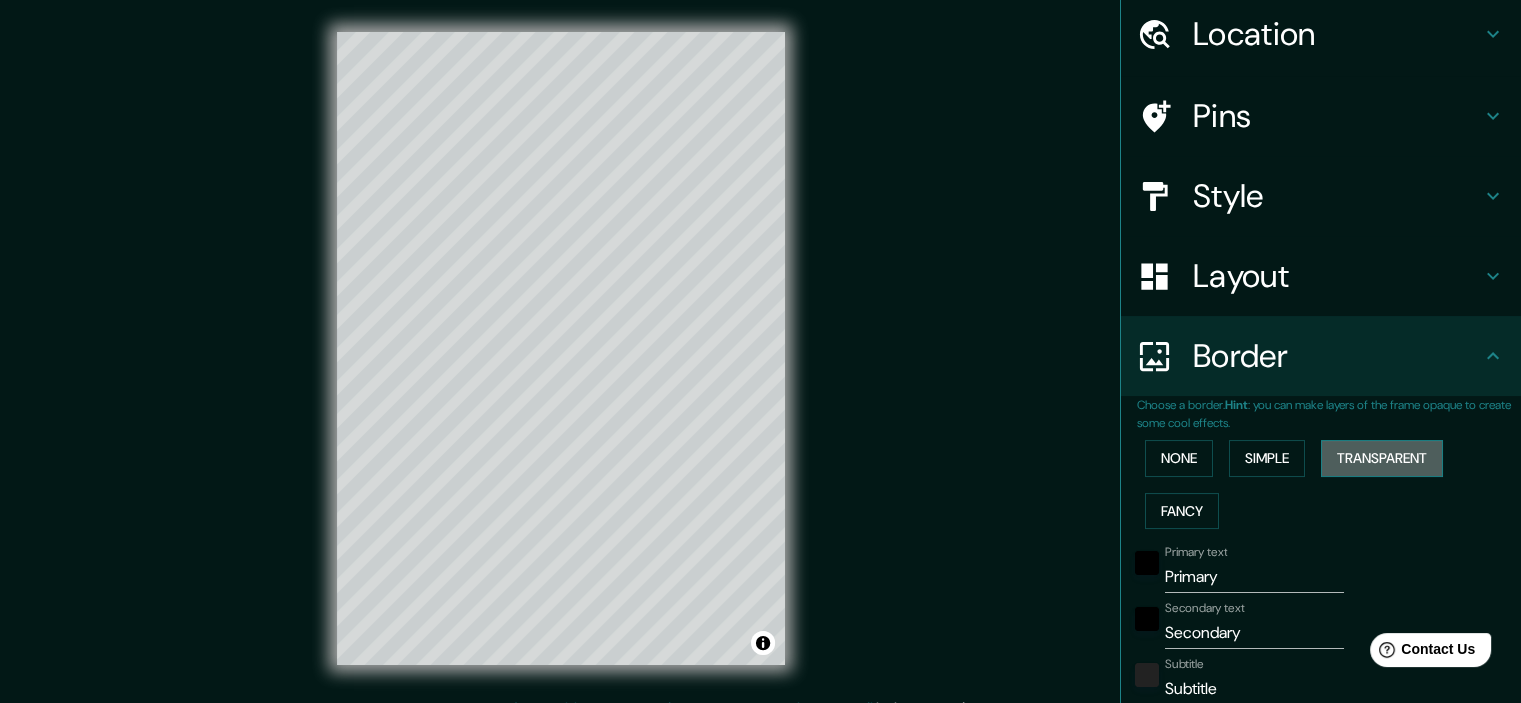 type on "215" 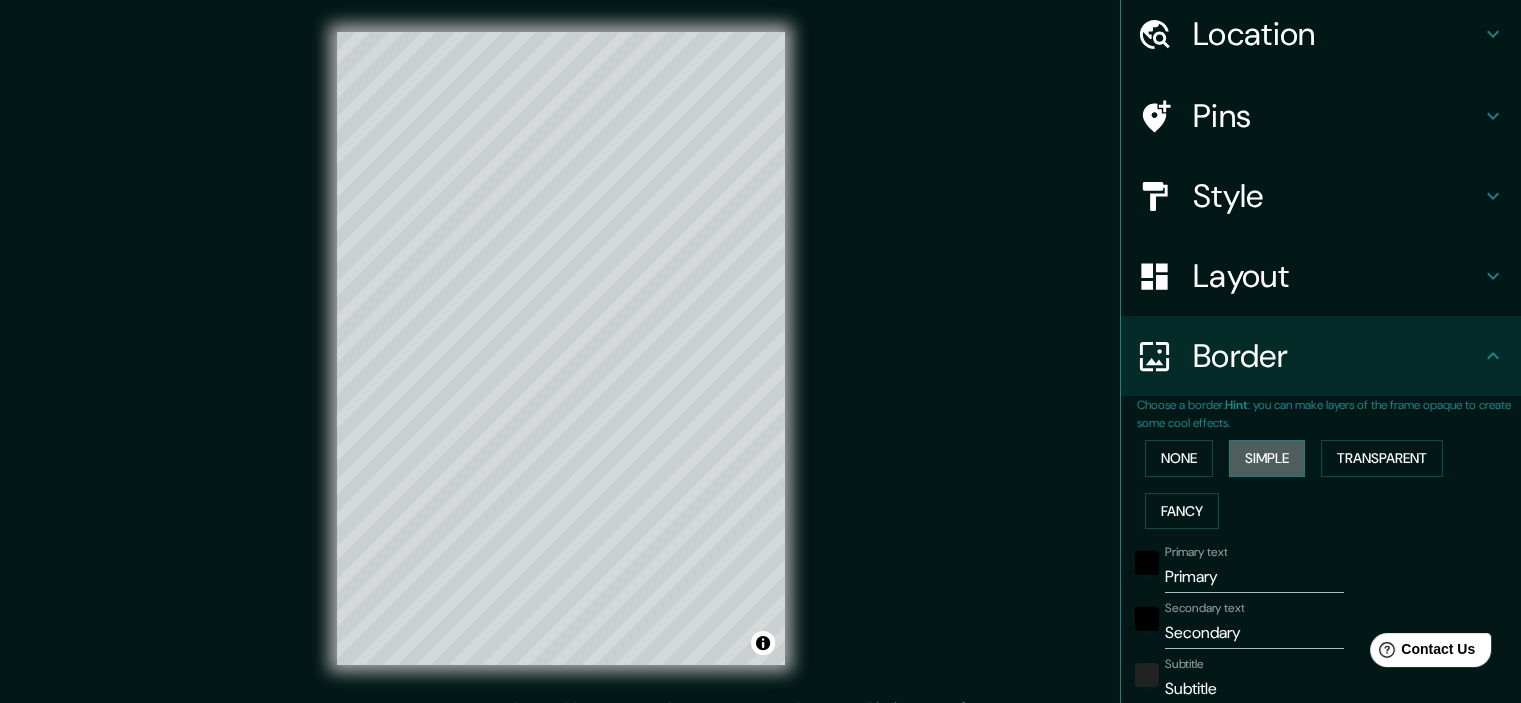 click on "Simple" at bounding box center [1267, 458] 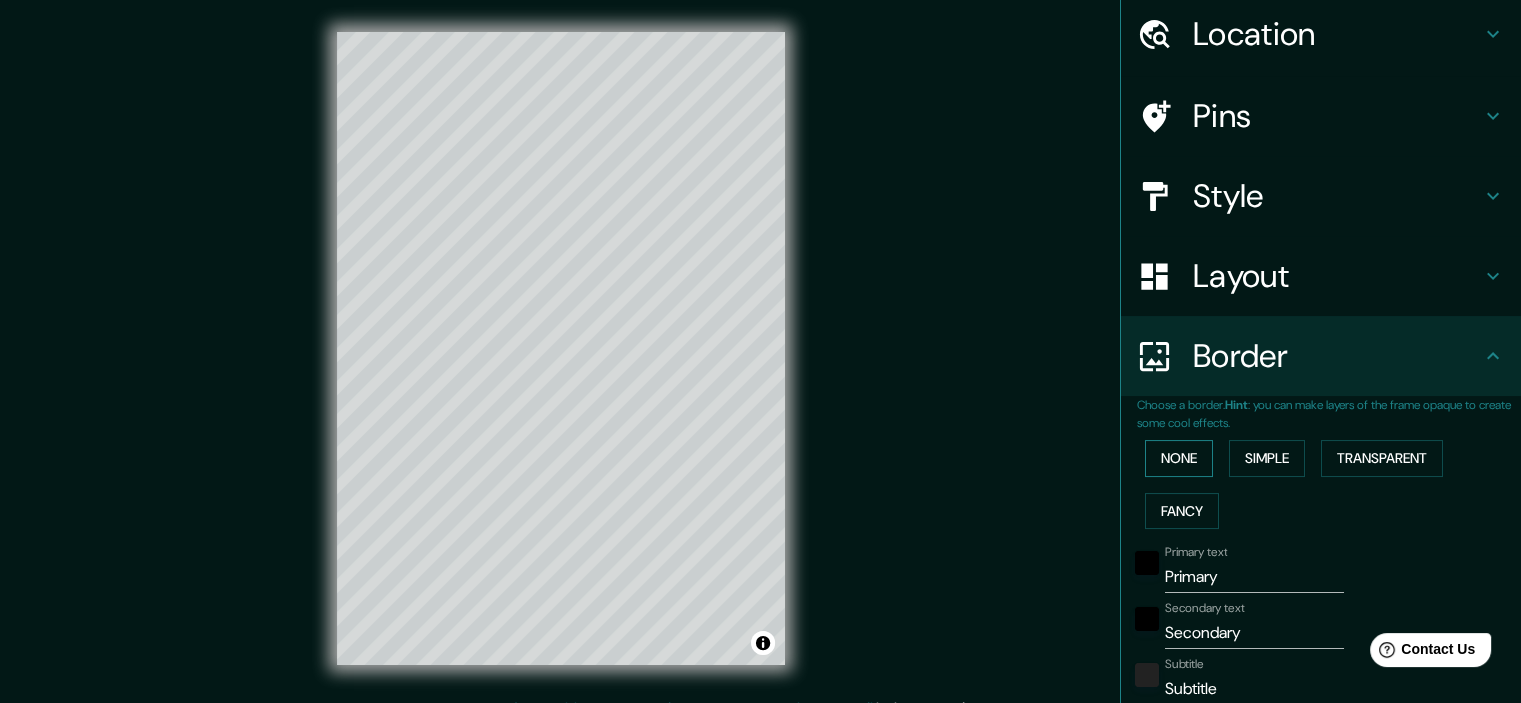 click on "None" at bounding box center [1179, 458] 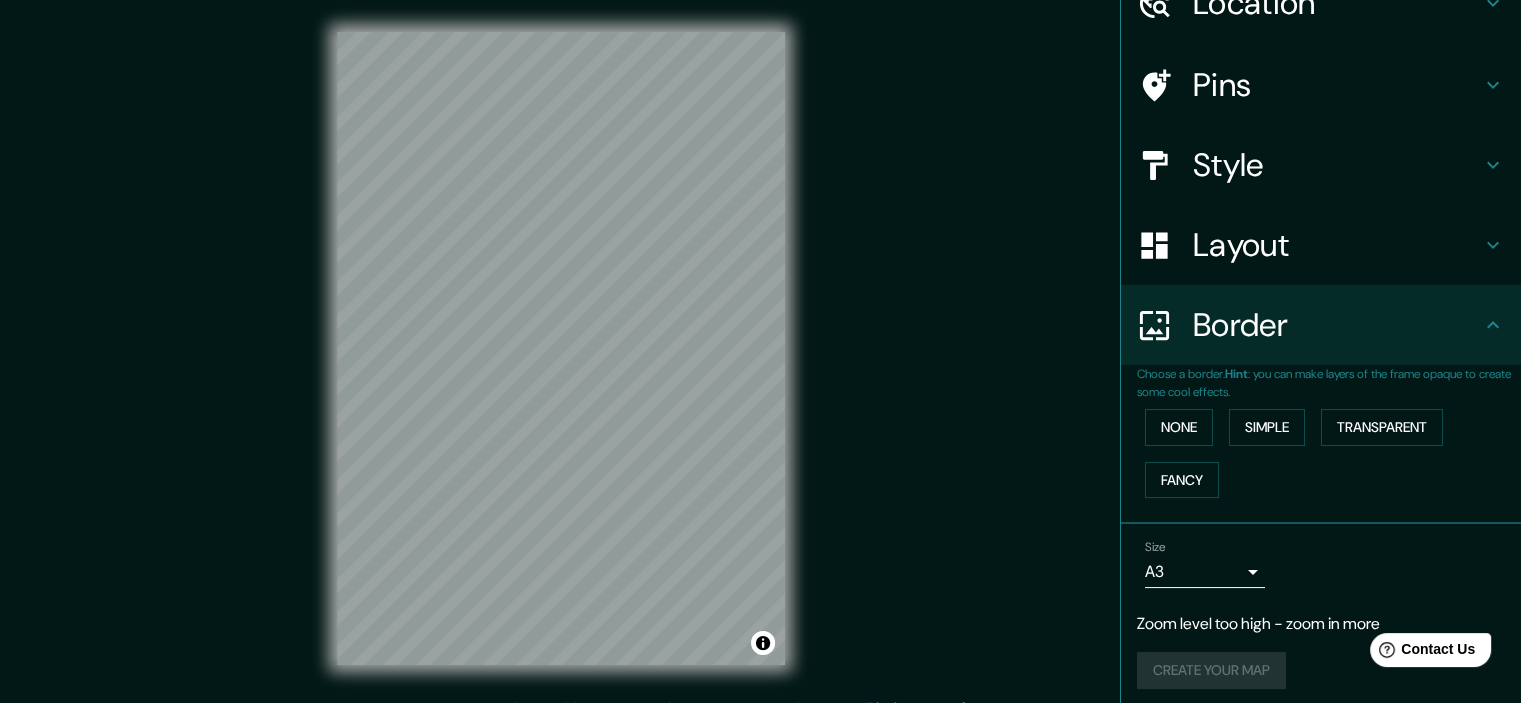 scroll, scrollTop: 108, scrollLeft: 0, axis: vertical 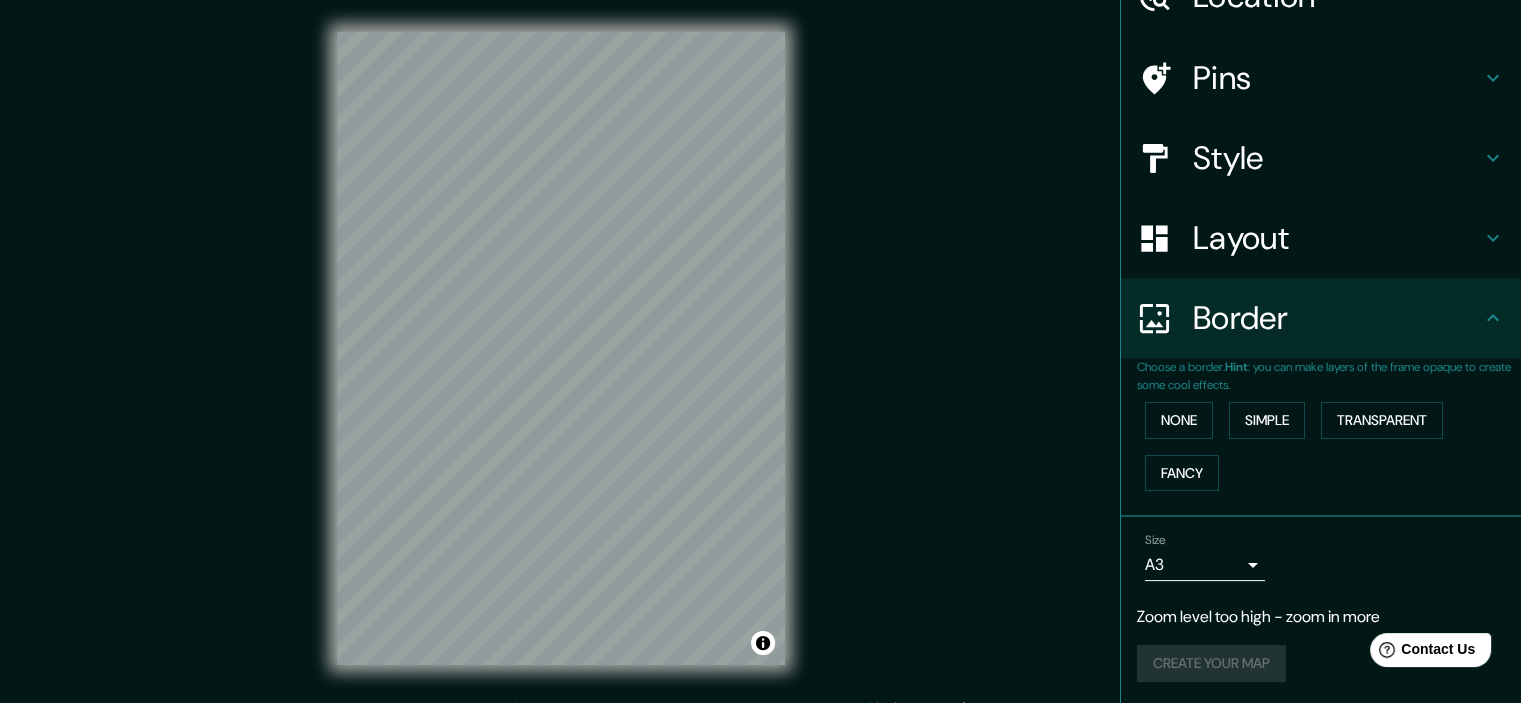 click on "Mappin Location Pins Clear all pins Style Layout Border Choose a border.  Hint : you can make layers of the frame opaque to create some cool effects. None Simple Transparent Fancy Size A3 a4 Zoom level too high - zoom in more Create your map © Mapbox   © OpenStreetMap   Improve this map Any problems, suggestions, or concerns please email    help@mappin.pro . . ." at bounding box center [760, 351] 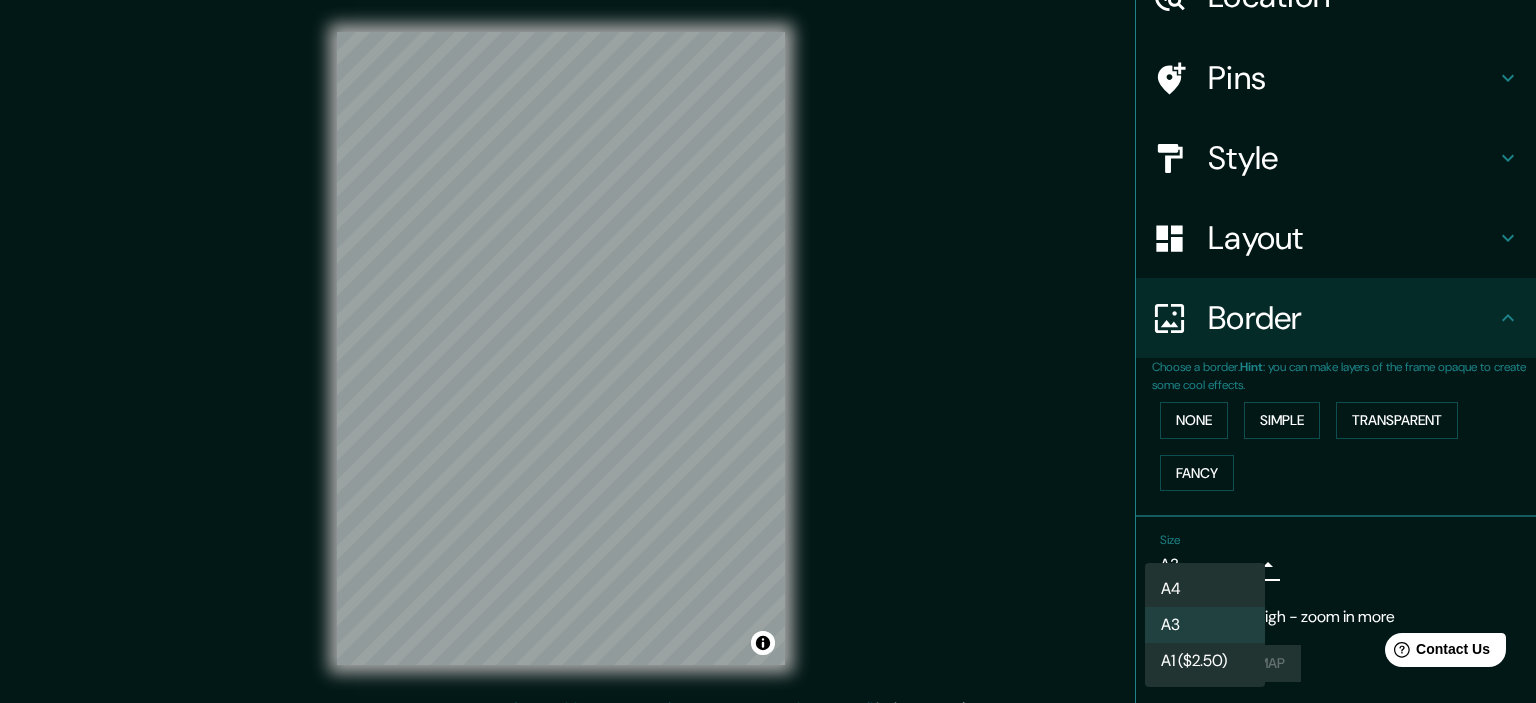 click on "A4" at bounding box center (1205, 589) 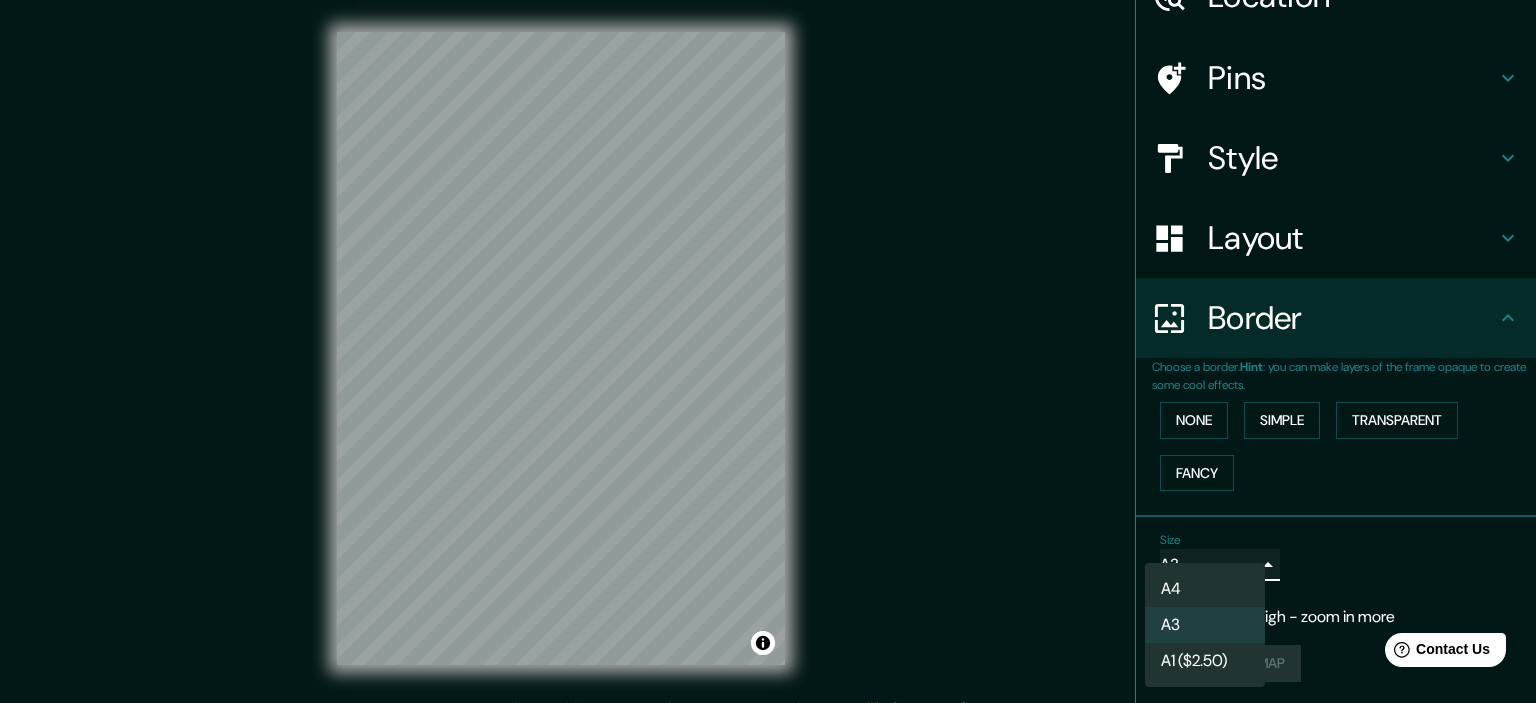 type on "single" 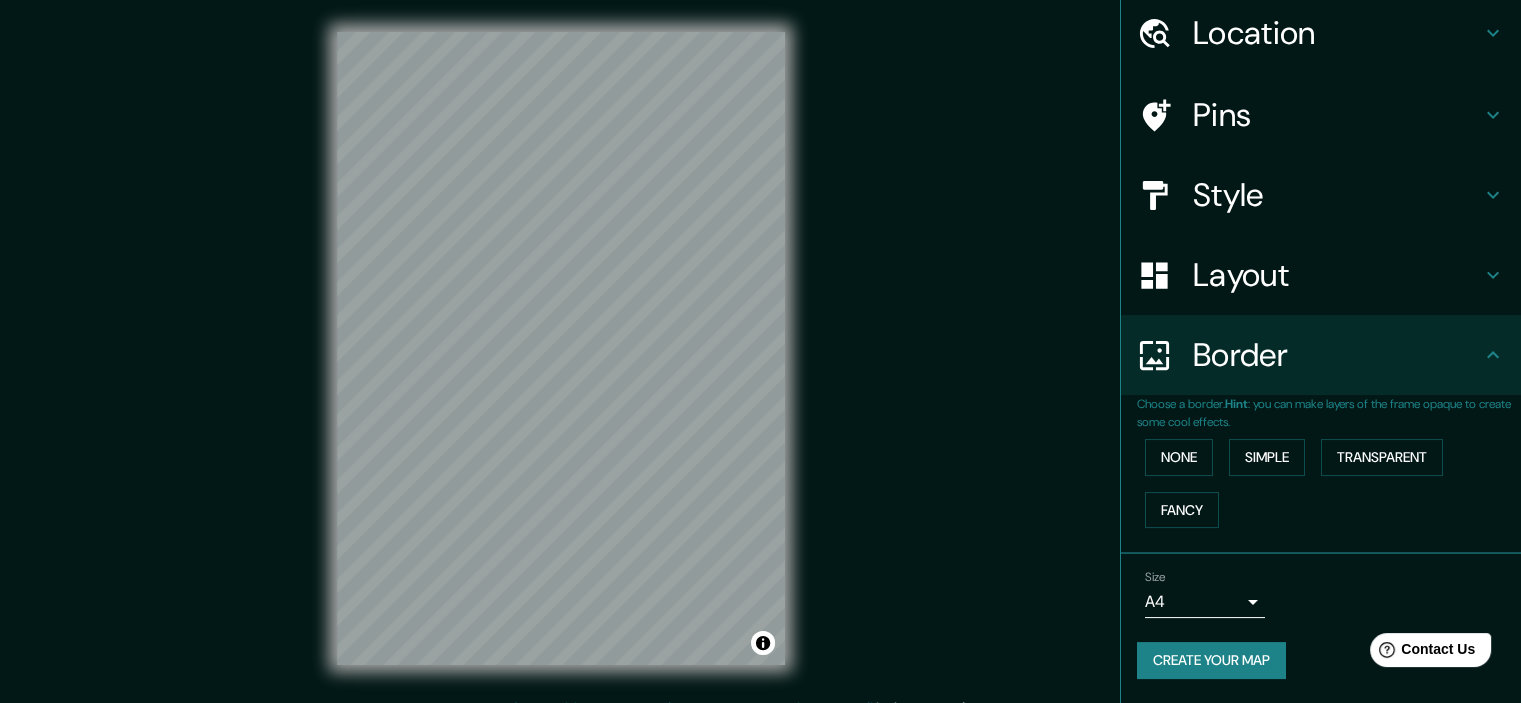 scroll, scrollTop: 68, scrollLeft: 0, axis: vertical 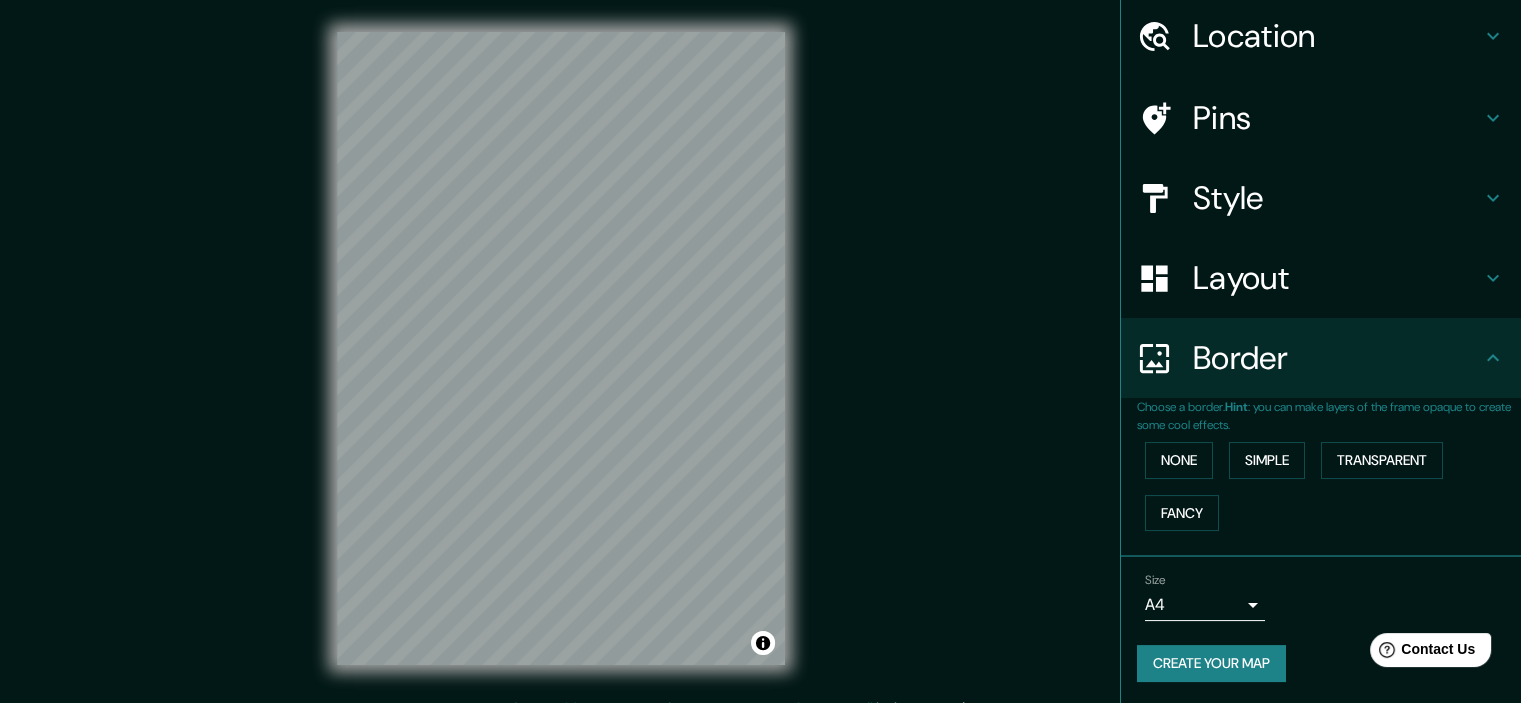 click on "Create your map" at bounding box center (1211, 663) 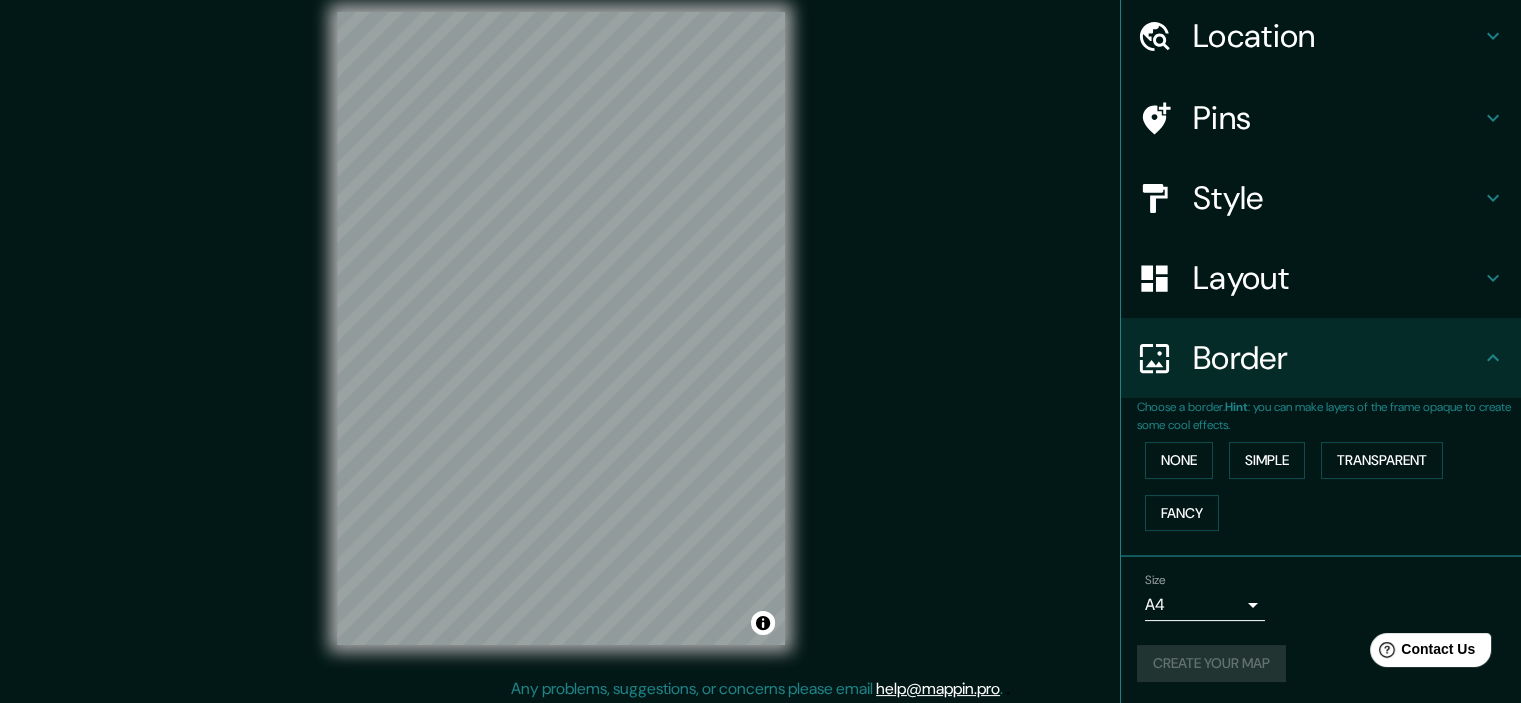 scroll, scrollTop: 25, scrollLeft: 0, axis: vertical 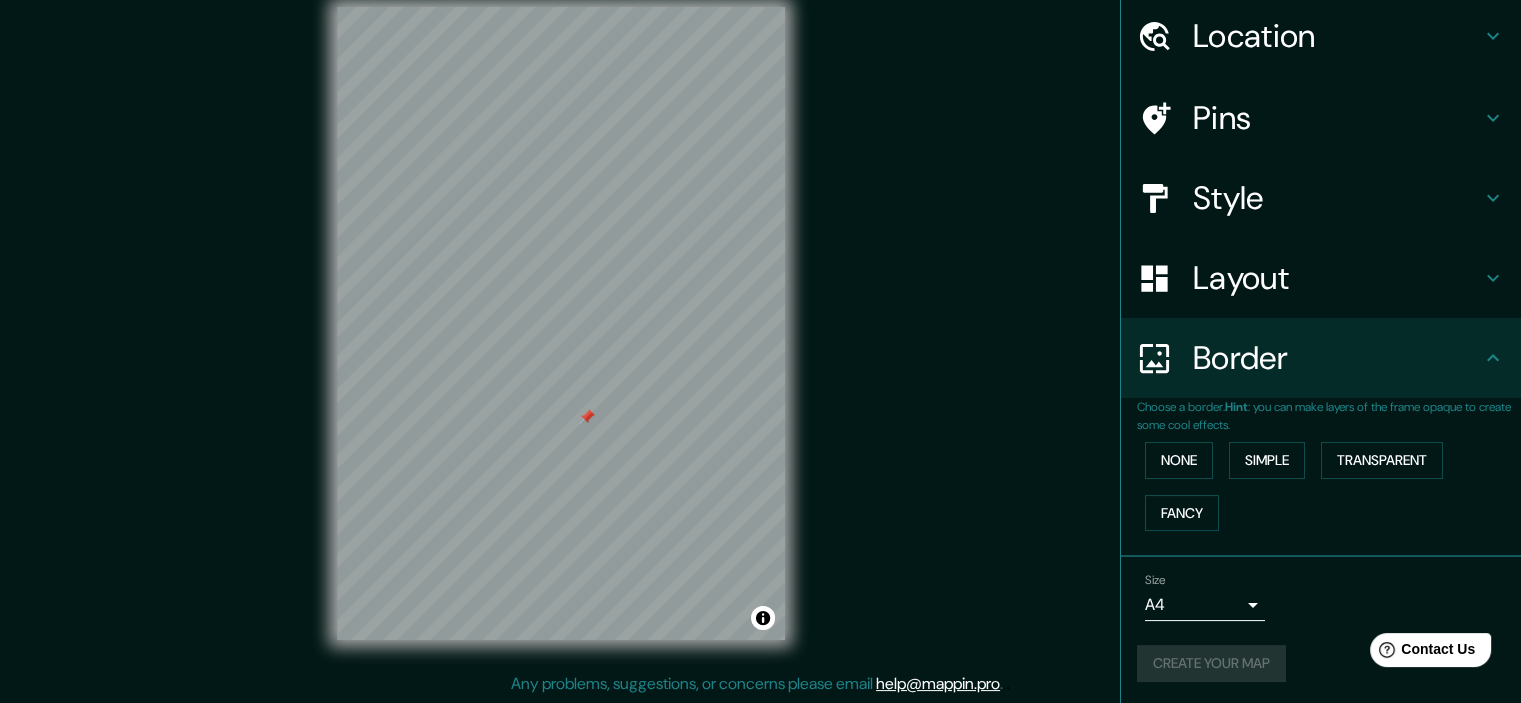 click at bounding box center (587, 417) 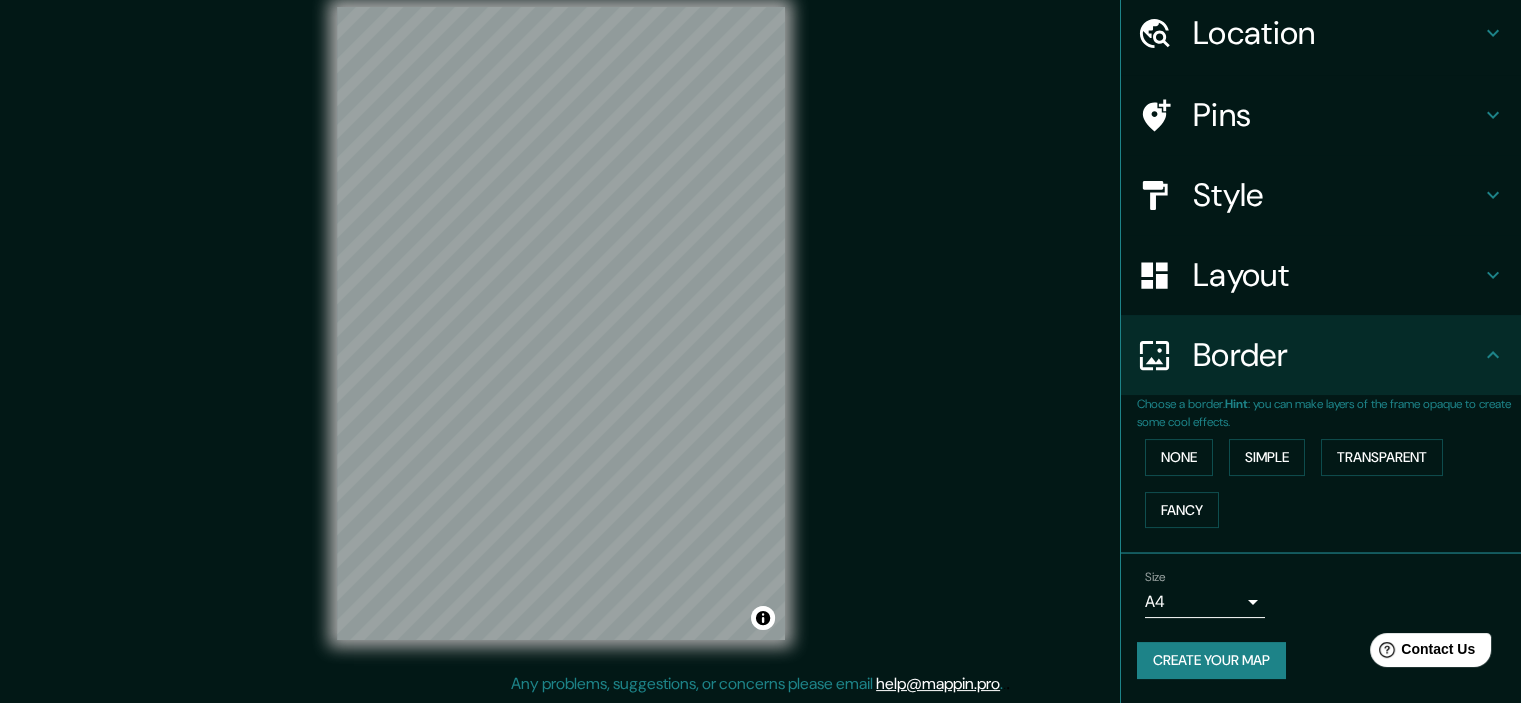 scroll, scrollTop: 68, scrollLeft: 0, axis: vertical 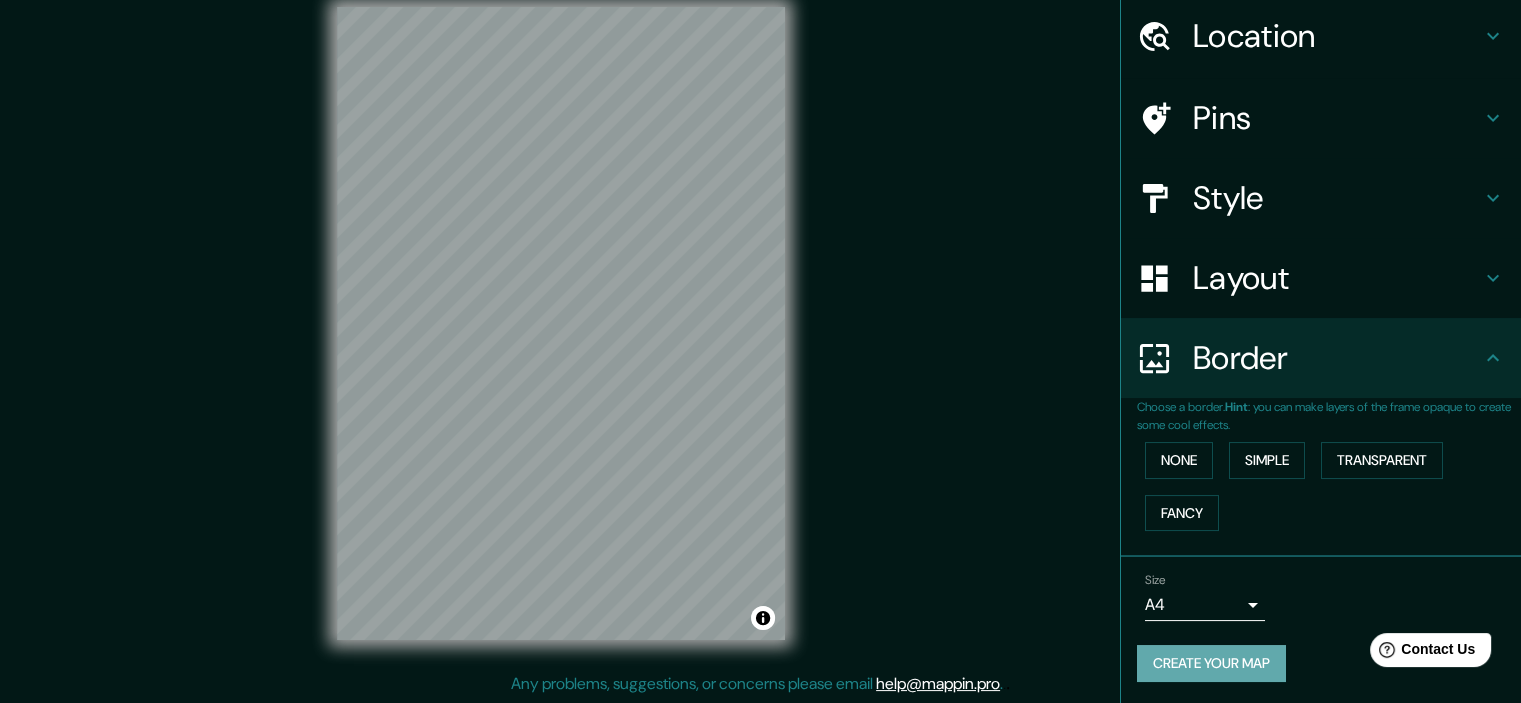 click on "Create your map" at bounding box center [1211, 663] 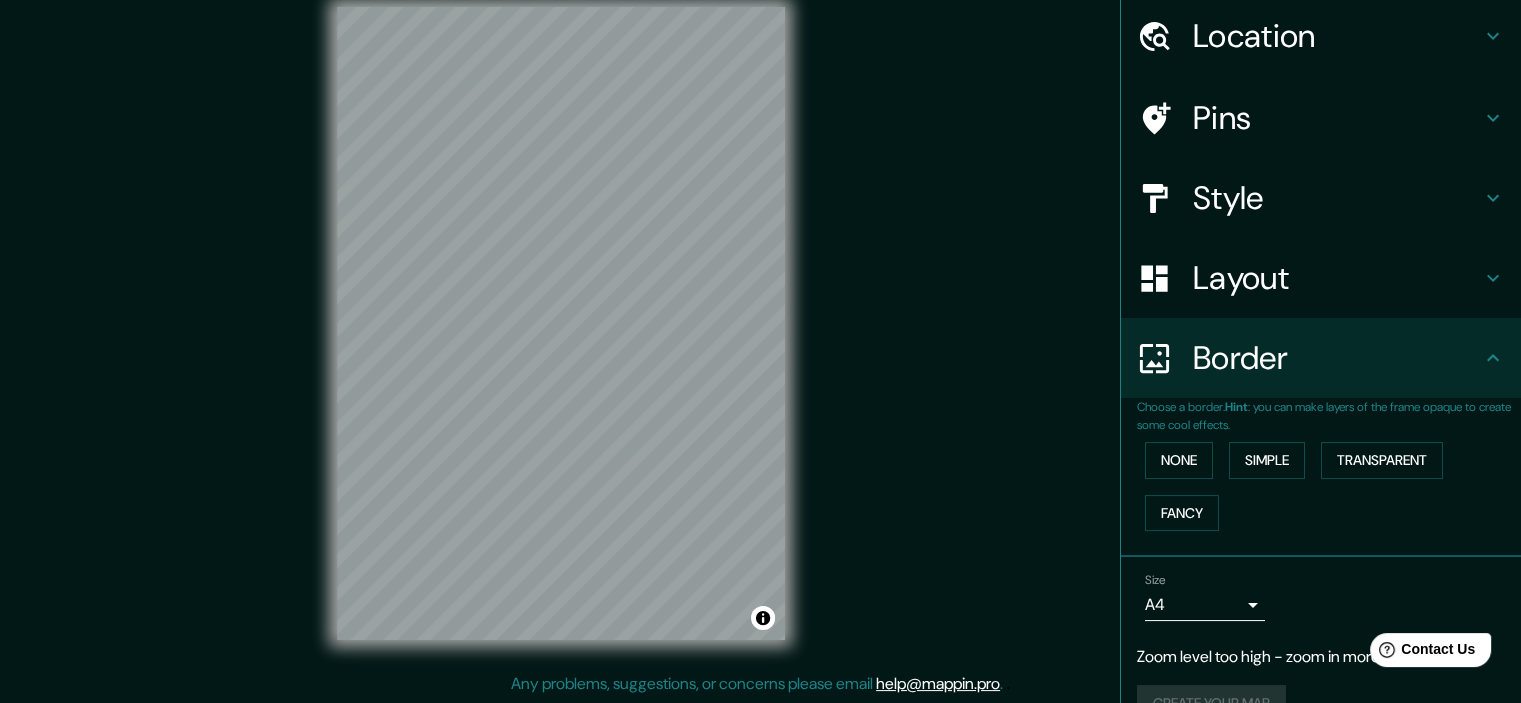 click on "Mappin Location Pins Style Layout Border Choose a border.  Hint : you can make layers of the frame opaque to create some cool effects. None Simple Transparent Fancy Size A4 single Zoom level too high - zoom in more Create your map © Mapbox   © OpenStreetMap   Improve this map Any problems, suggestions, or concerns please email    help@mappin.pro . . ." at bounding box center (760, 339) 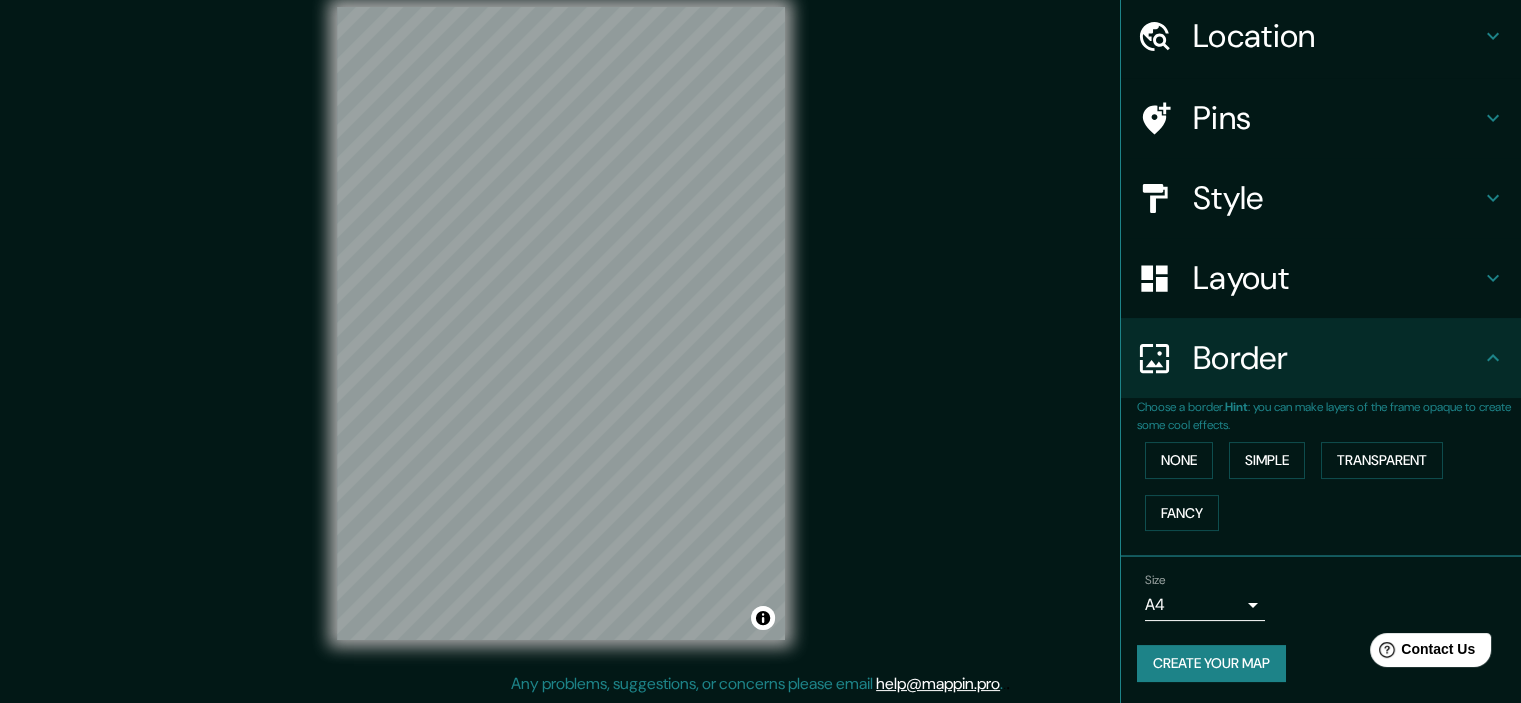 click on "Mappin Location Pins Style Layout Border Choose a border.  Hint : you can make layers of the frame opaque to create some cool effects. None Simple Transparent Fancy Size A4 single Create your map © Mapbox   © OpenStreetMap   Improve this map Any problems, suggestions, or concerns please email    help@mappin.pro . . ." at bounding box center (760, 339) 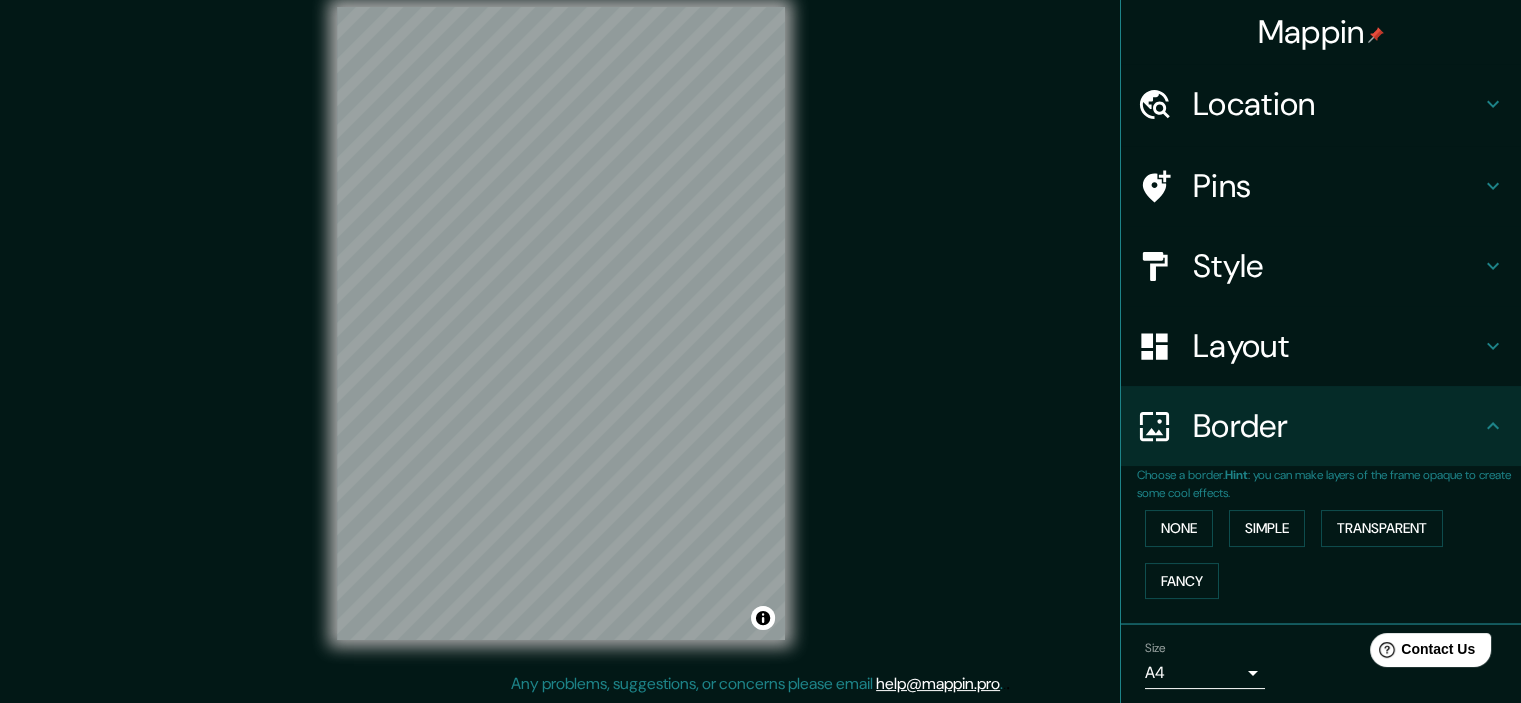 scroll, scrollTop: 0, scrollLeft: 0, axis: both 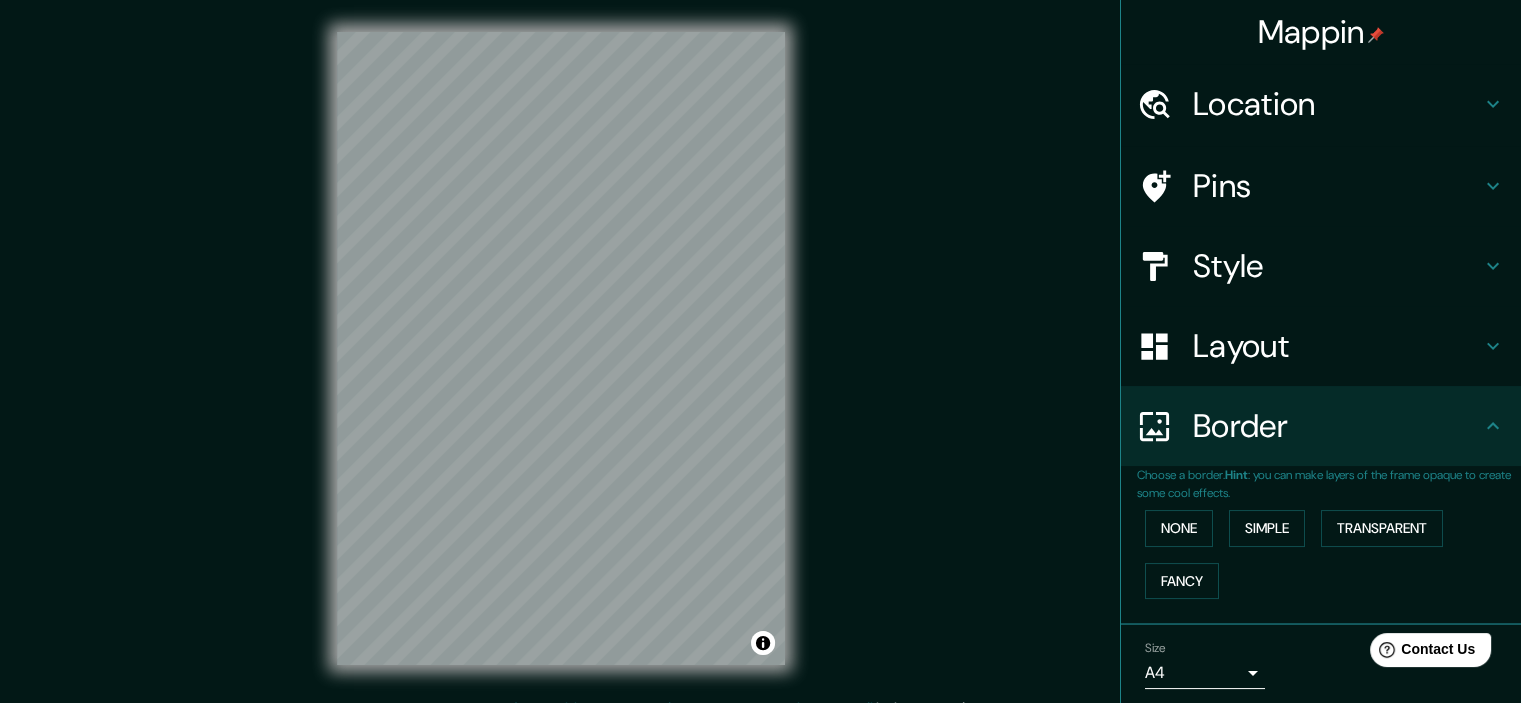 click on "Mappin" at bounding box center [1321, 32] 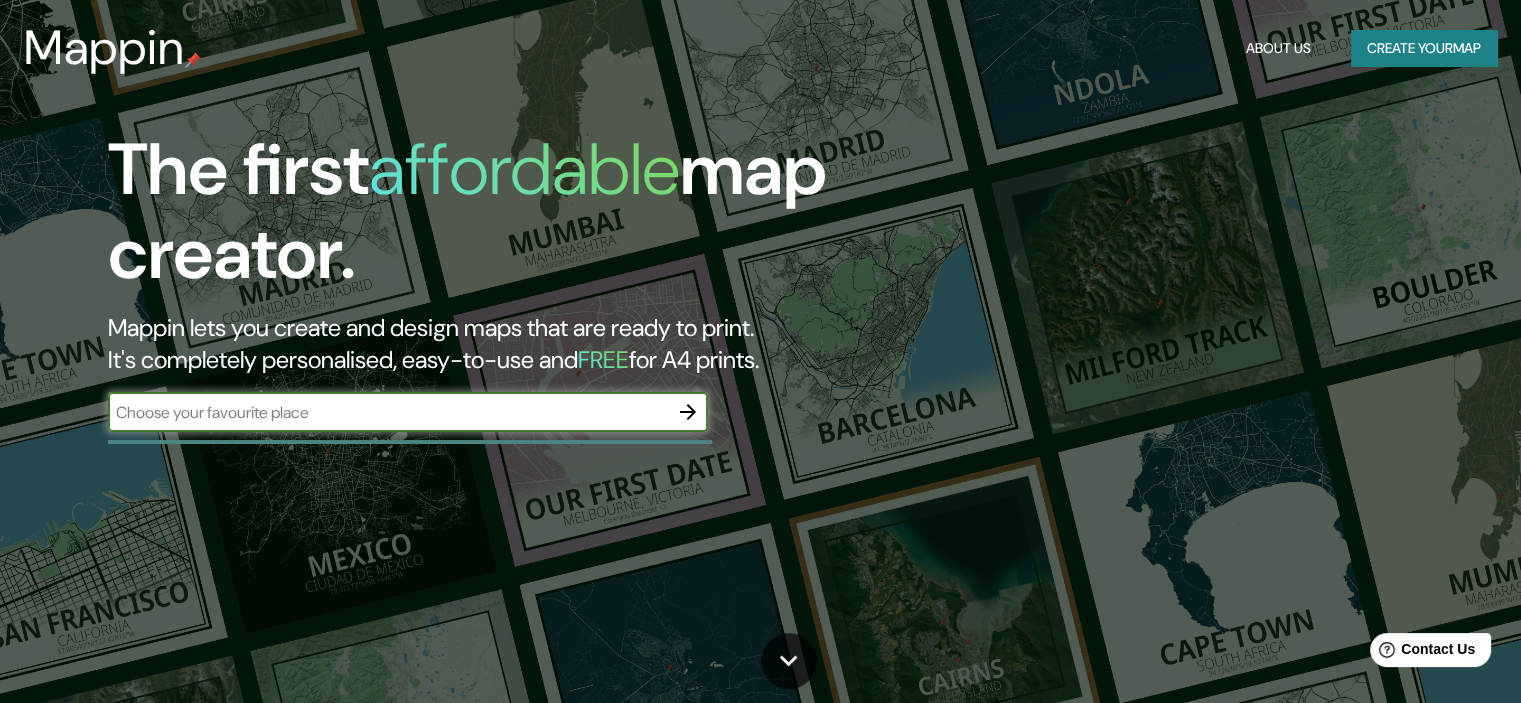 click at bounding box center [388, 412] 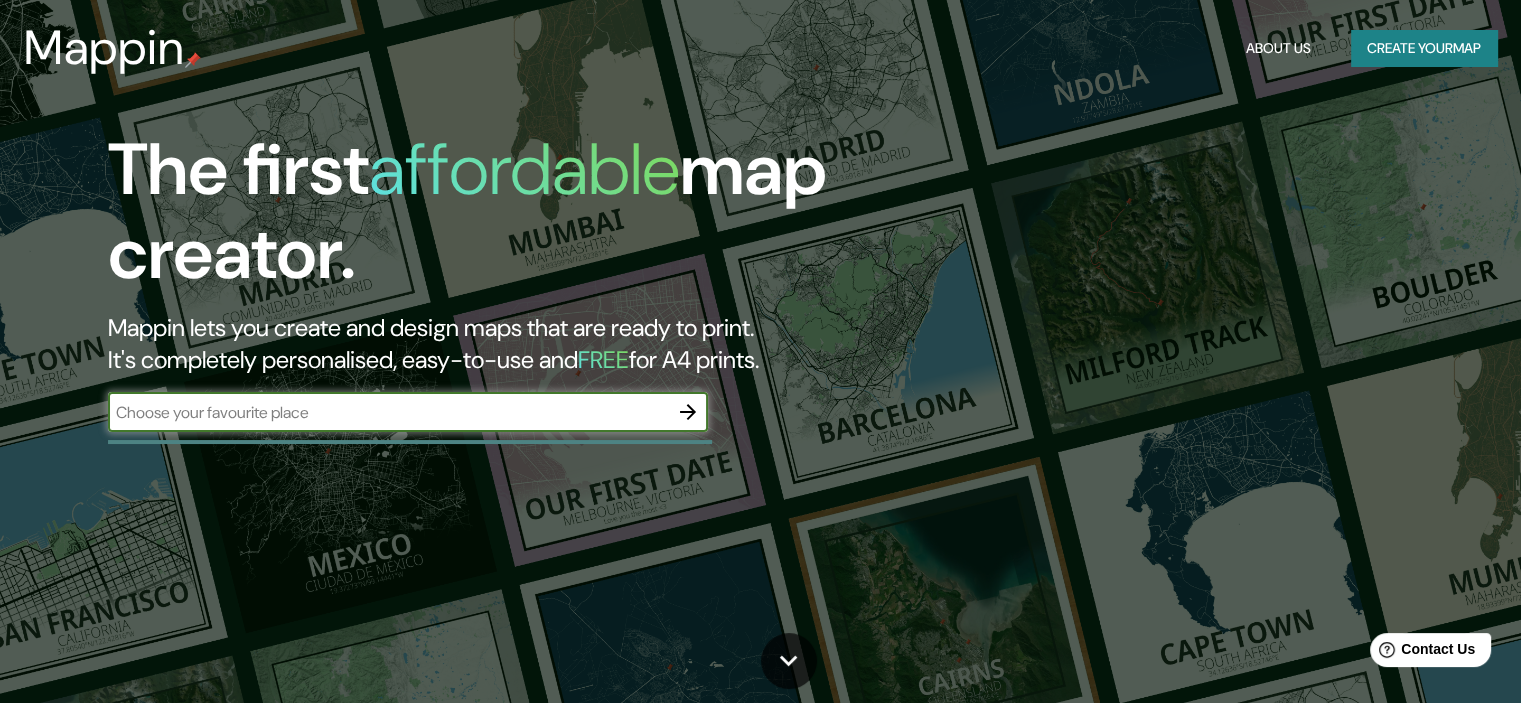 click 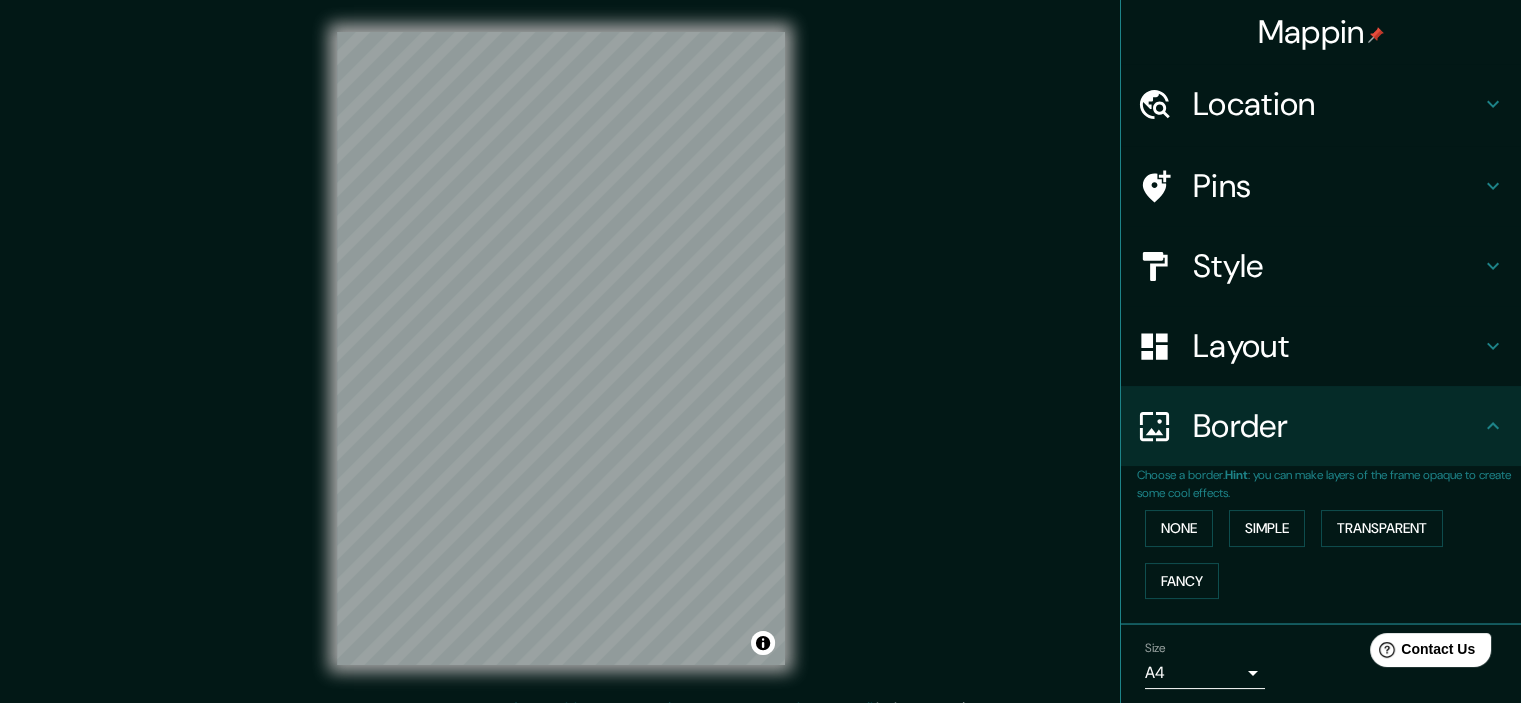click on "Mappin Location Pins Style Layout Border Choose a border.  Hint : you can make layers of the frame opaque to create some cool effects. None Simple Transparent Fancy Size A4 single Create your map © Mapbox   © OpenStreetMap   Improve this map Any problems, suggestions, or concerns please email    help@mappin.pro . . ." at bounding box center (760, 364) 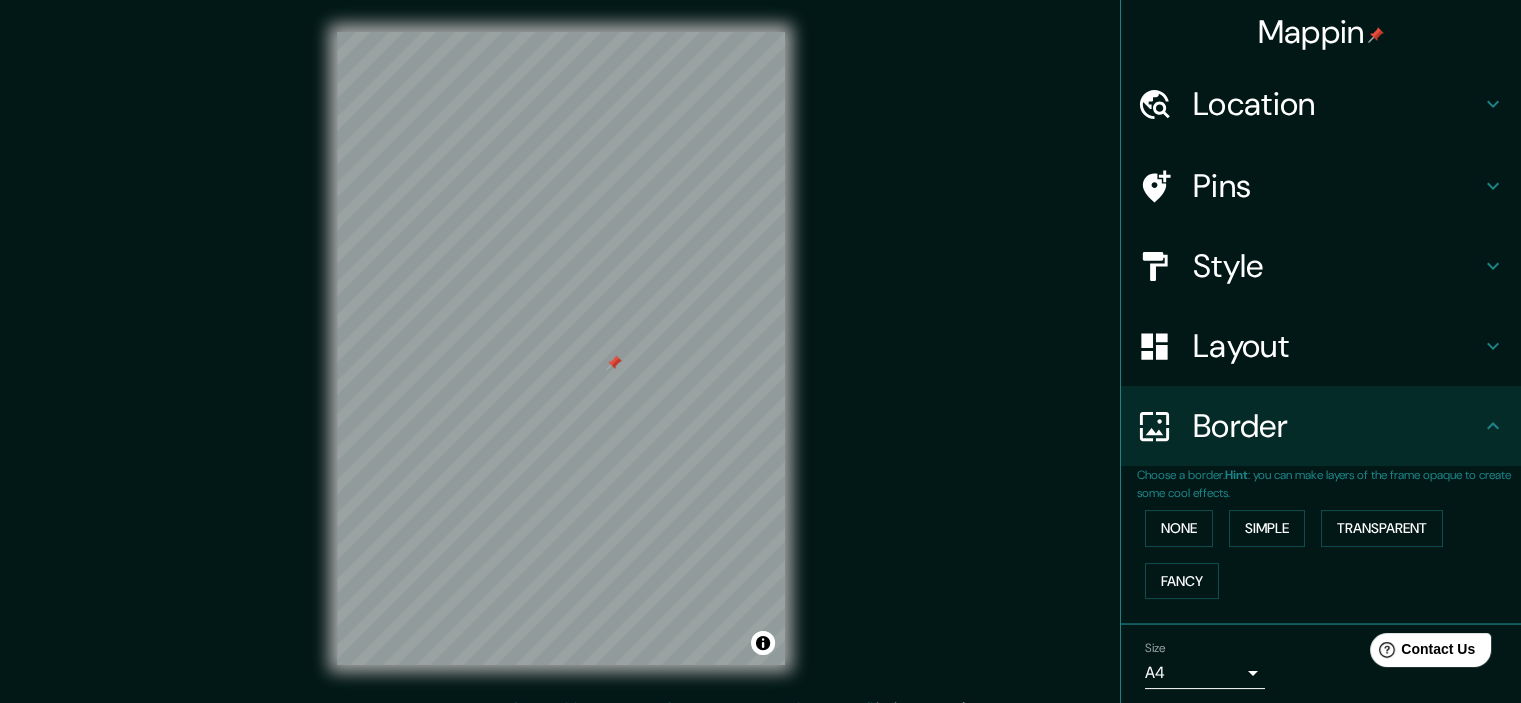 click on "Mappin Location Pins Style Layout Border Choose a border.  Hint : you can make layers of the frame opaque to create some cool effects. None Simple Transparent Fancy Size A4 single Create your map © Mapbox   © OpenStreetMap   Improve this map Any problems, suggestions, or concerns please email    help@mappin.pro . . ." at bounding box center (760, 364) 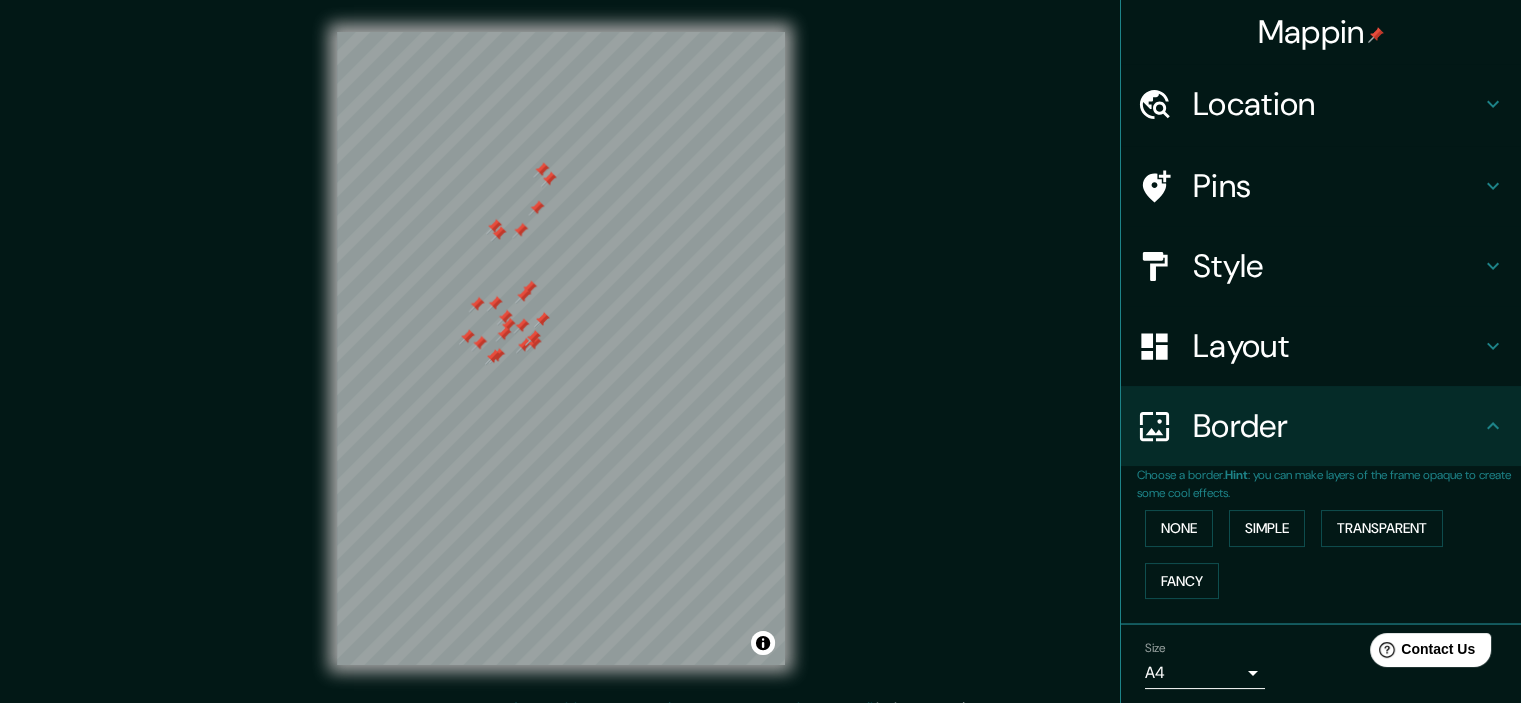 drag, startPoint x: 690, startPoint y: 415, endPoint x: 525, endPoint y: 283, distance: 211.3031 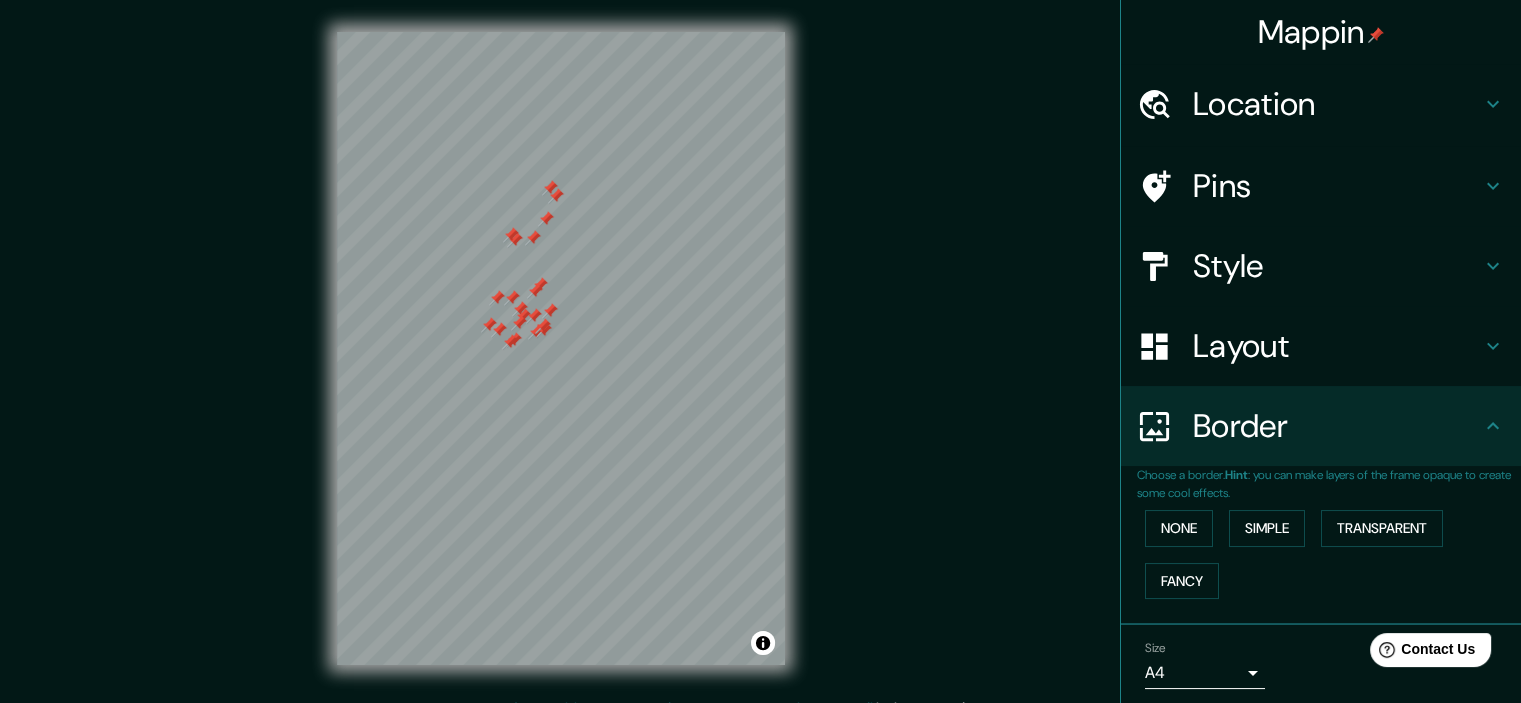 click 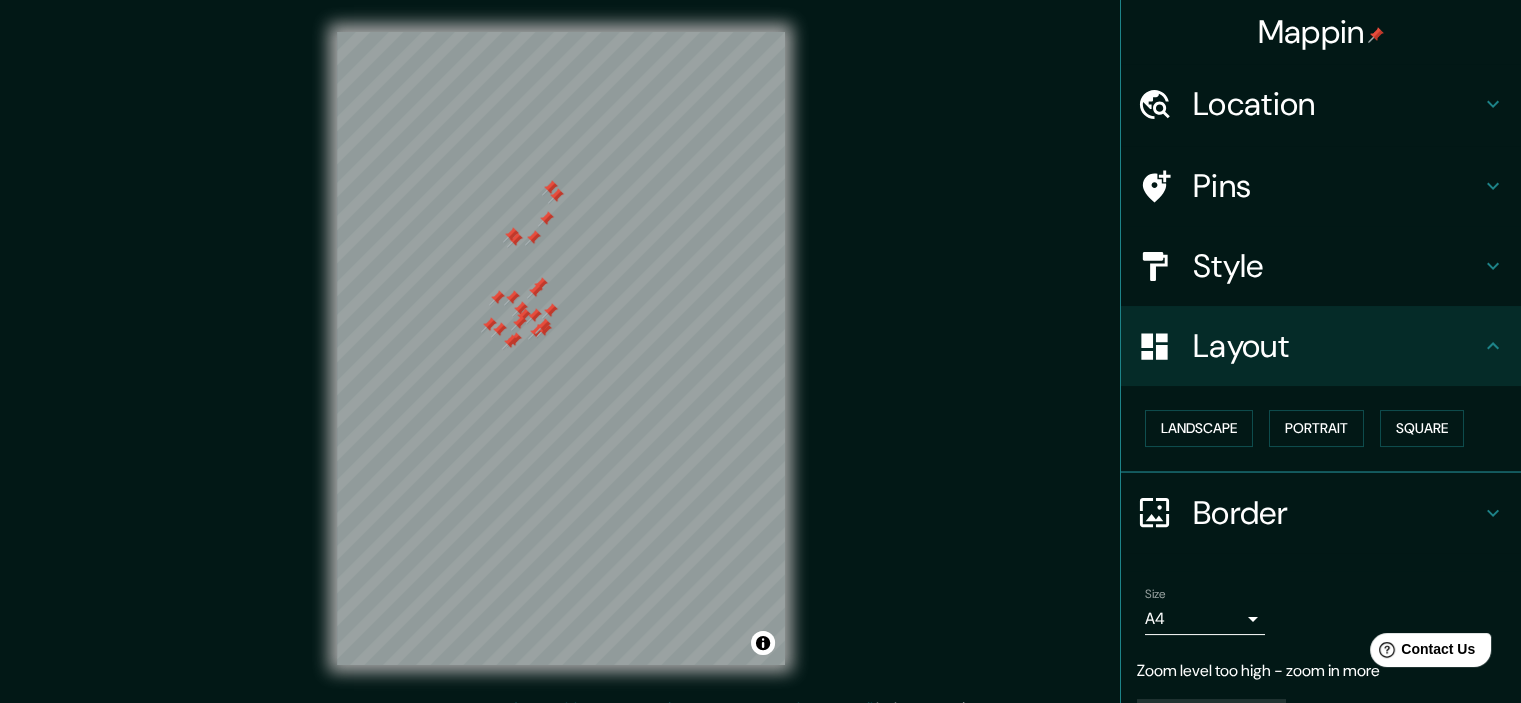 click 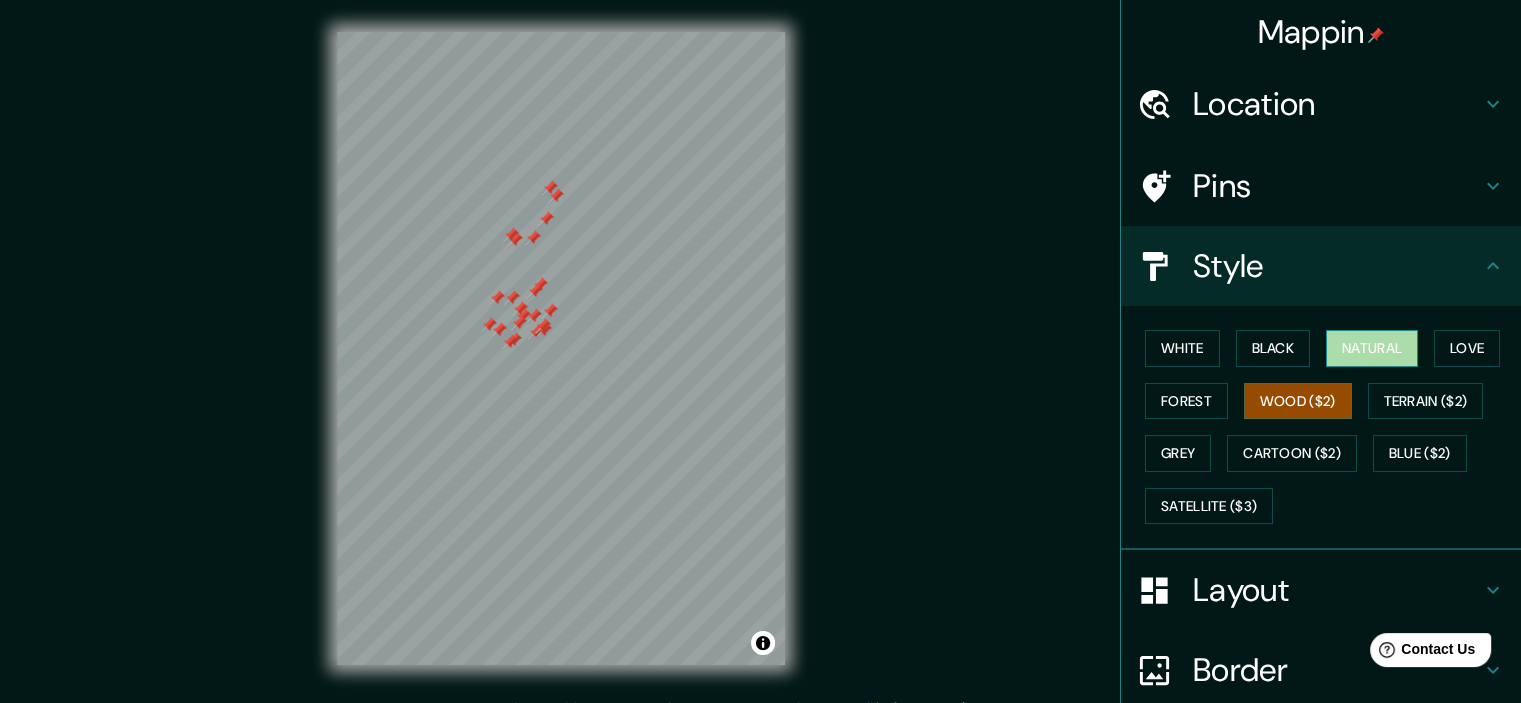 click on "Natural" at bounding box center [1372, 348] 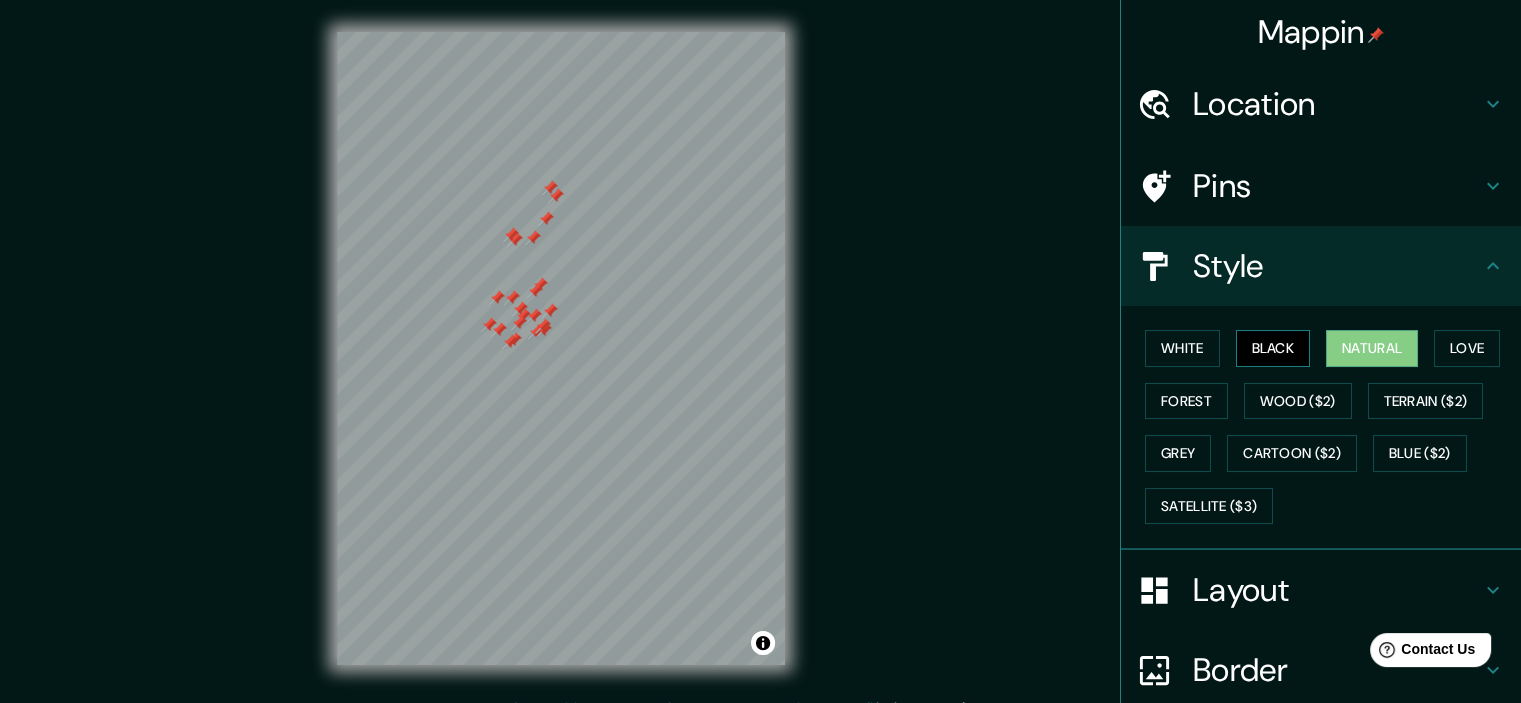 click on "Black" at bounding box center [1273, 348] 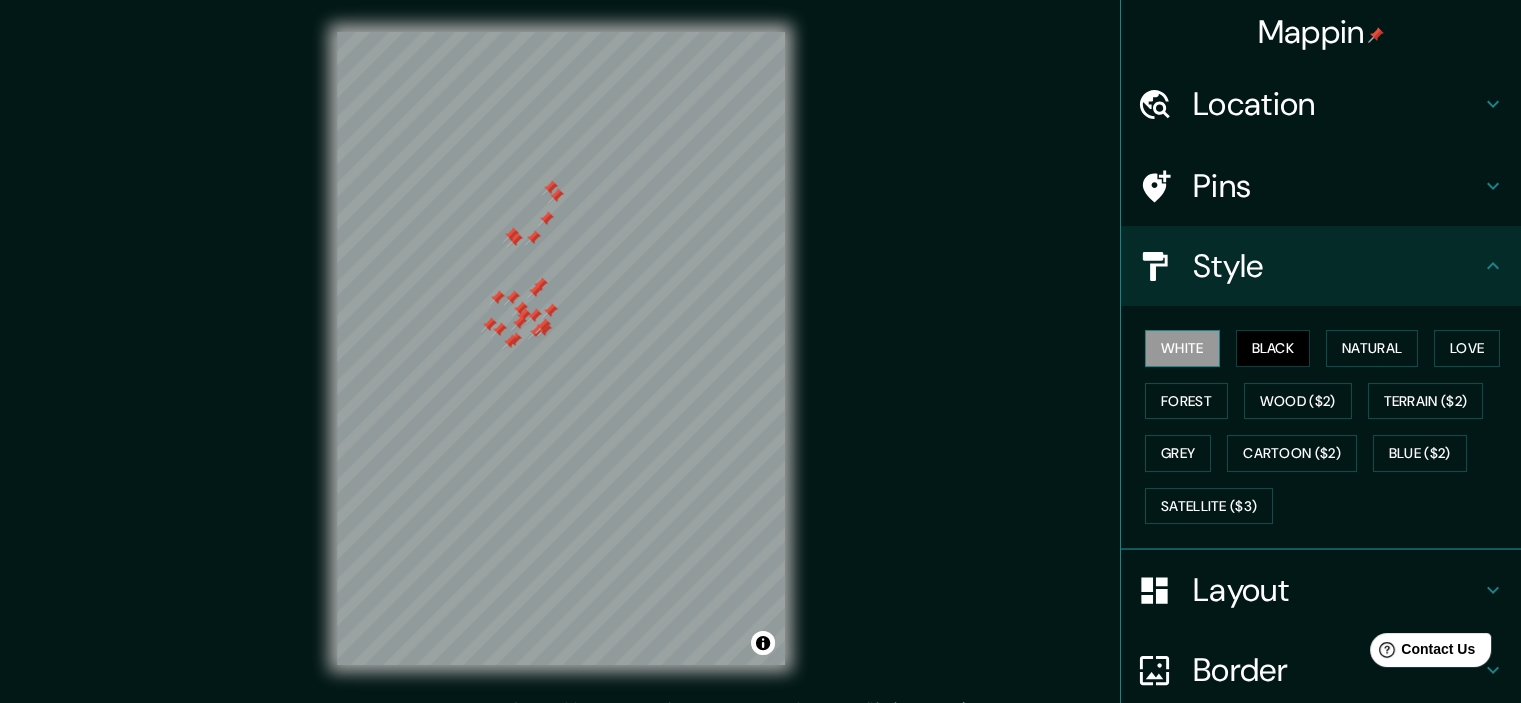click on "White" at bounding box center (1182, 348) 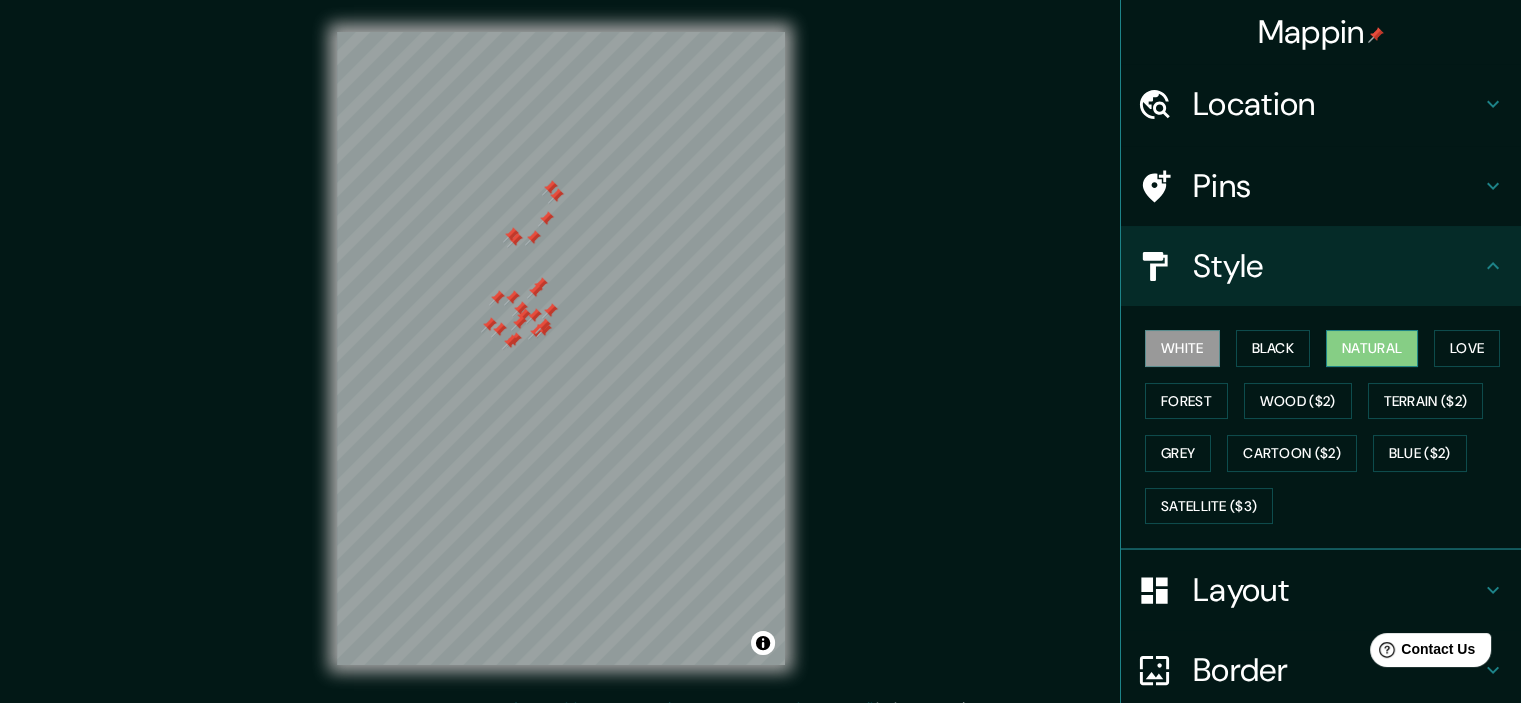 click on "Natural" at bounding box center [1372, 348] 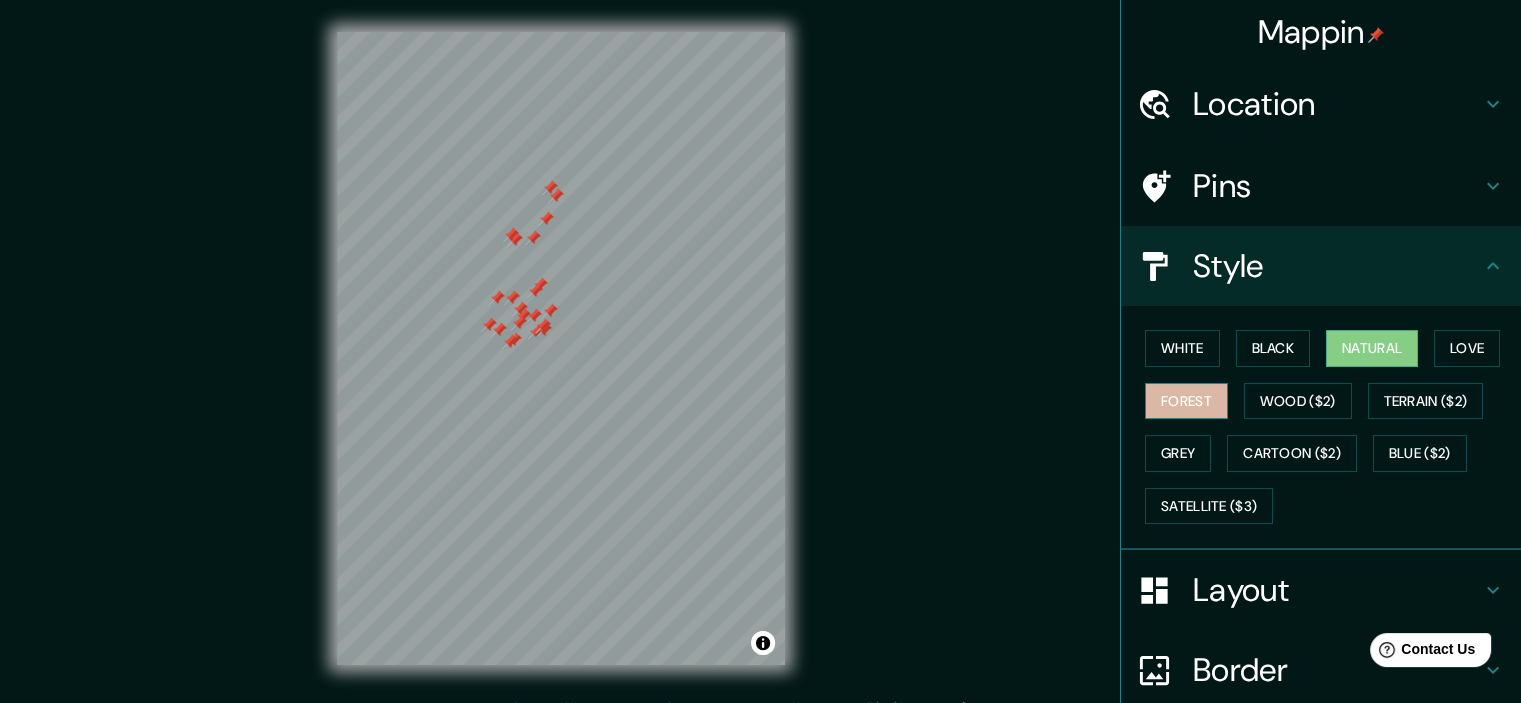 click on "Forest" at bounding box center [1186, 401] 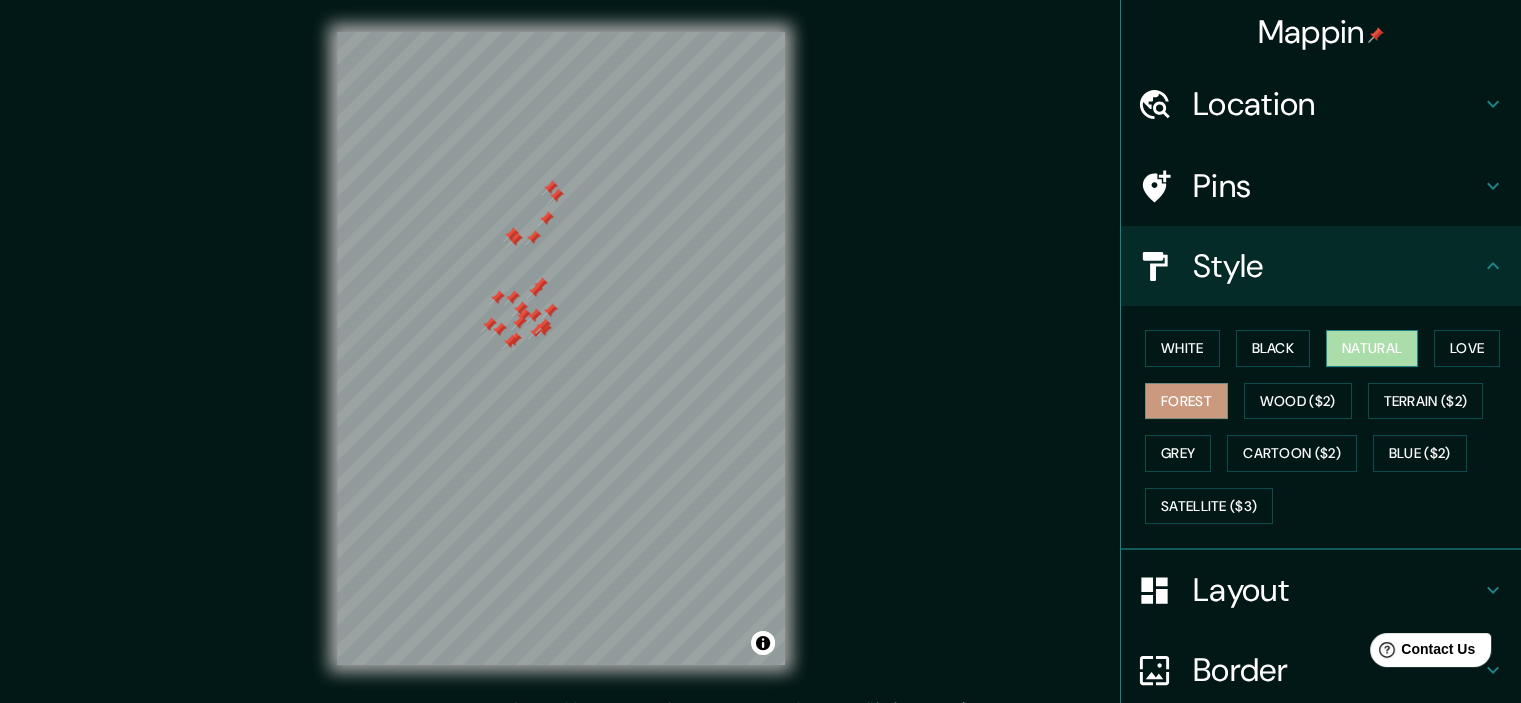 click on "Natural" at bounding box center [1372, 348] 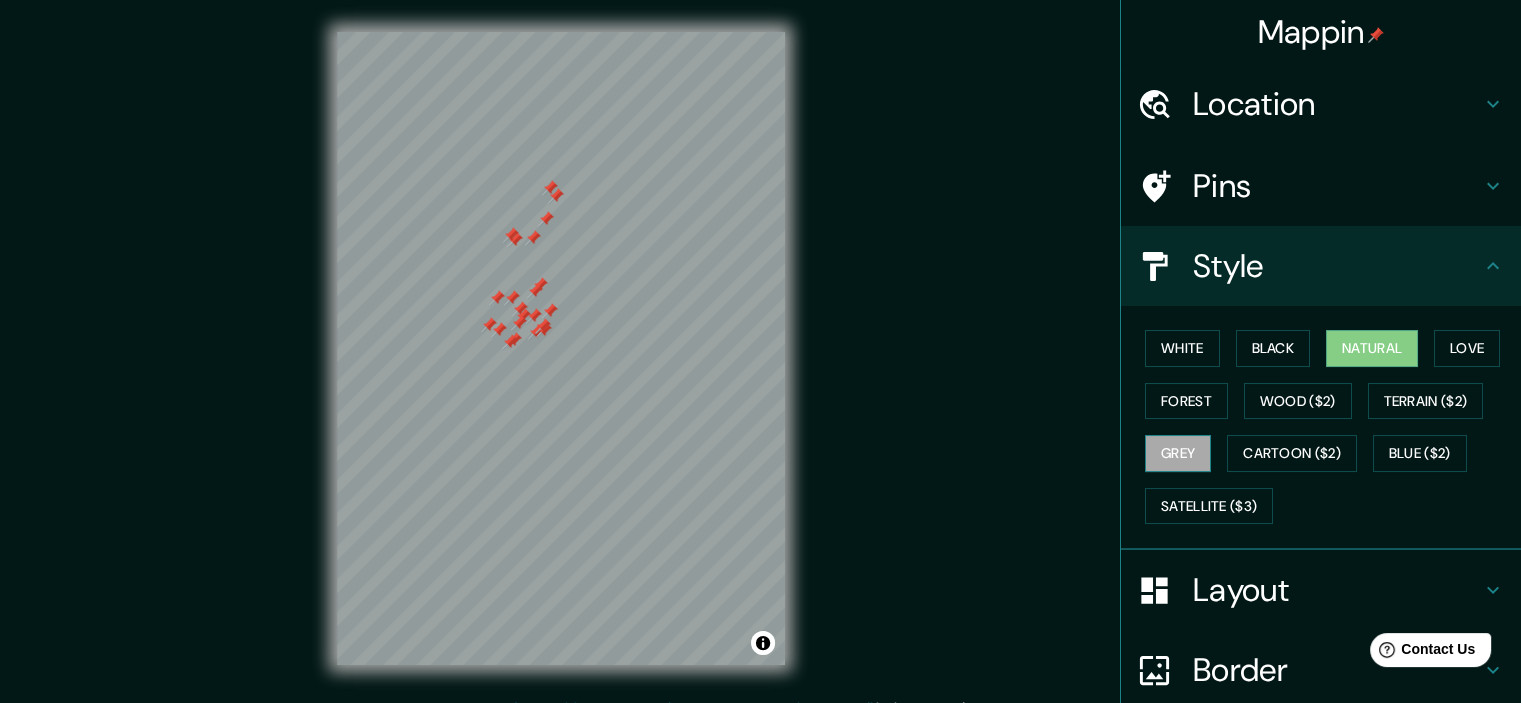 click on "Grey" at bounding box center [1178, 453] 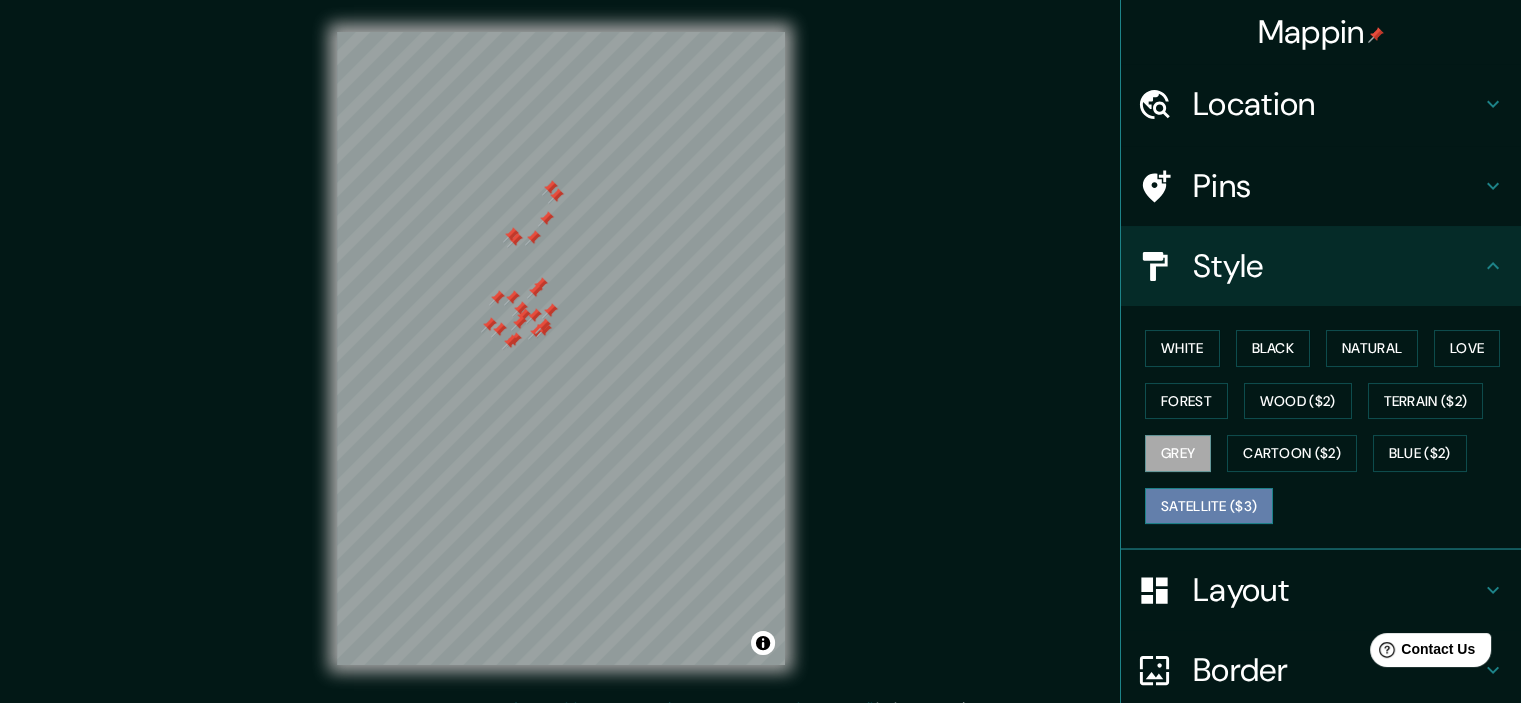 click on "Satellite ($3)" at bounding box center (1209, 506) 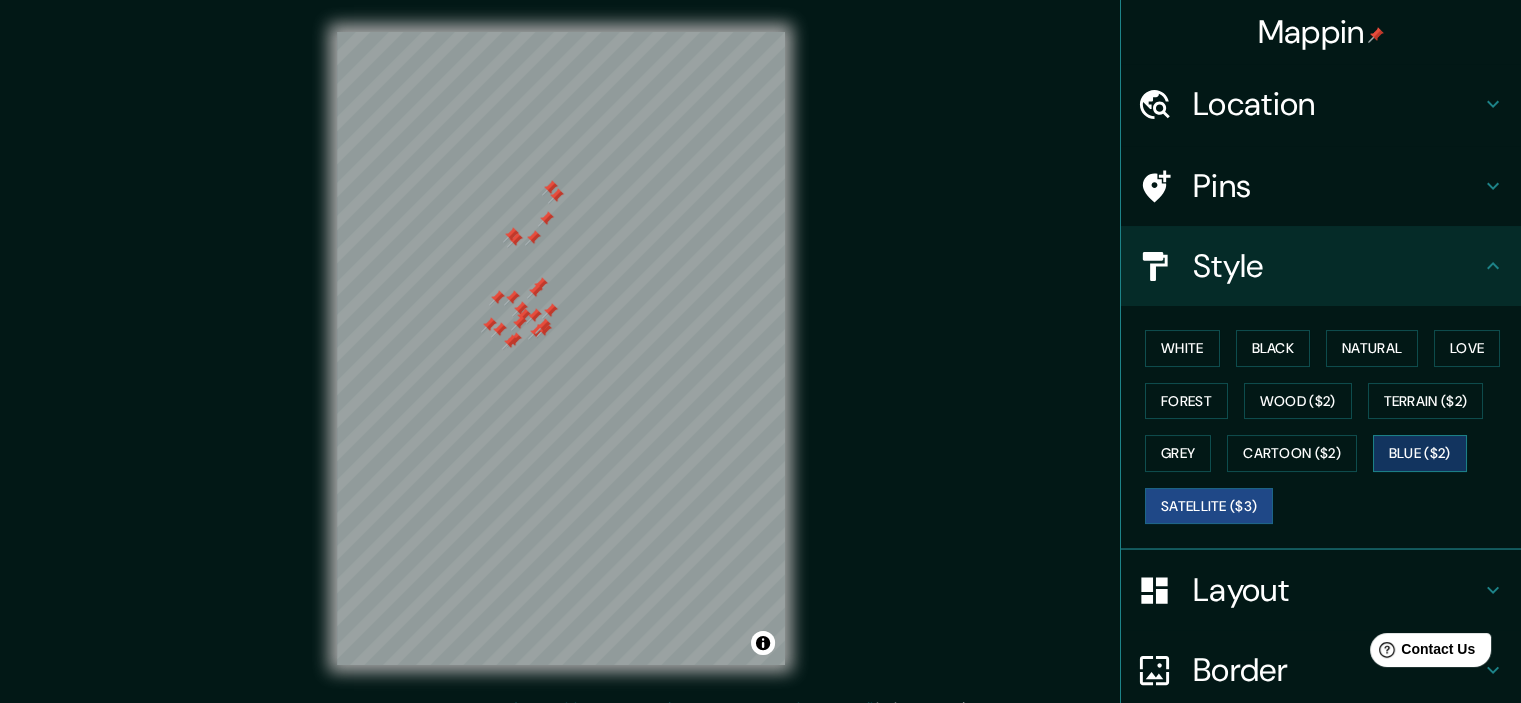 click on "Blue ($2)" at bounding box center [1420, 453] 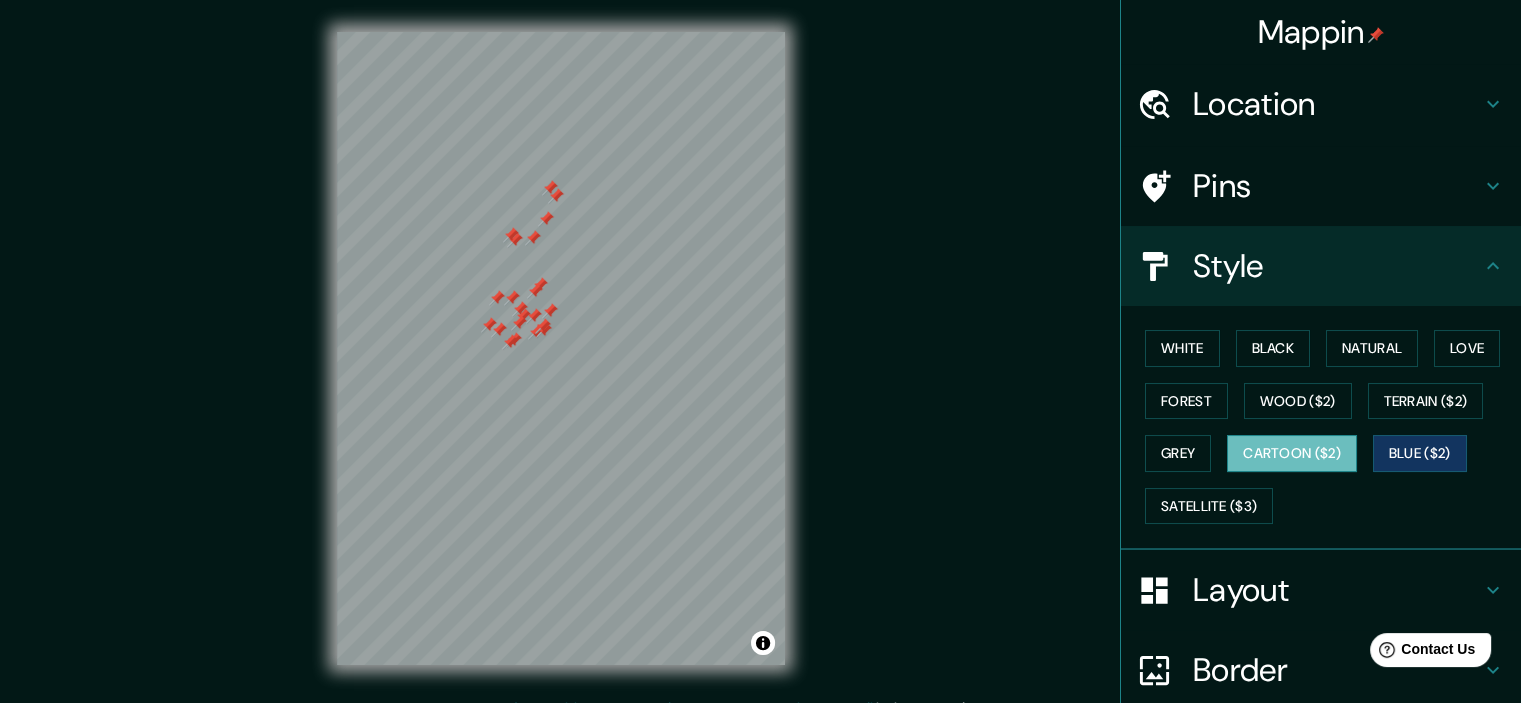 click on "Cartoon ($2)" at bounding box center (1292, 453) 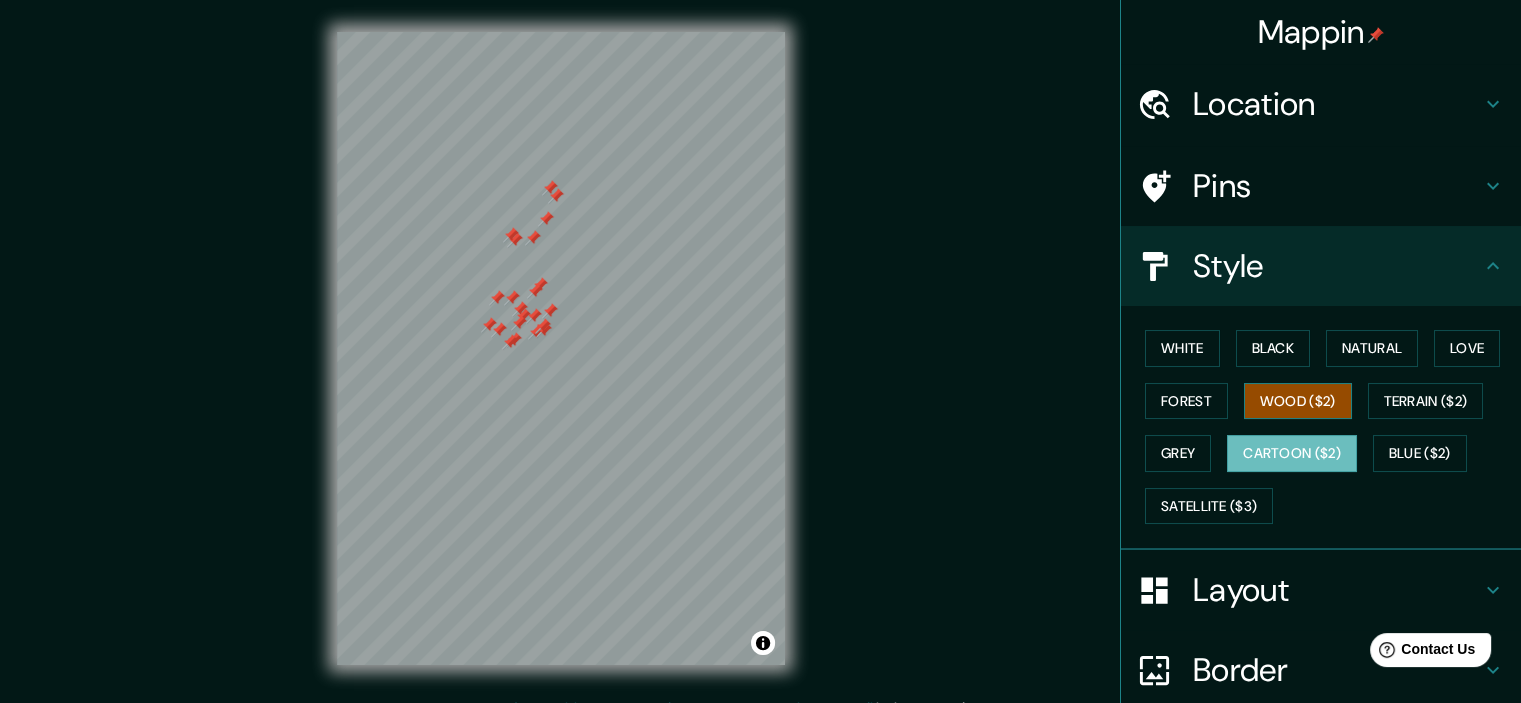 click on "Wood ($2)" at bounding box center [1298, 401] 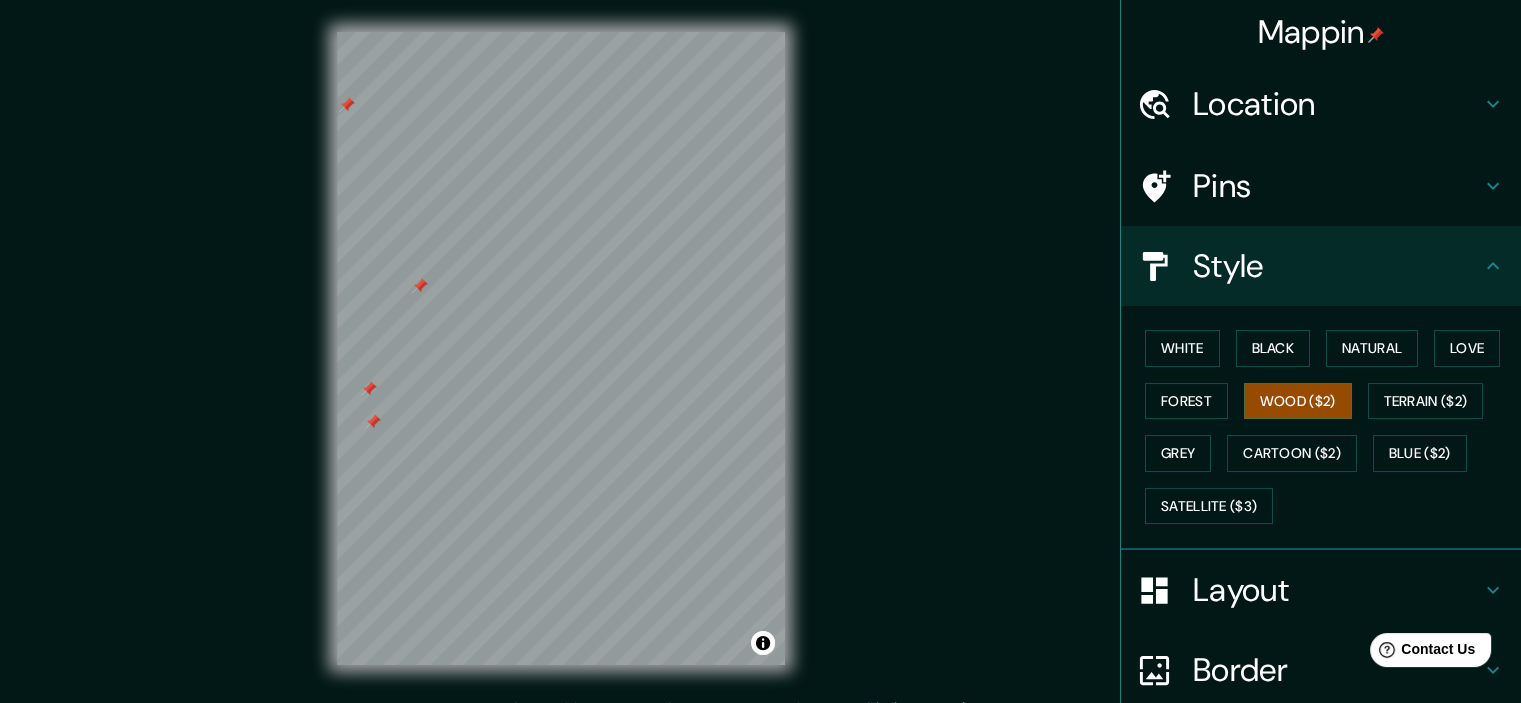 click on "© Mapbox   © OpenStreetMap   Improve this map" at bounding box center [561, 348] 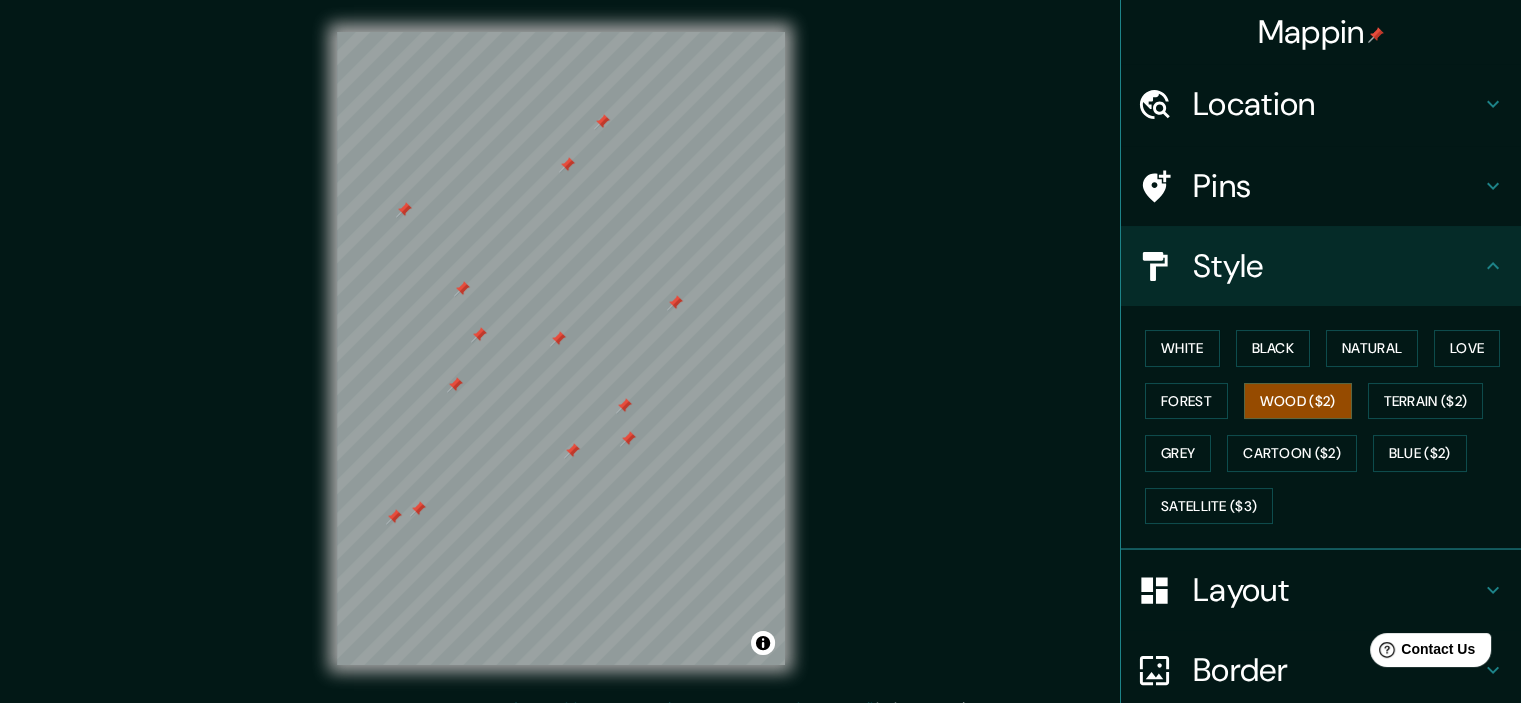 click on "© Mapbox   © OpenStreetMap   Improve this map" at bounding box center (561, 348) 